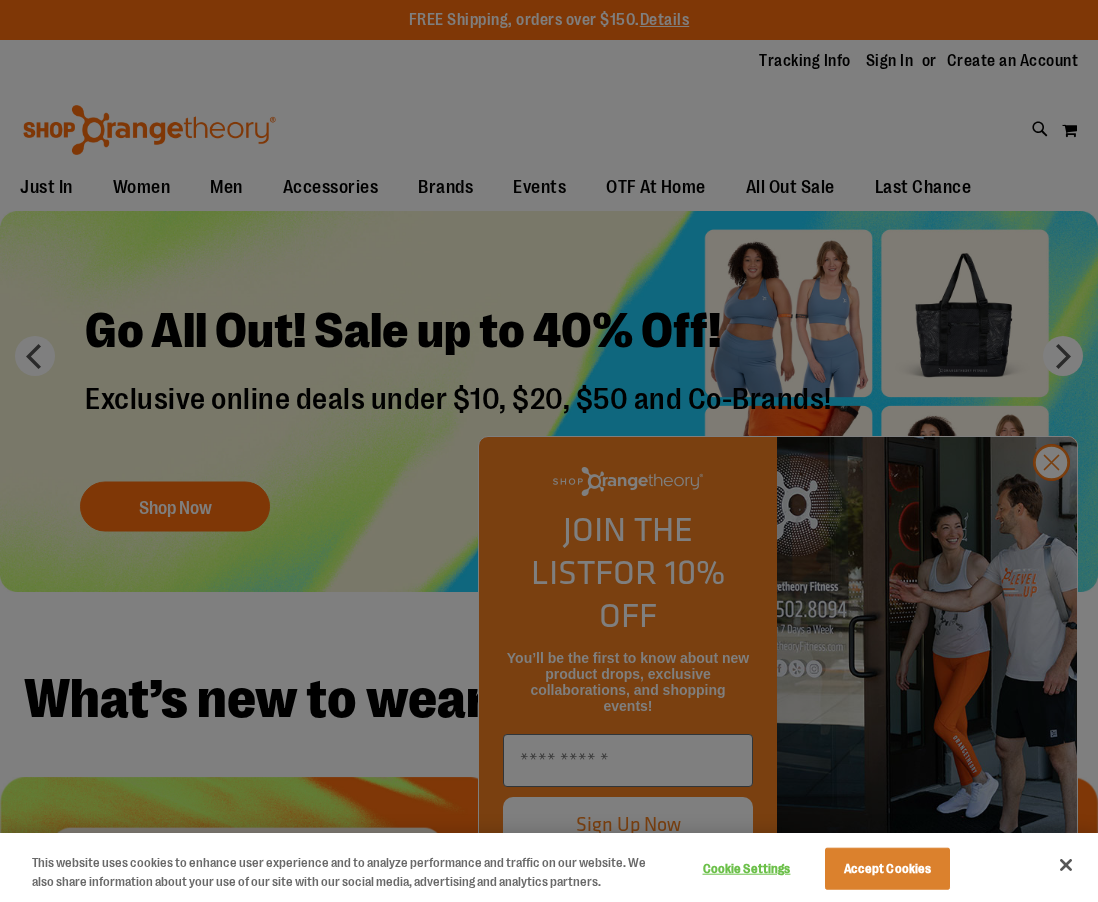 scroll, scrollTop: 0, scrollLeft: 0, axis: both 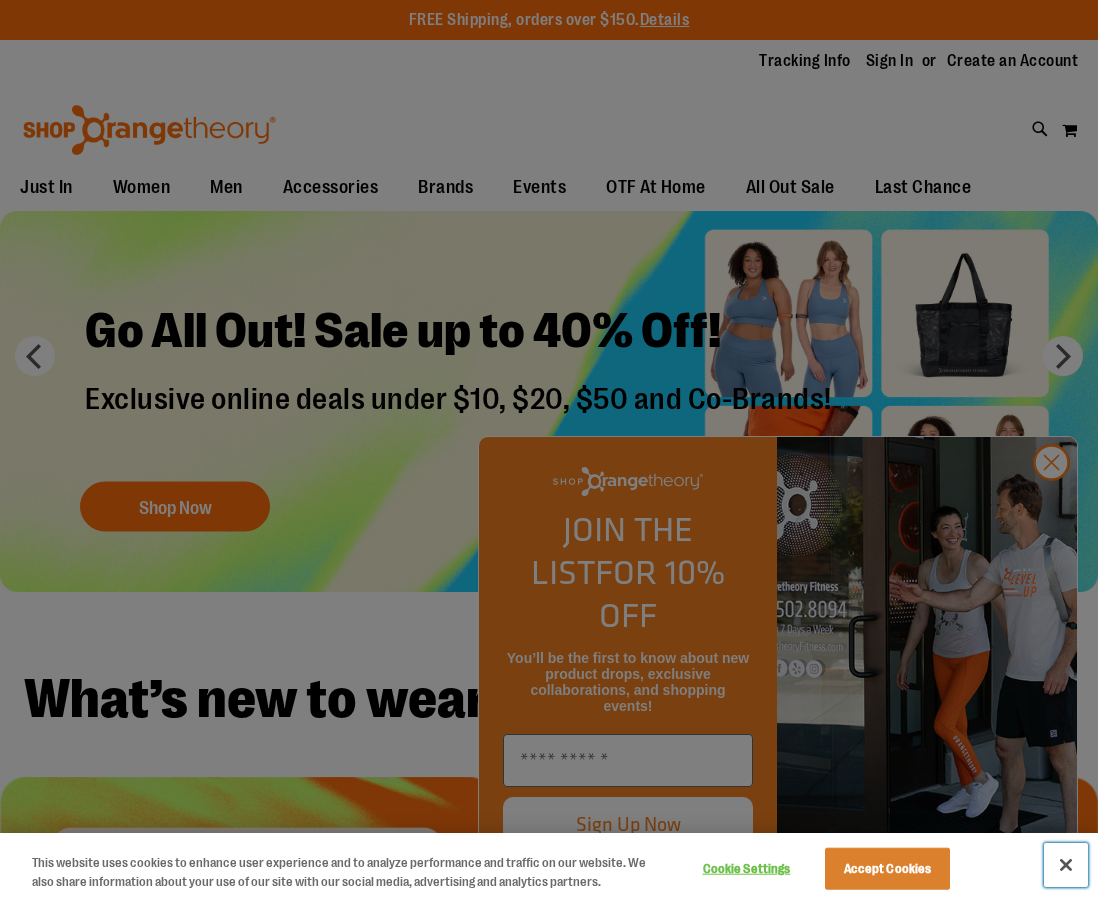 click at bounding box center (1066, 865) 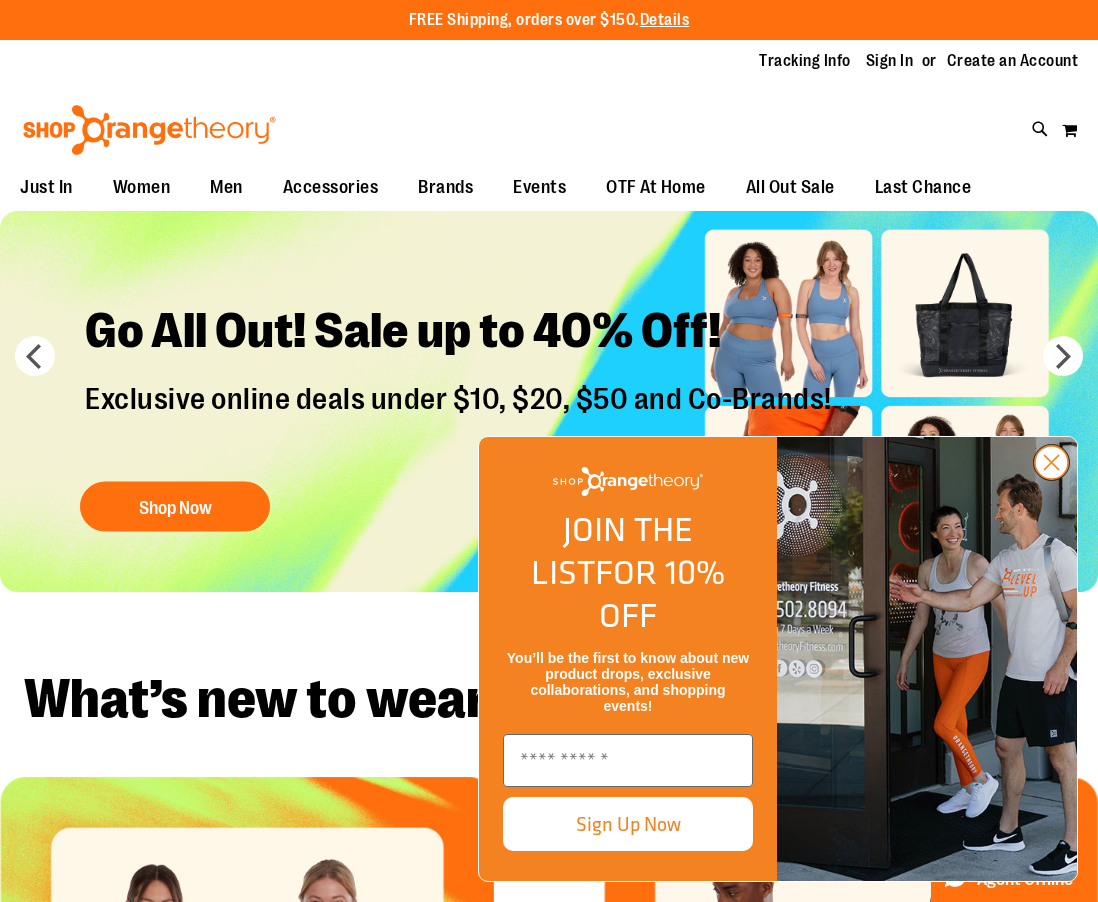 click 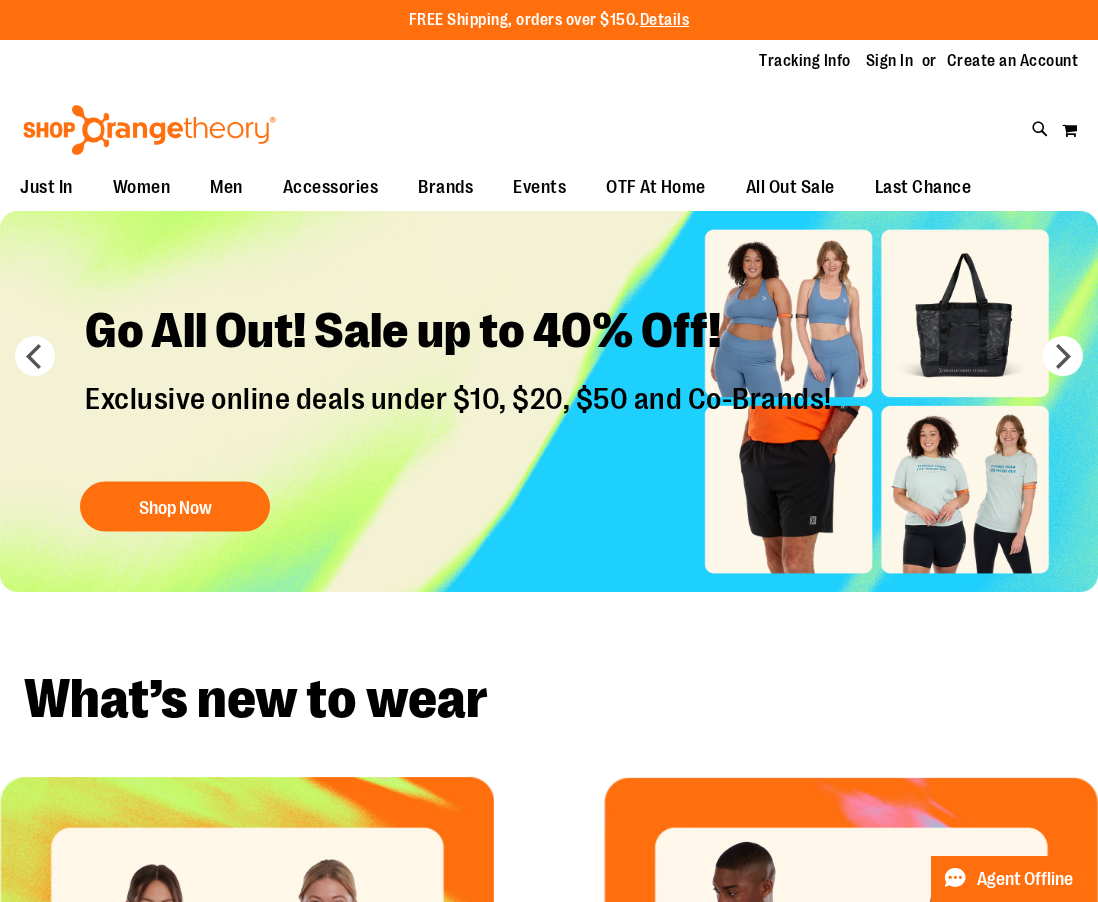 click on "What’s new to wear" at bounding box center [549, 699] 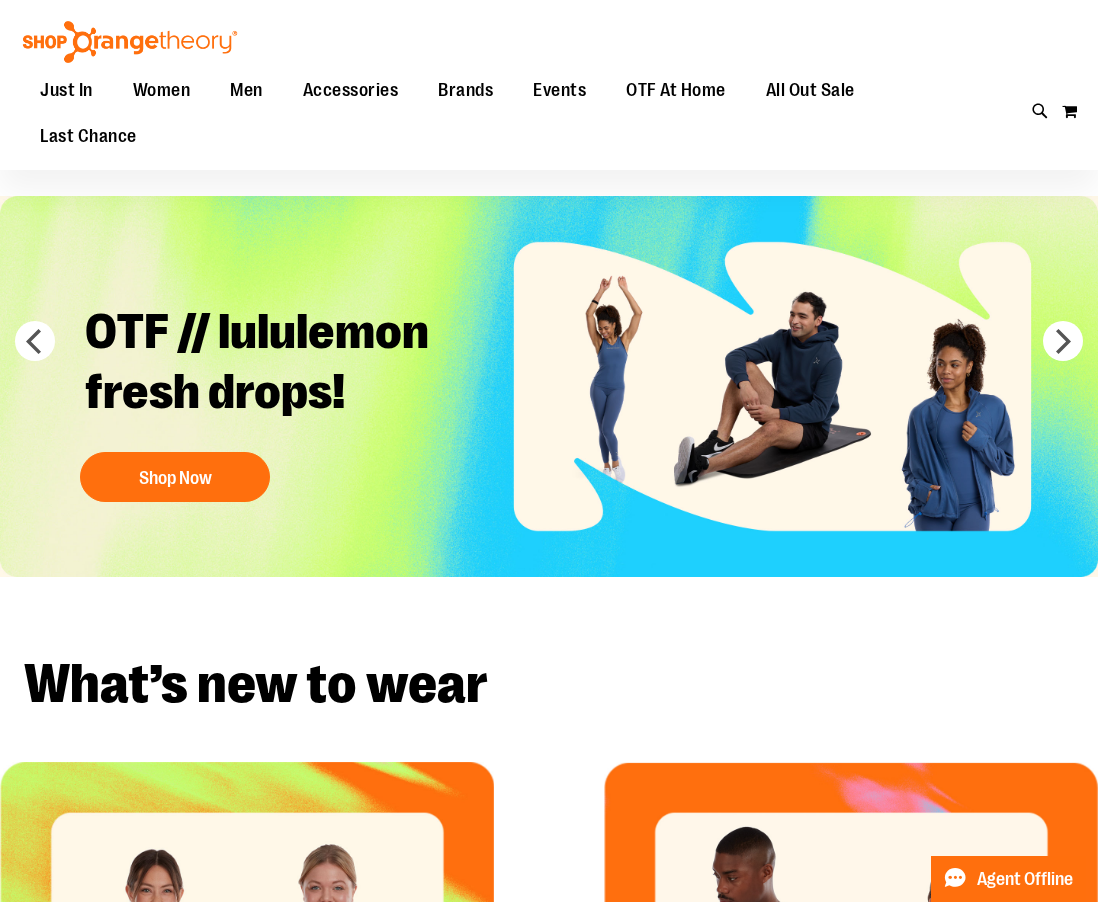 scroll, scrollTop: 13, scrollLeft: 0, axis: vertical 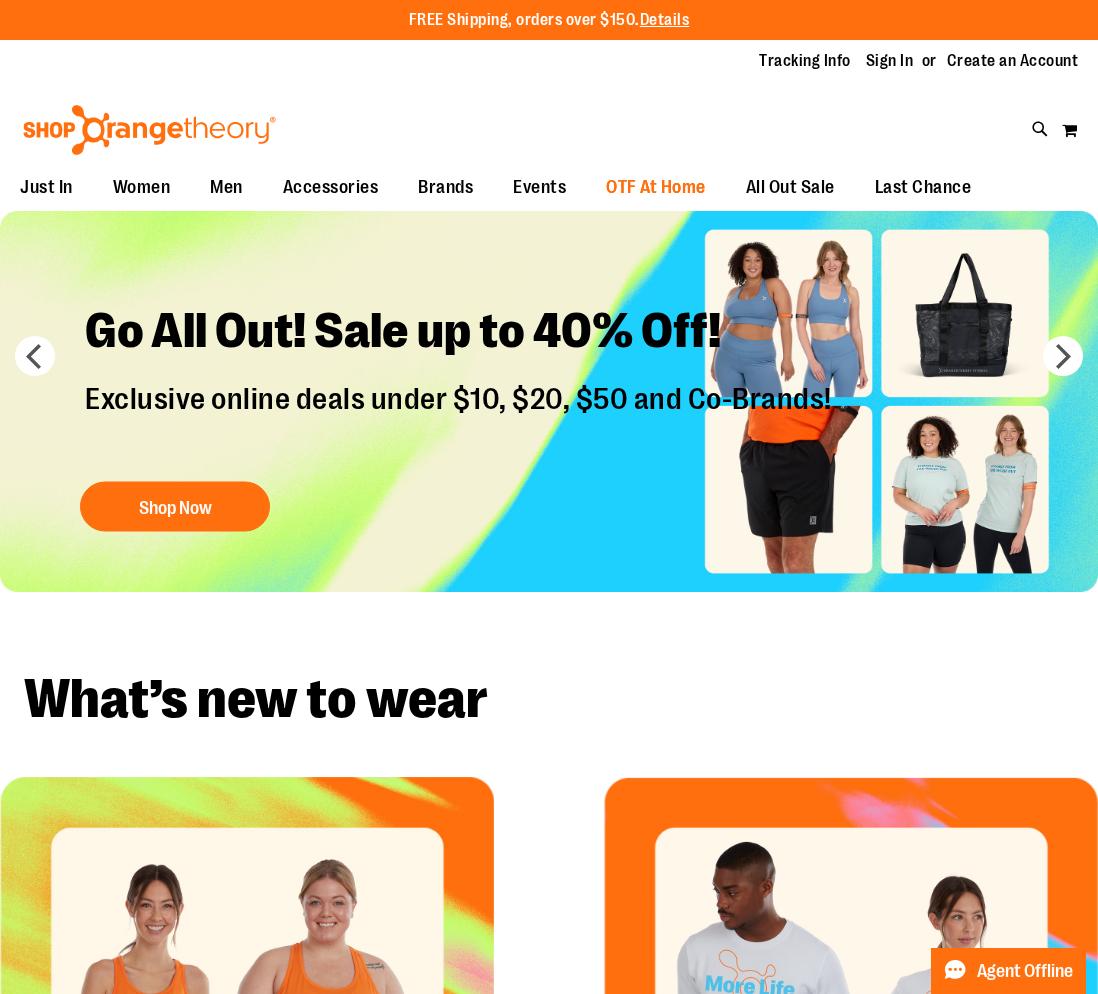 click on "OTF At Home" at bounding box center [656, 187] 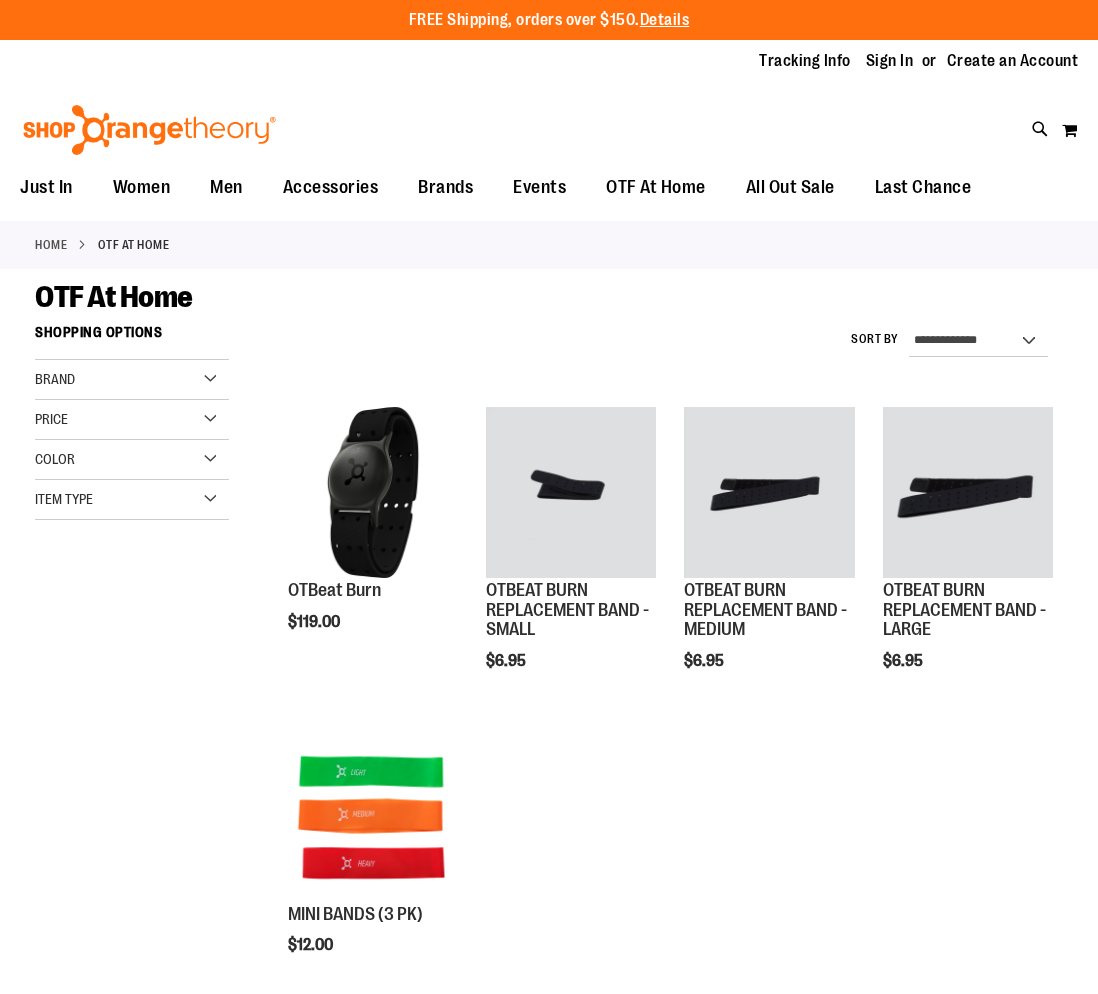 scroll, scrollTop: 0, scrollLeft: 0, axis: both 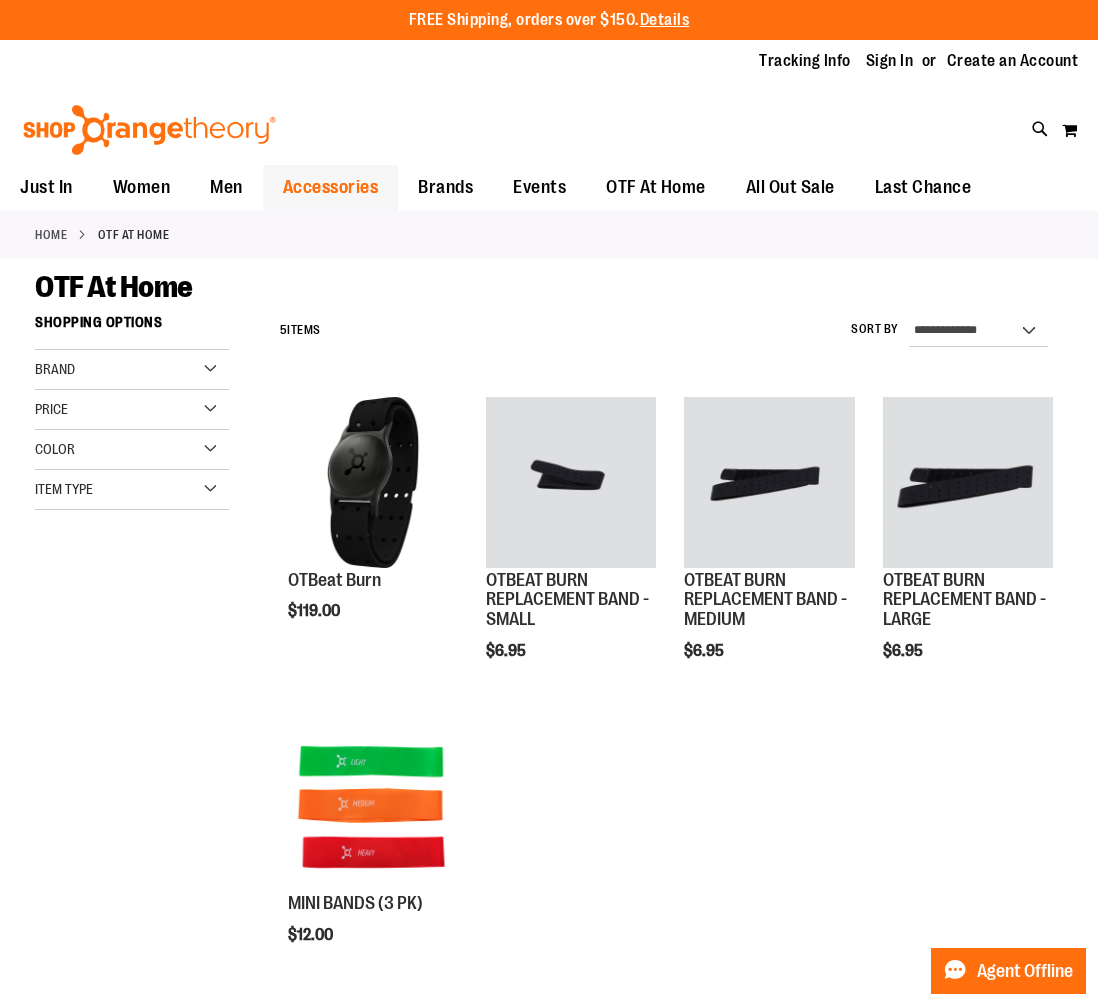 click on "Accessories" at bounding box center (331, 187) 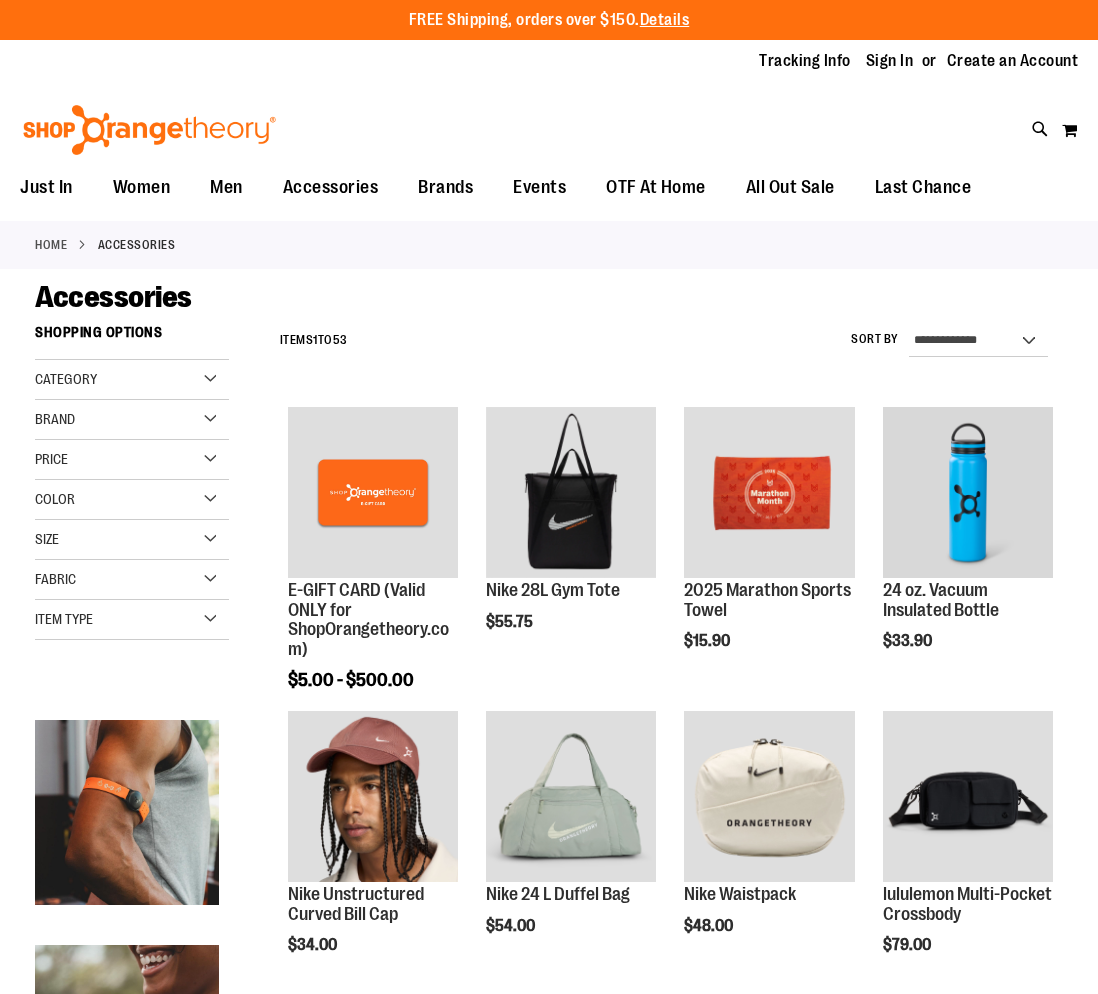scroll, scrollTop: 0, scrollLeft: 0, axis: both 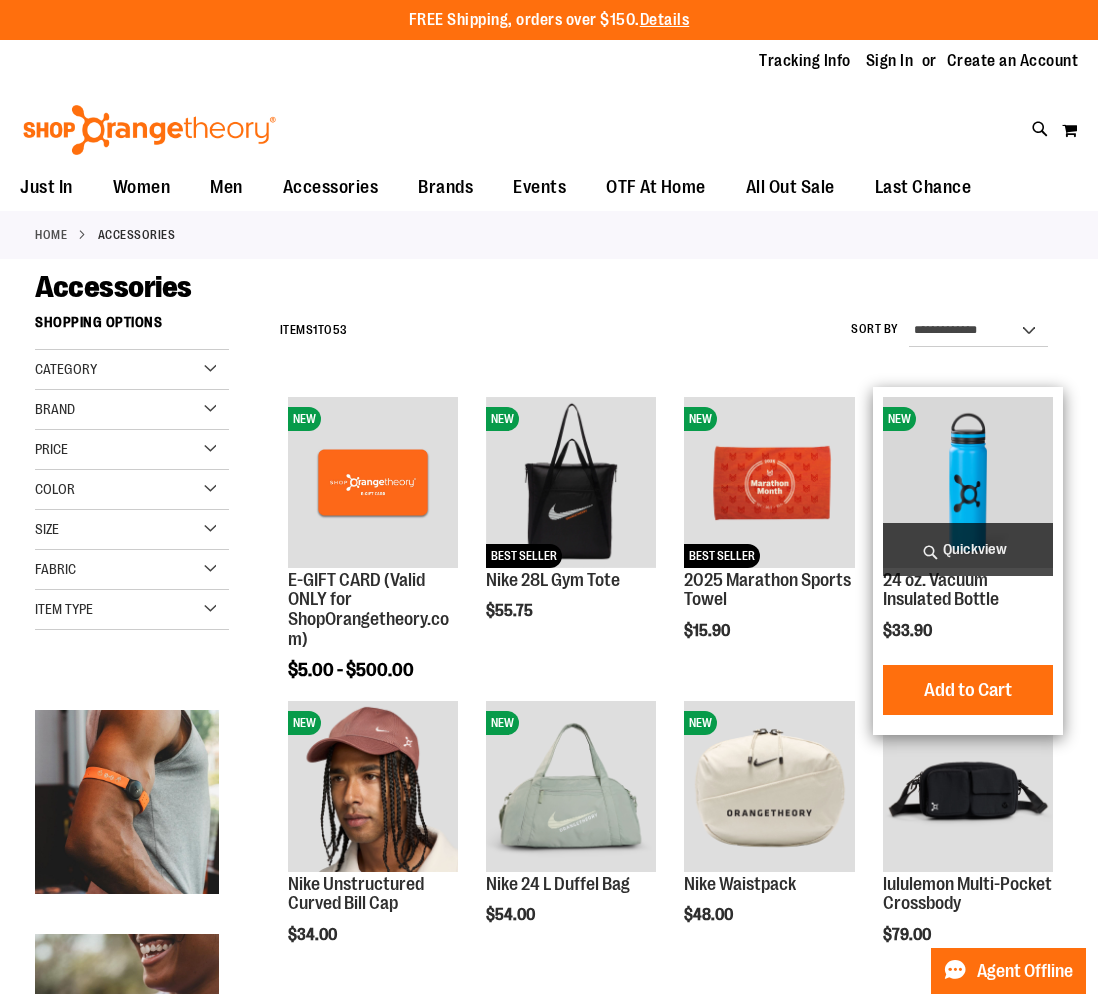 click on "NEW
24 oz. Vacuum Insulated Bottle
$33.90
Quickview
Add to Cart" at bounding box center [968, 561] 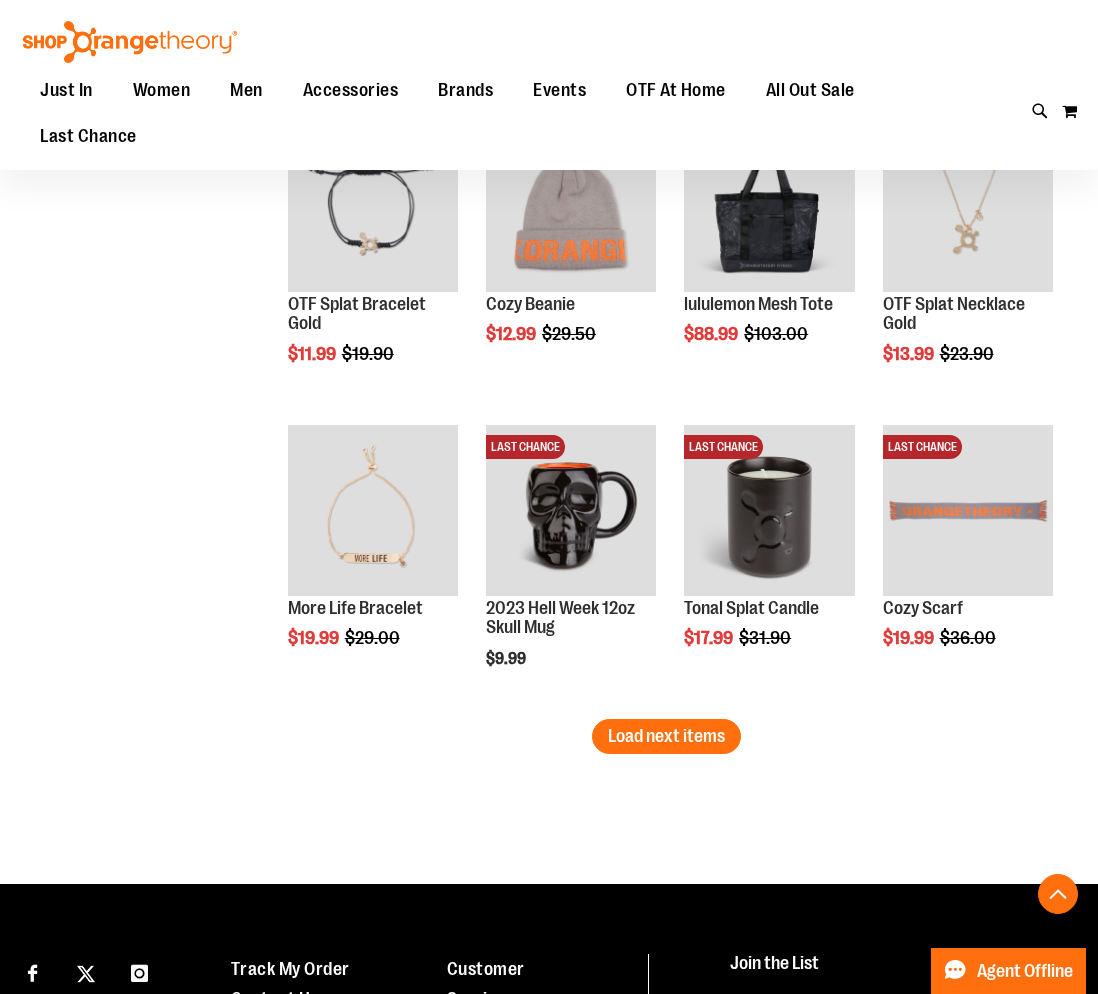 scroll, scrollTop: 2409, scrollLeft: 0, axis: vertical 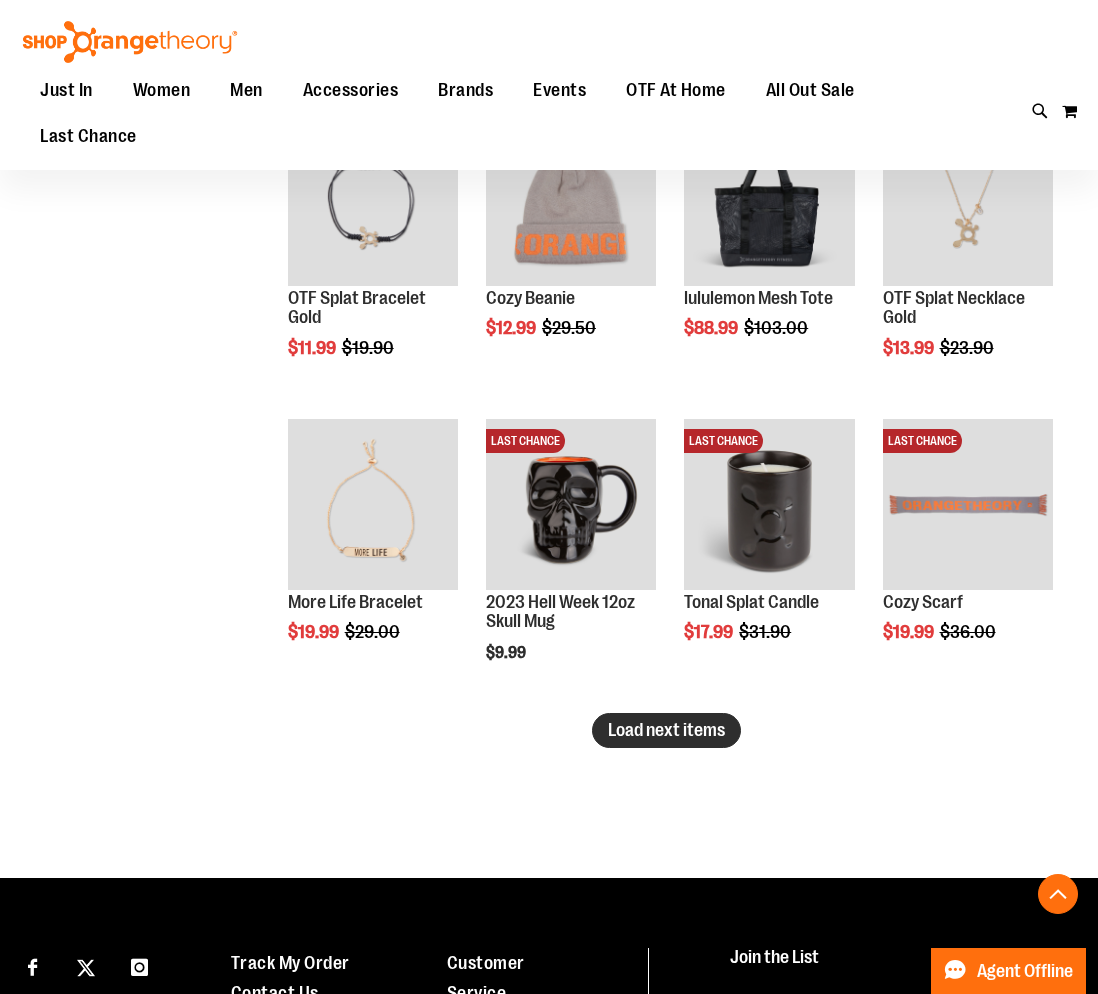 click on "Load next items" at bounding box center (666, 730) 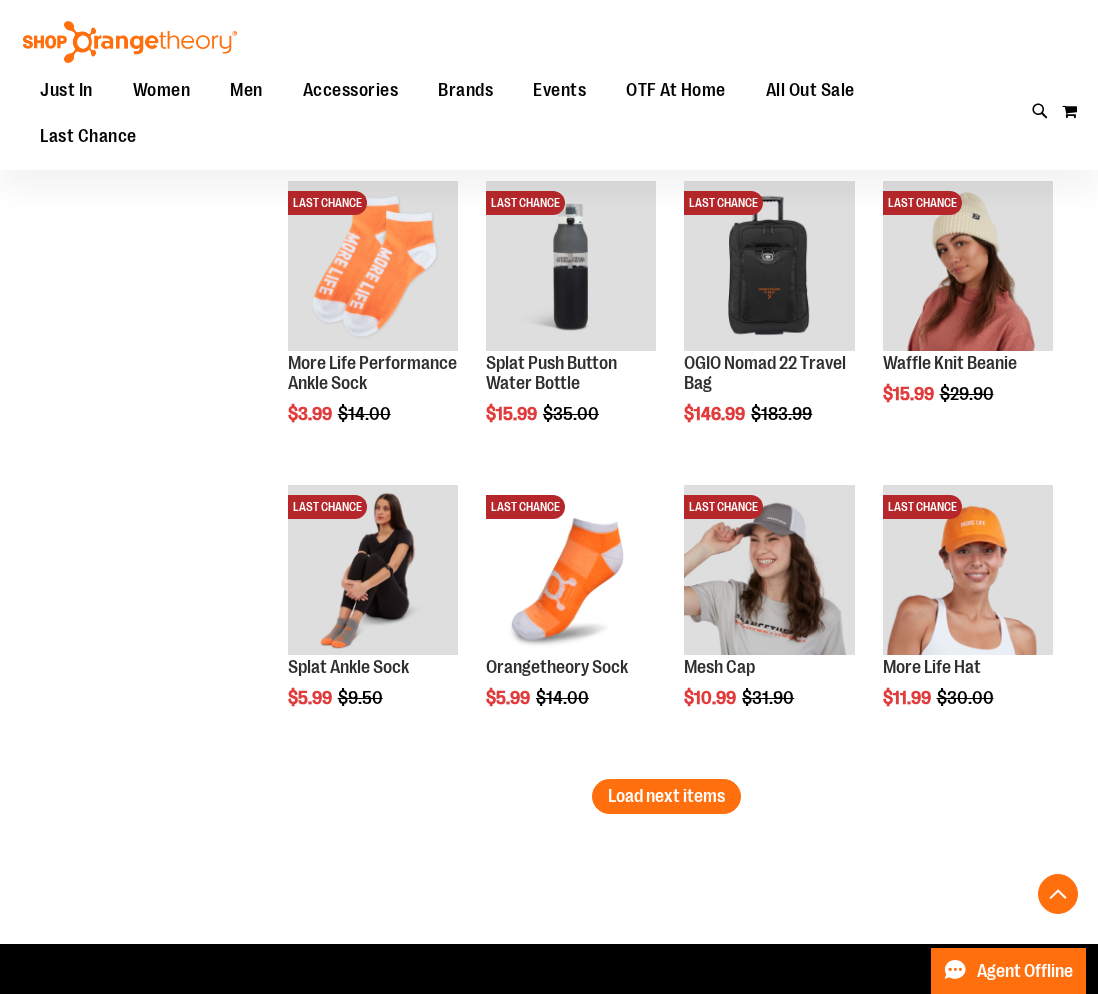 scroll, scrollTop: 3281, scrollLeft: 0, axis: vertical 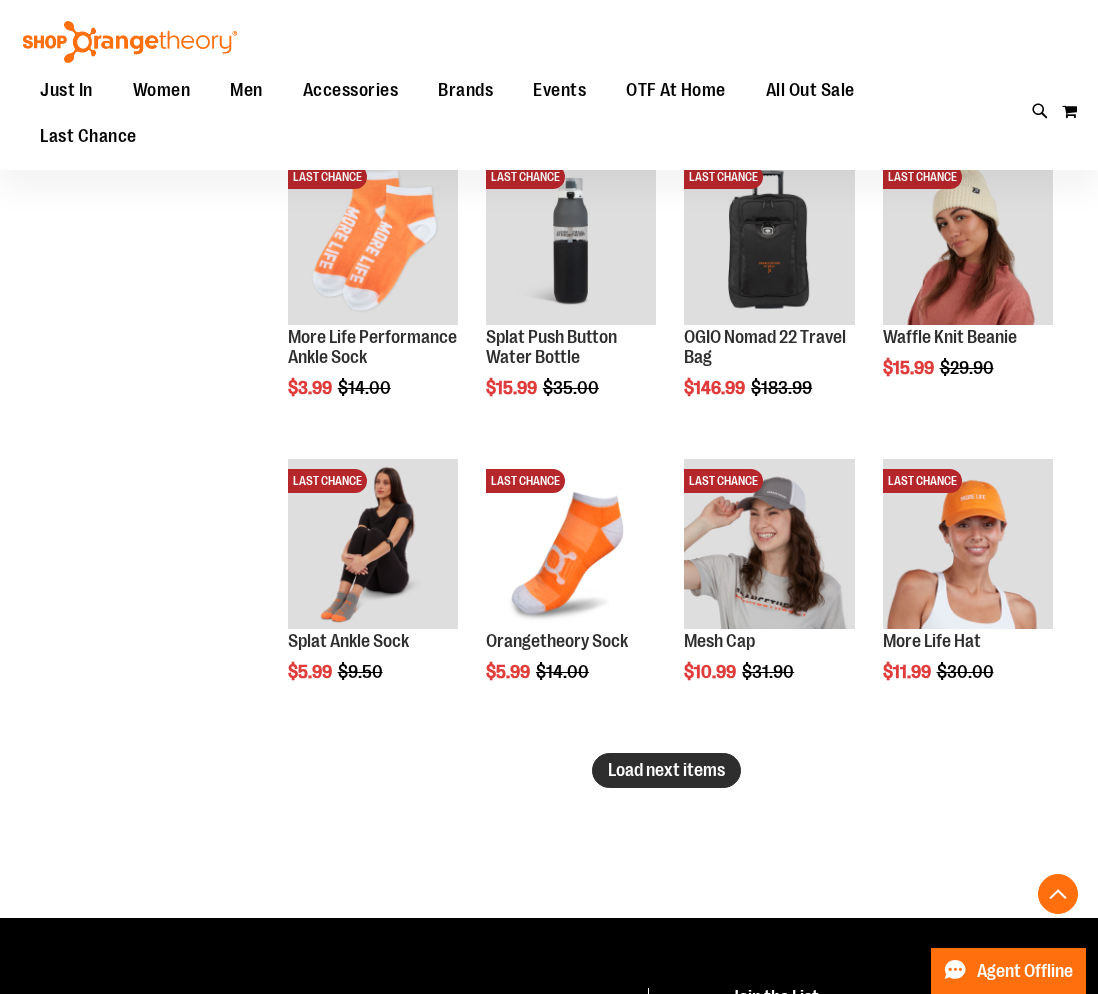 click on "Load next items" at bounding box center [666, 770] 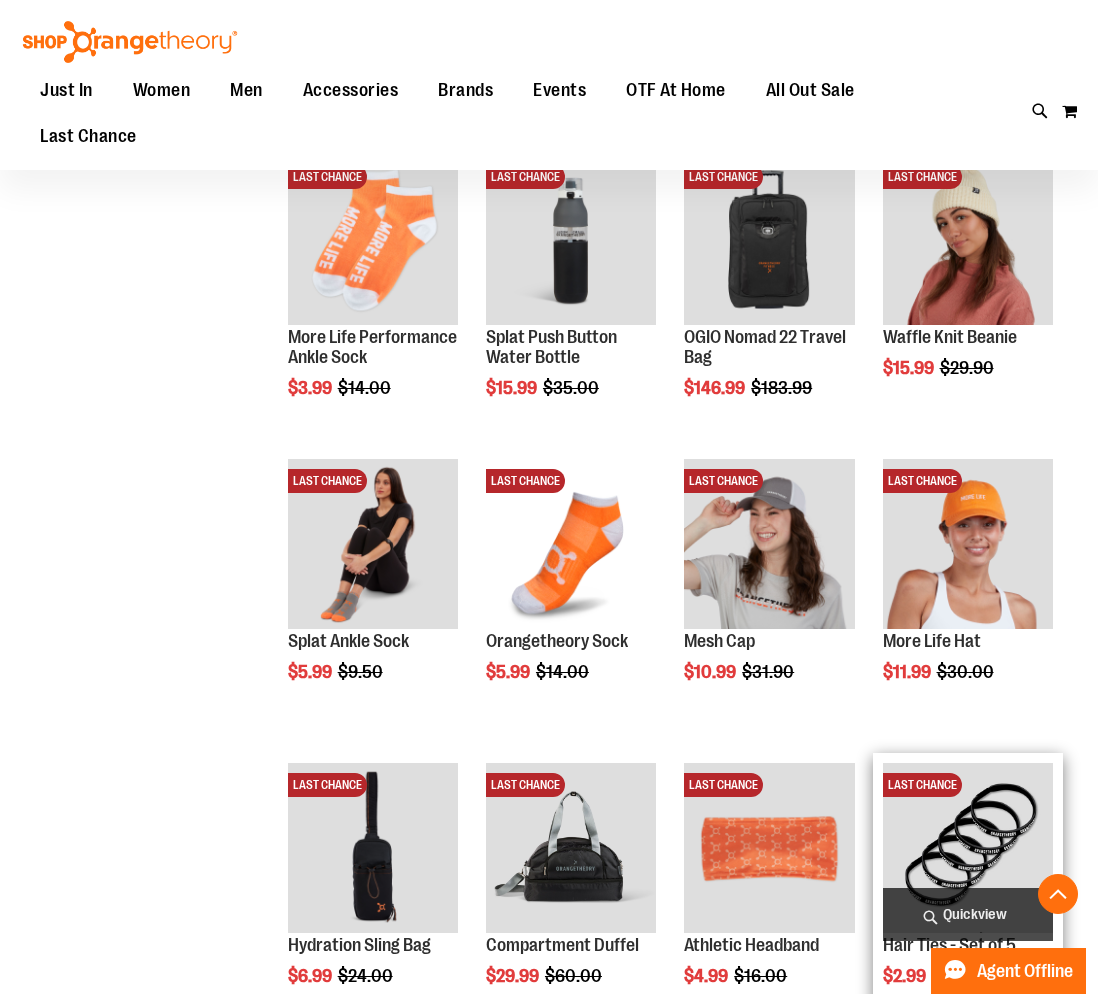 click at bounding box center (968, 848) 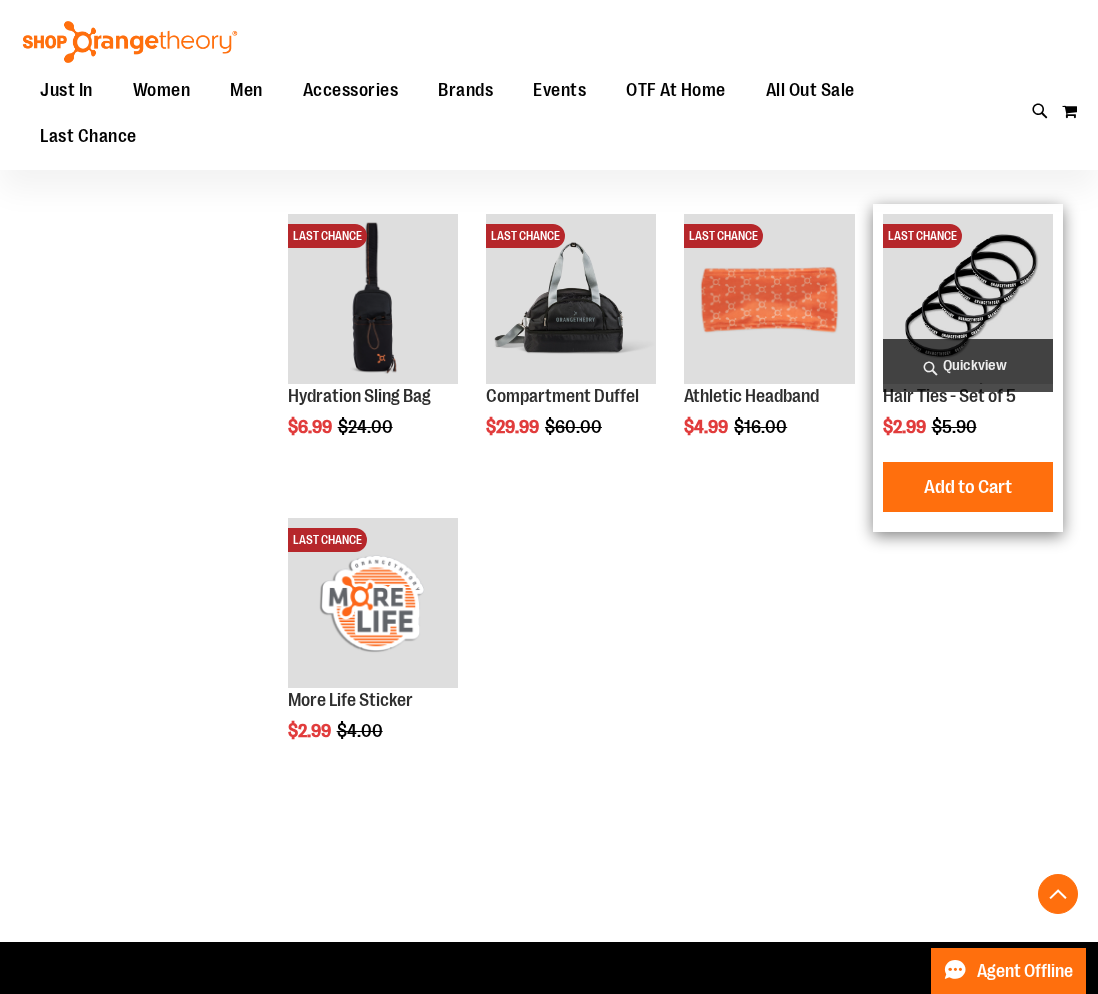 scroll, scrollTop: 3752, scrollLeft: 0, axis: vertical 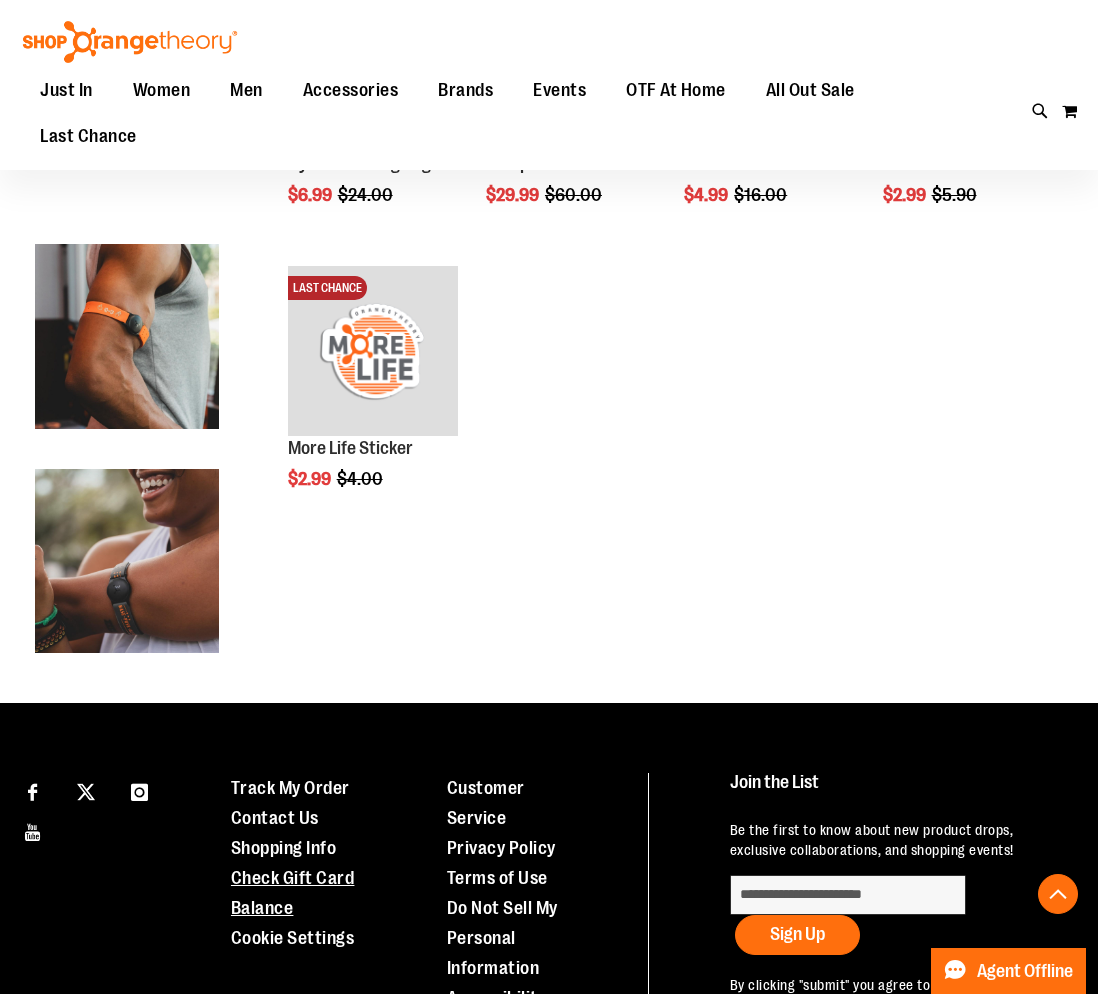 click on "Check Gift Card Balance" at bounding box center (293, 893) 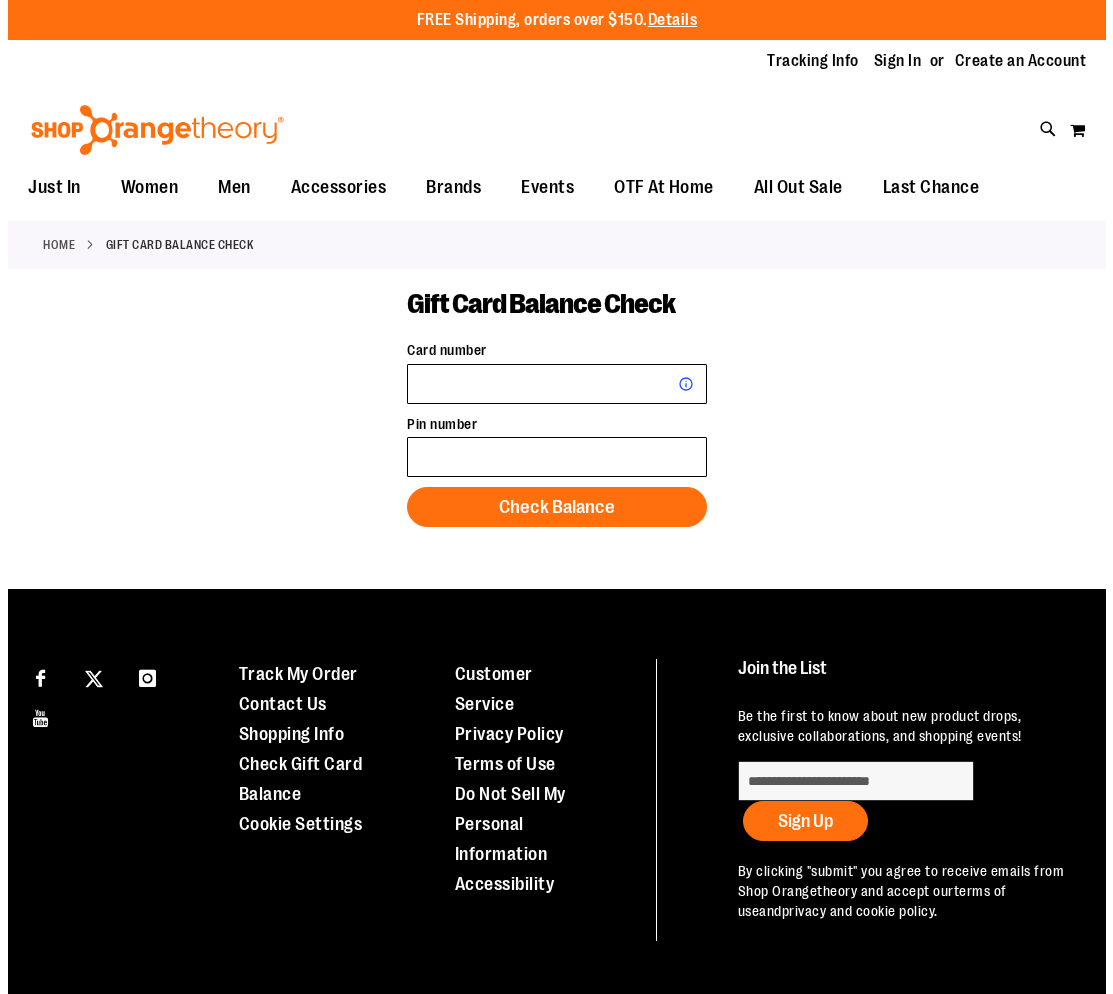 scroll, scrollTop: 0, scrollLeft: 0, axis: both 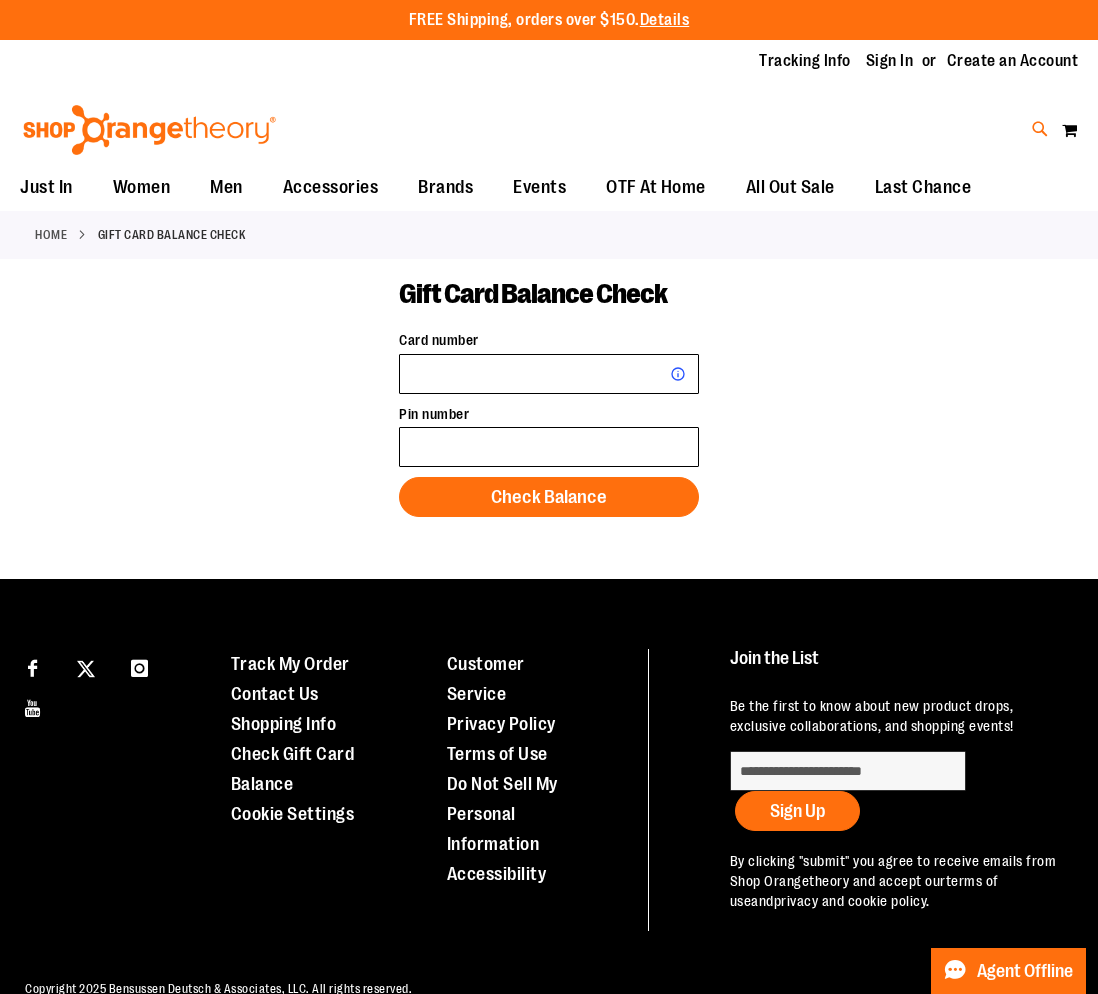 click at bounding box center [1040, 129] 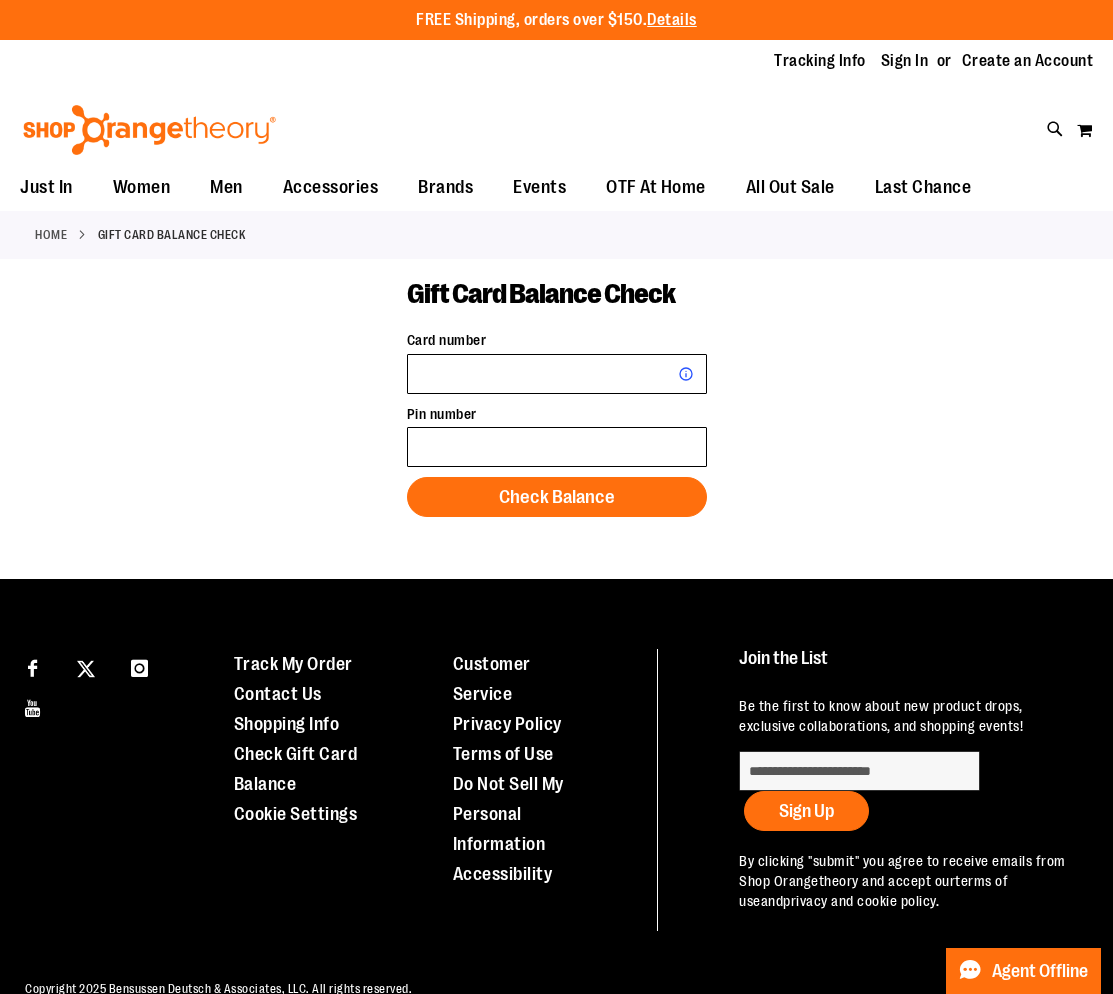 scroll, scrollTop: 127, scrollLeft: 0, axis: vertical 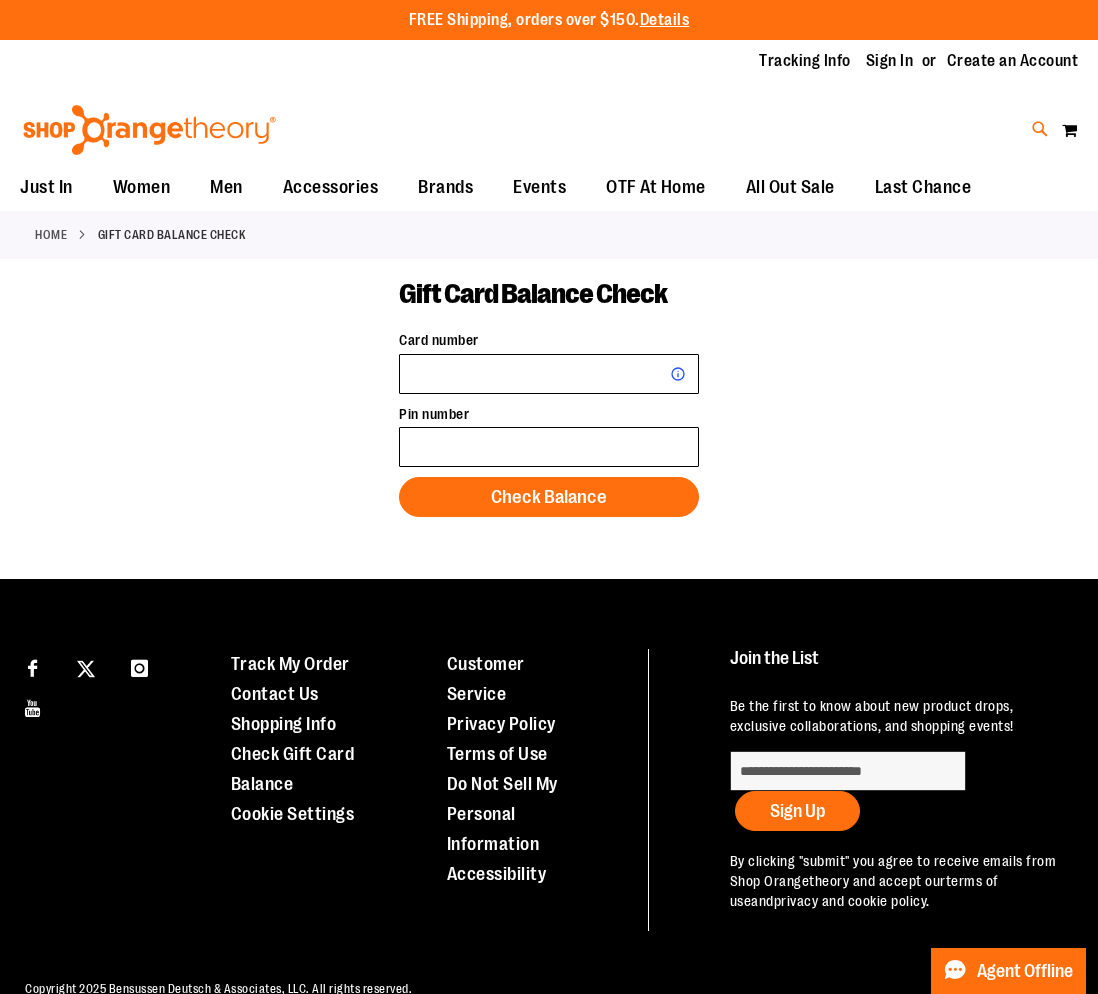 click at bounding box center [1040, 129] 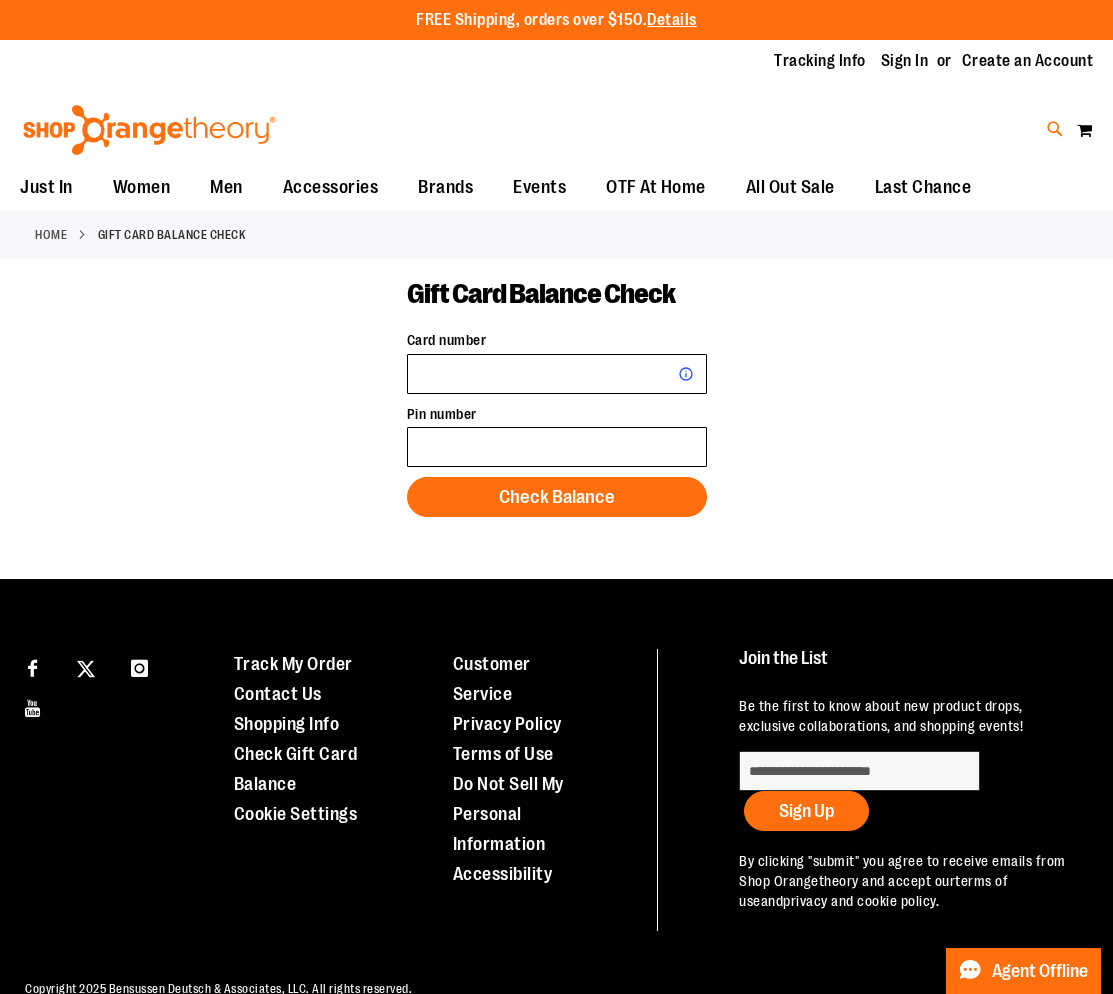 type on "*********" 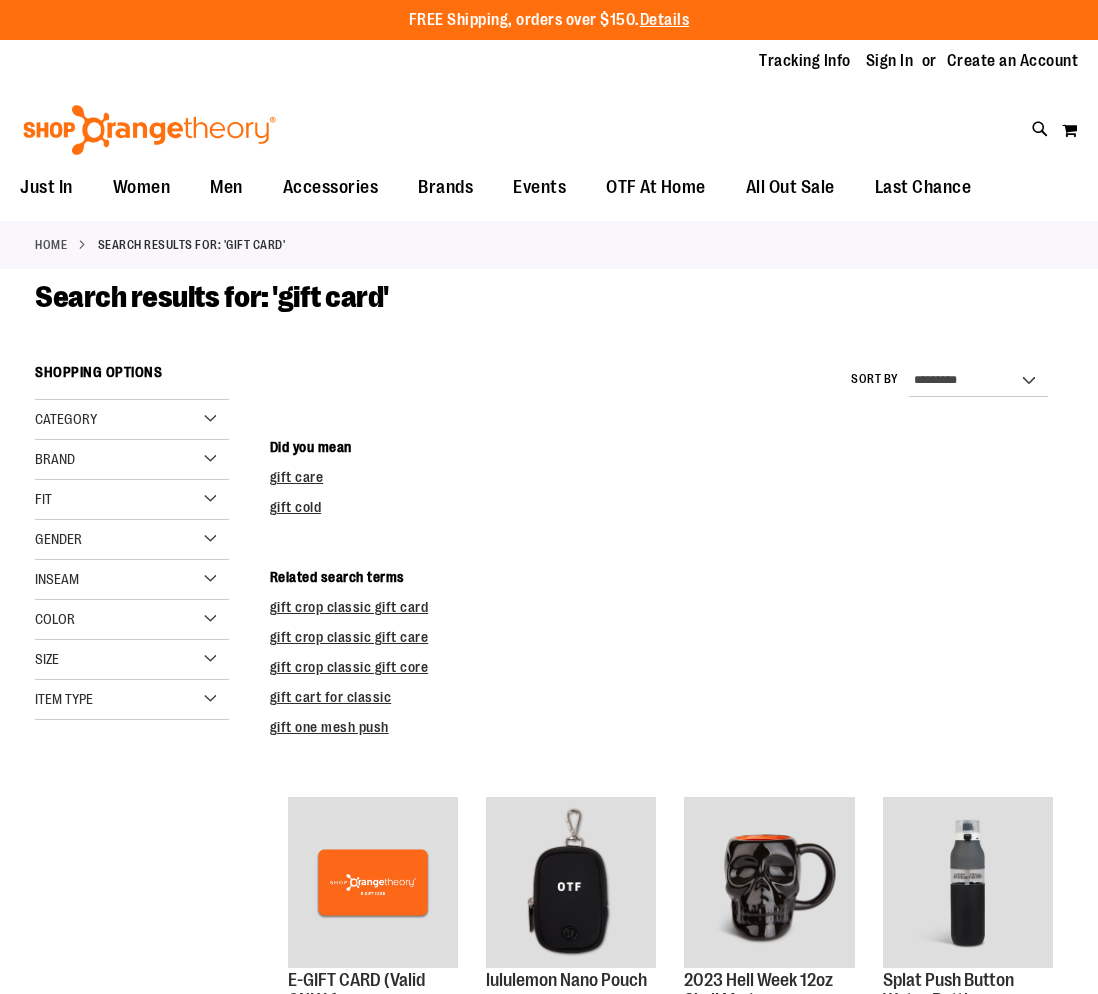 scroll, scrollTop: 0, scrollLeft: 0, axis: both 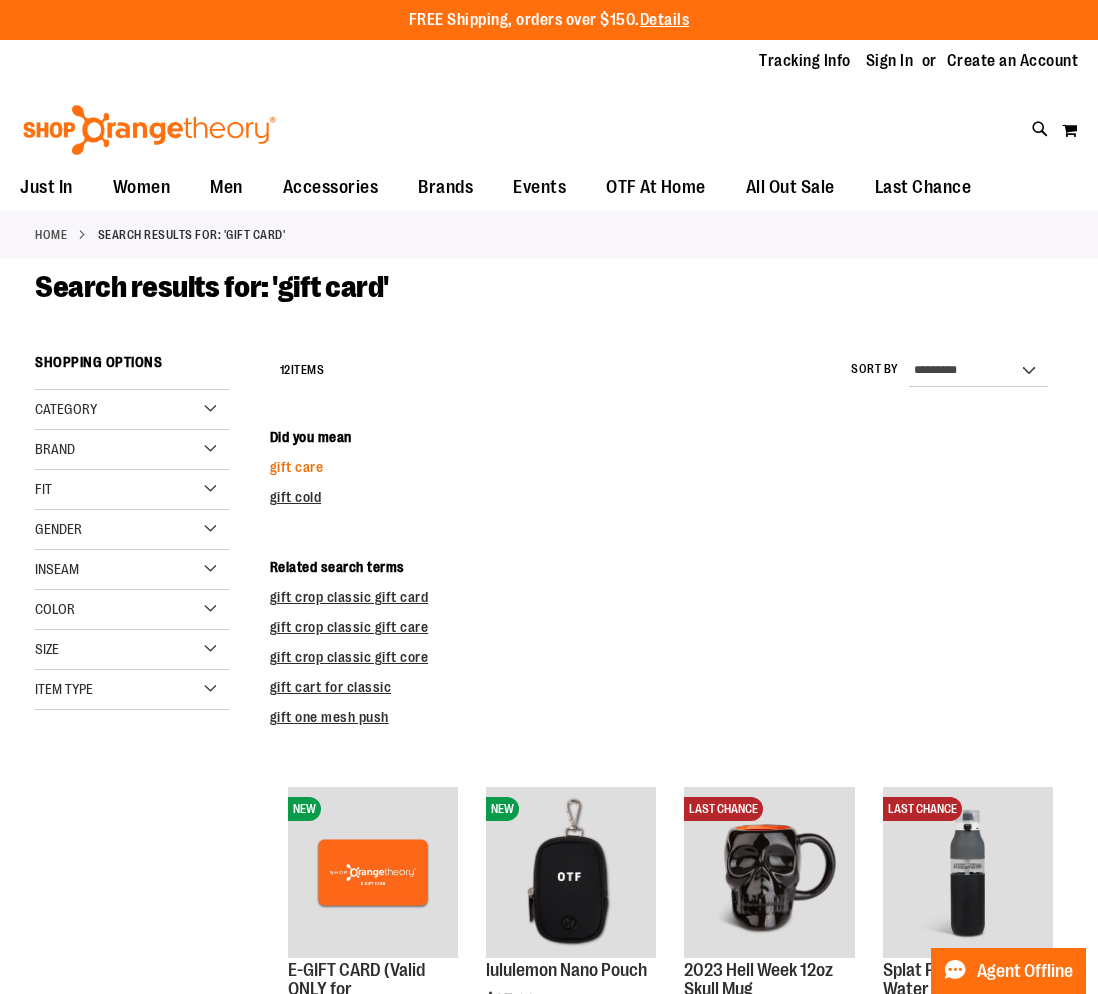 click on "gift care" at bounding box center (297, 467) 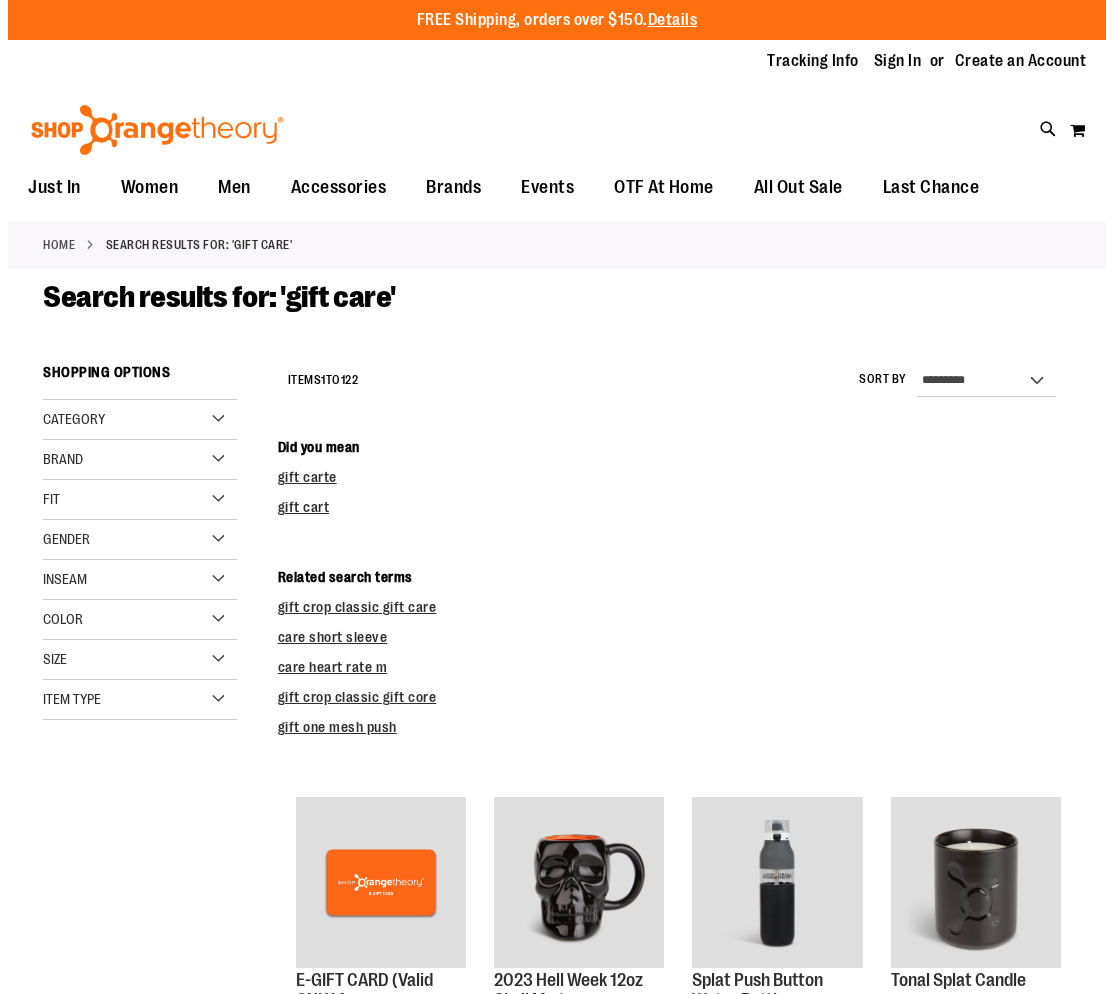 scroll, scrollTop: 0, scrollLeft: 0, axis: both 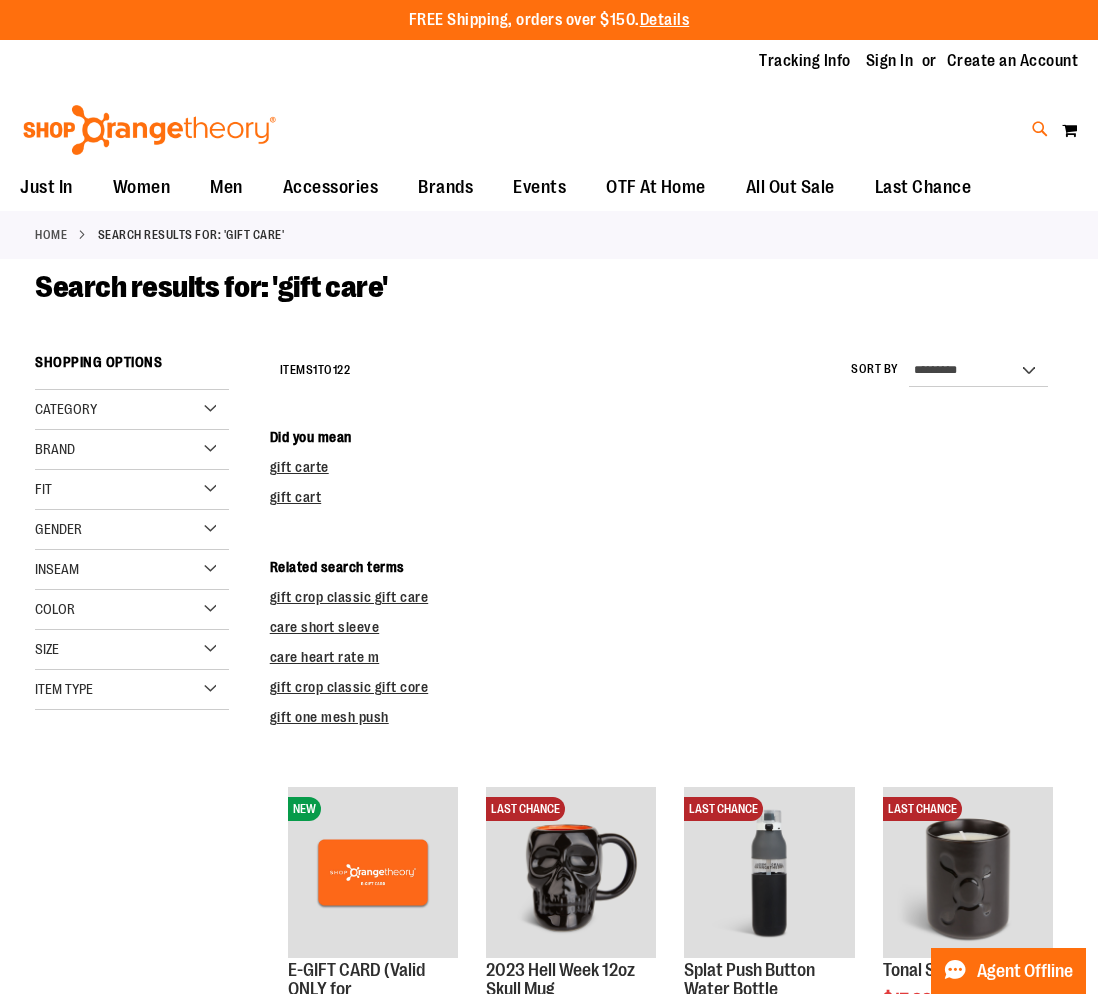 click at bounding box center (1040, 129) 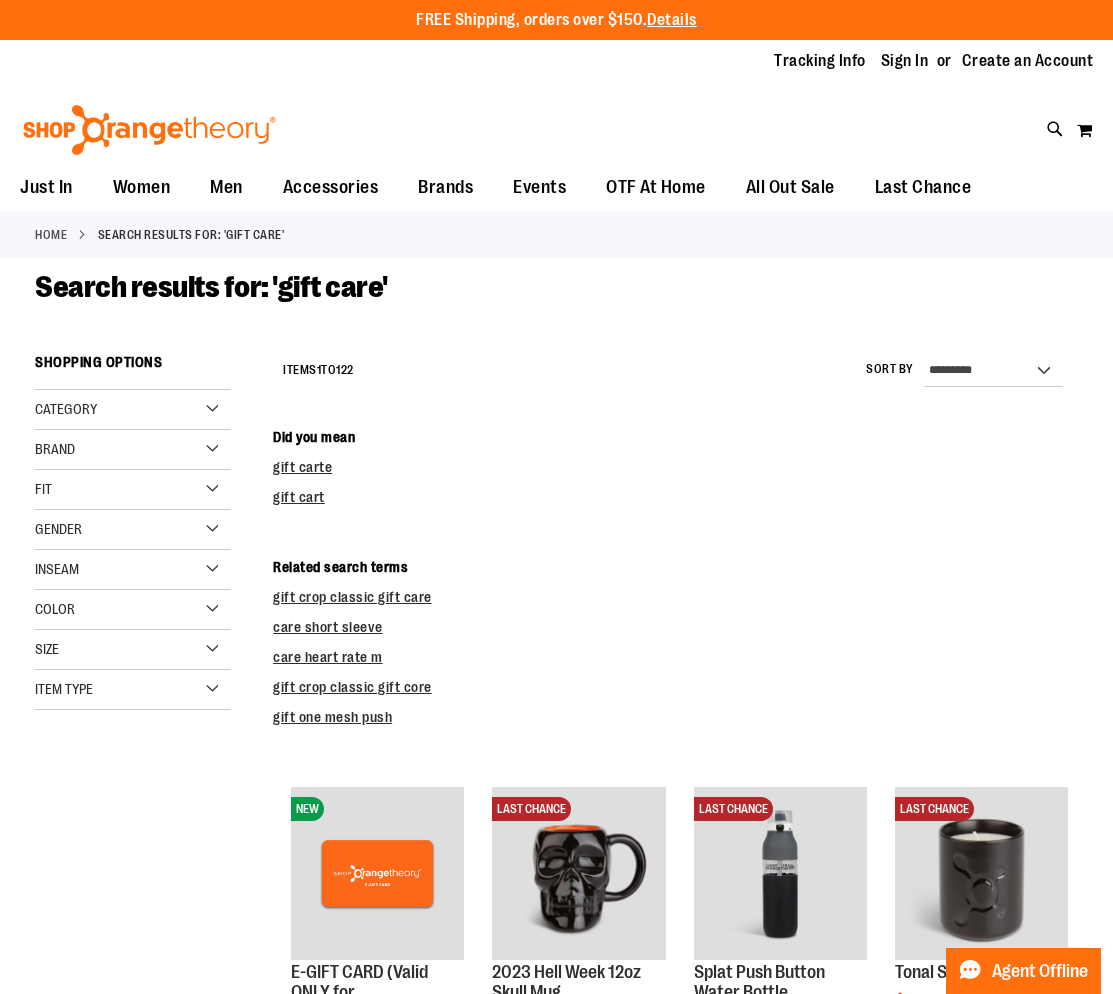 type on "*********" 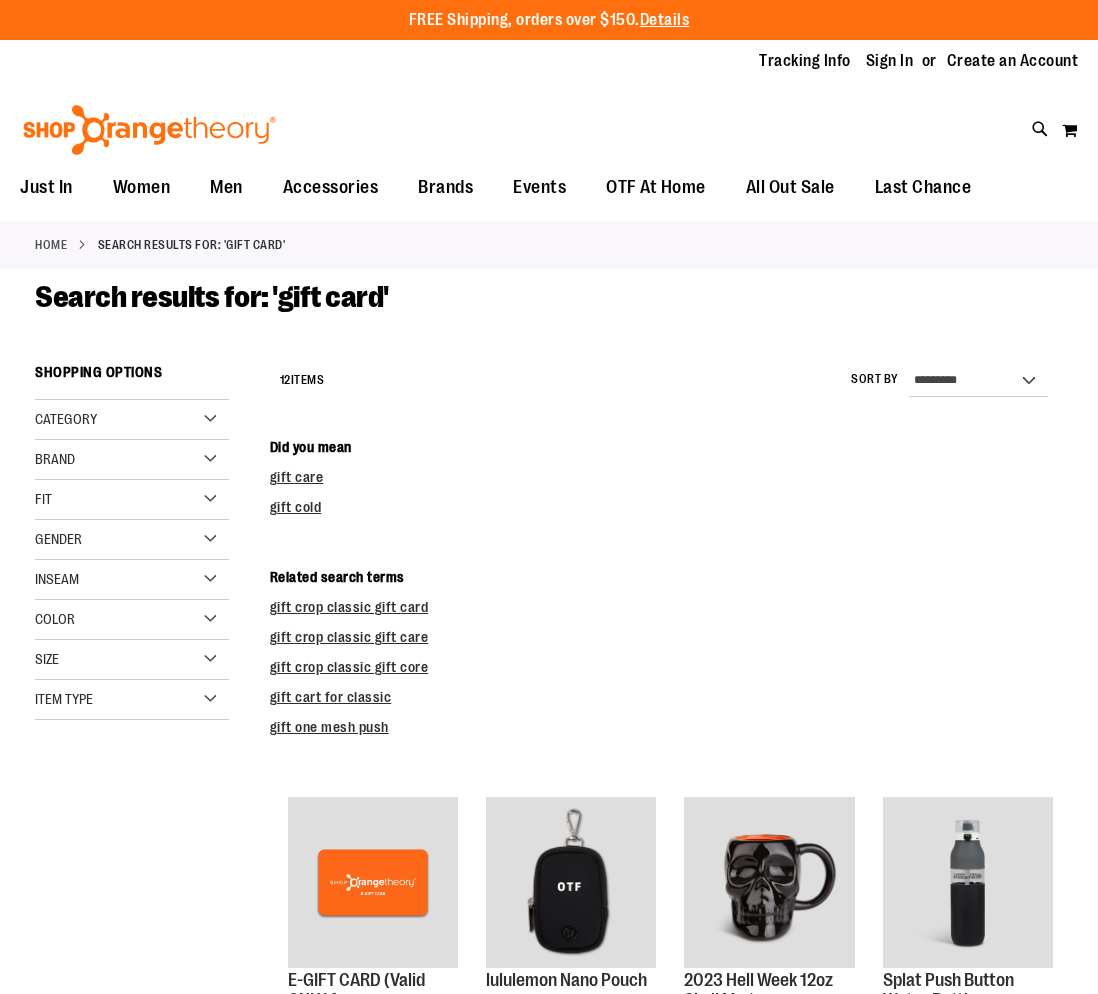 scroll, scrollTop: 0, scrollLeft: 0, axis: both 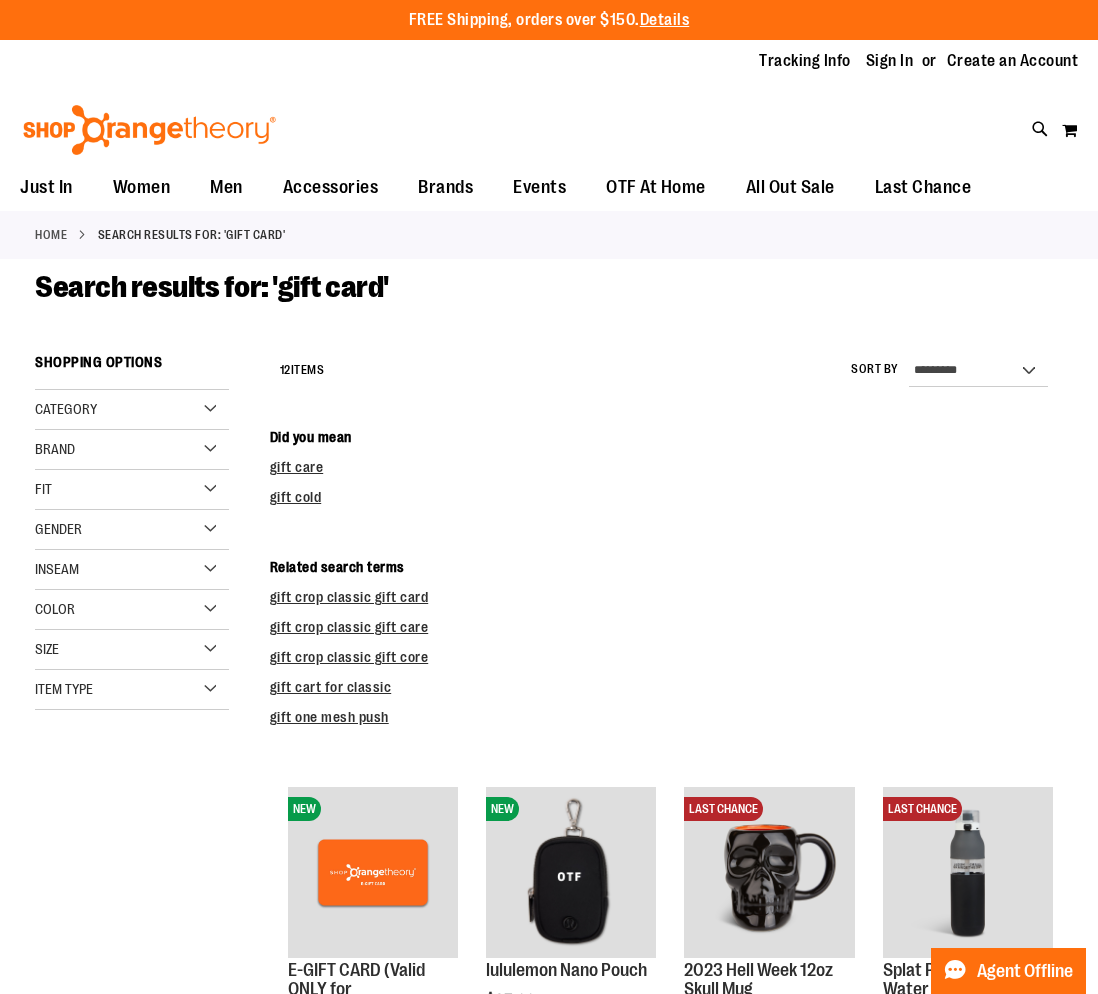 click on "gift crop classic gift core" at bounding box center [666, 657] 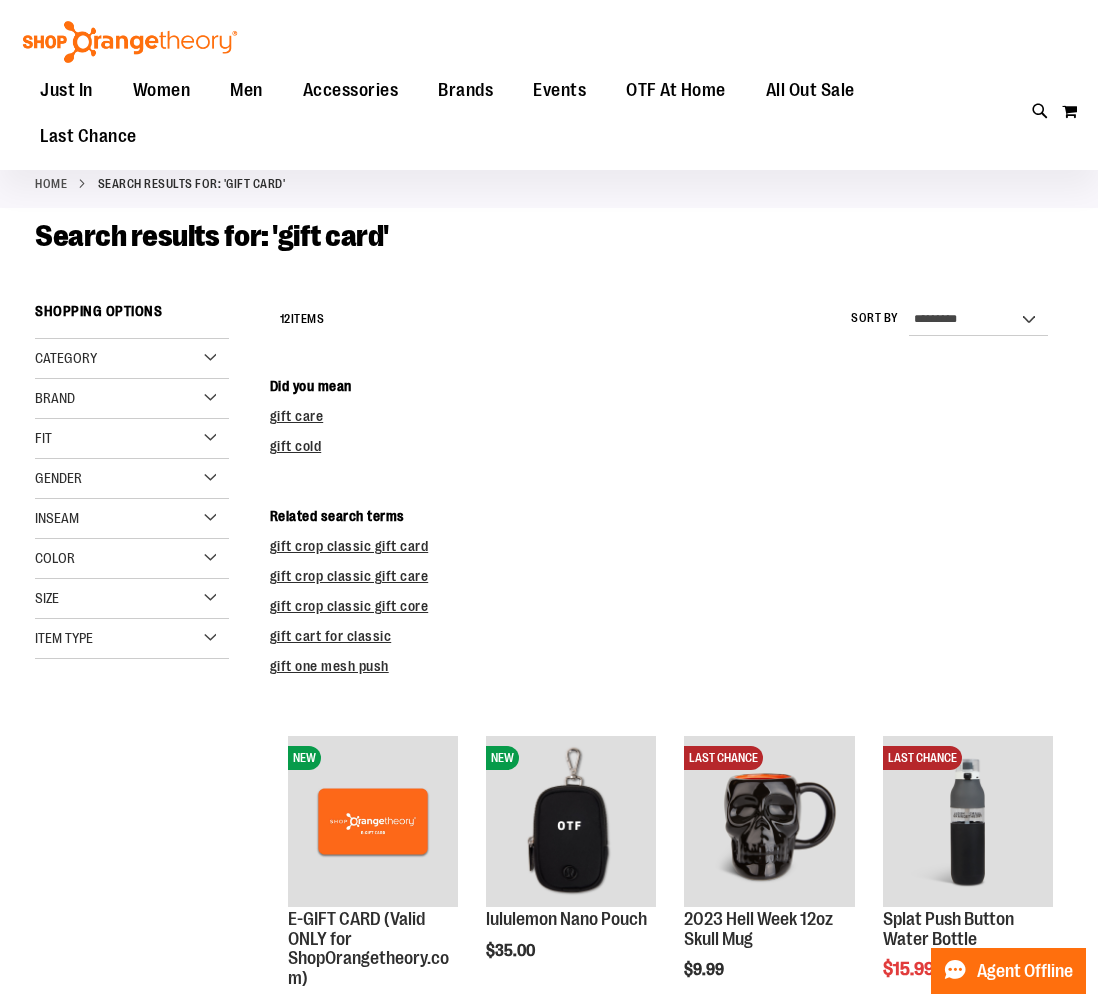 scroll, scrollTop: 65, scrollLeft: 0, axis: vertical 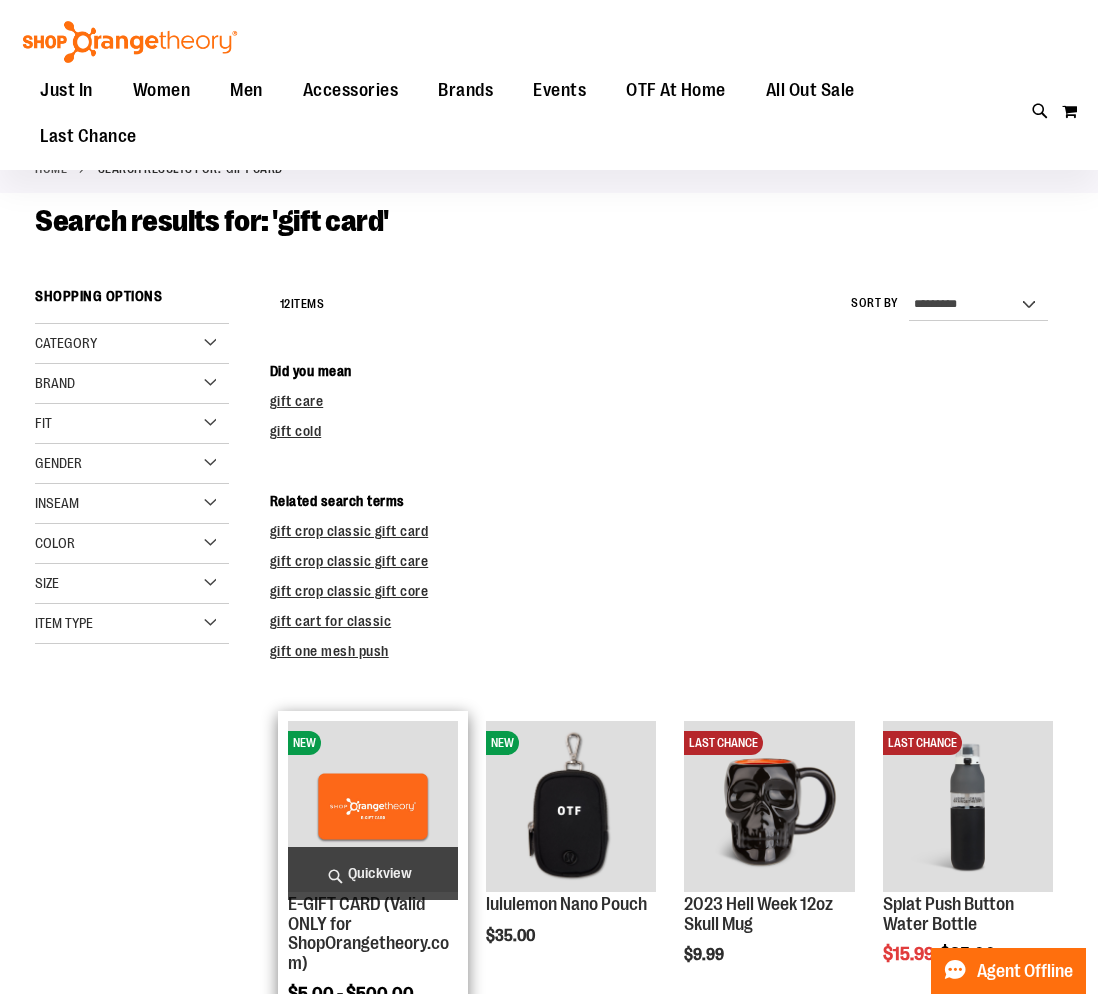 click at bounding box center [373, 806] 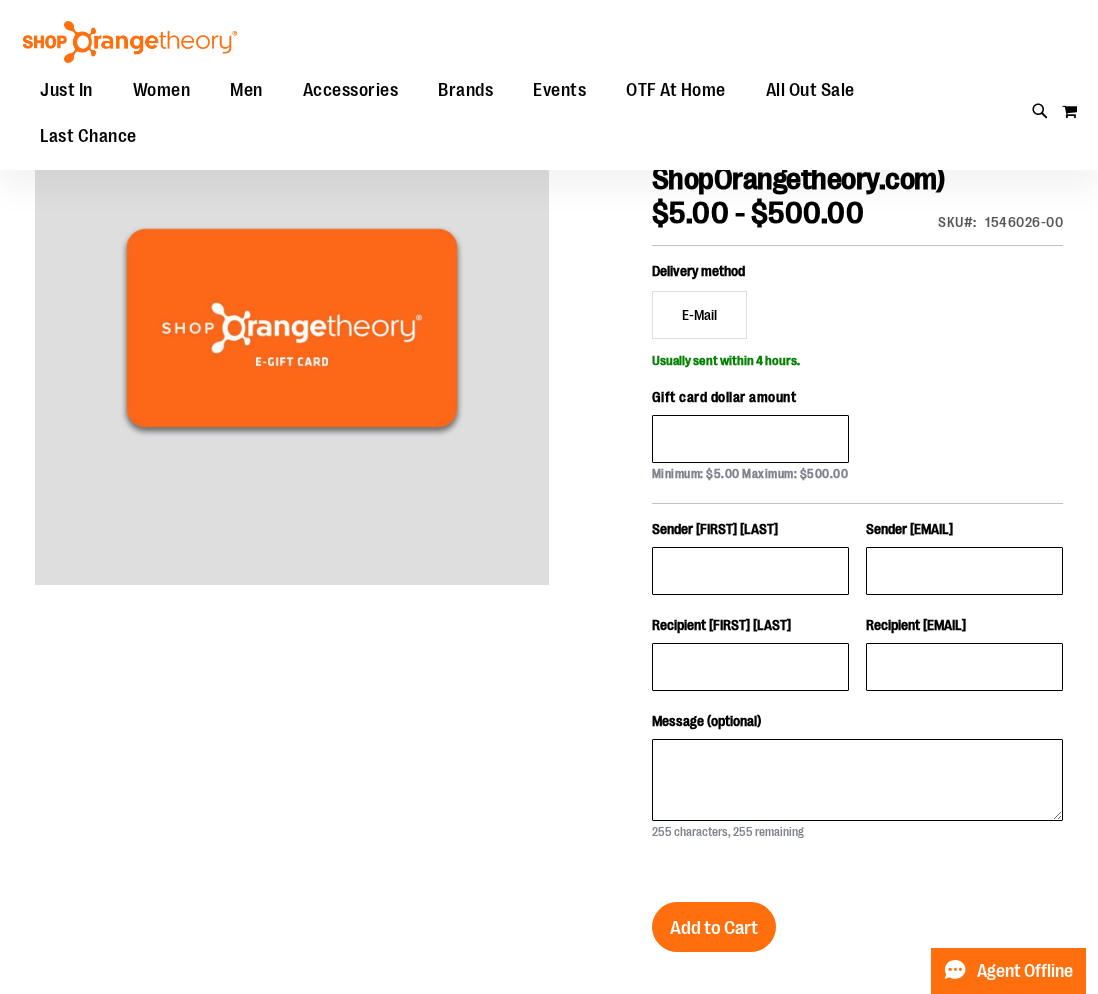 scroll, scrollTop: 208, scrollLeft: 0, axis: vertical 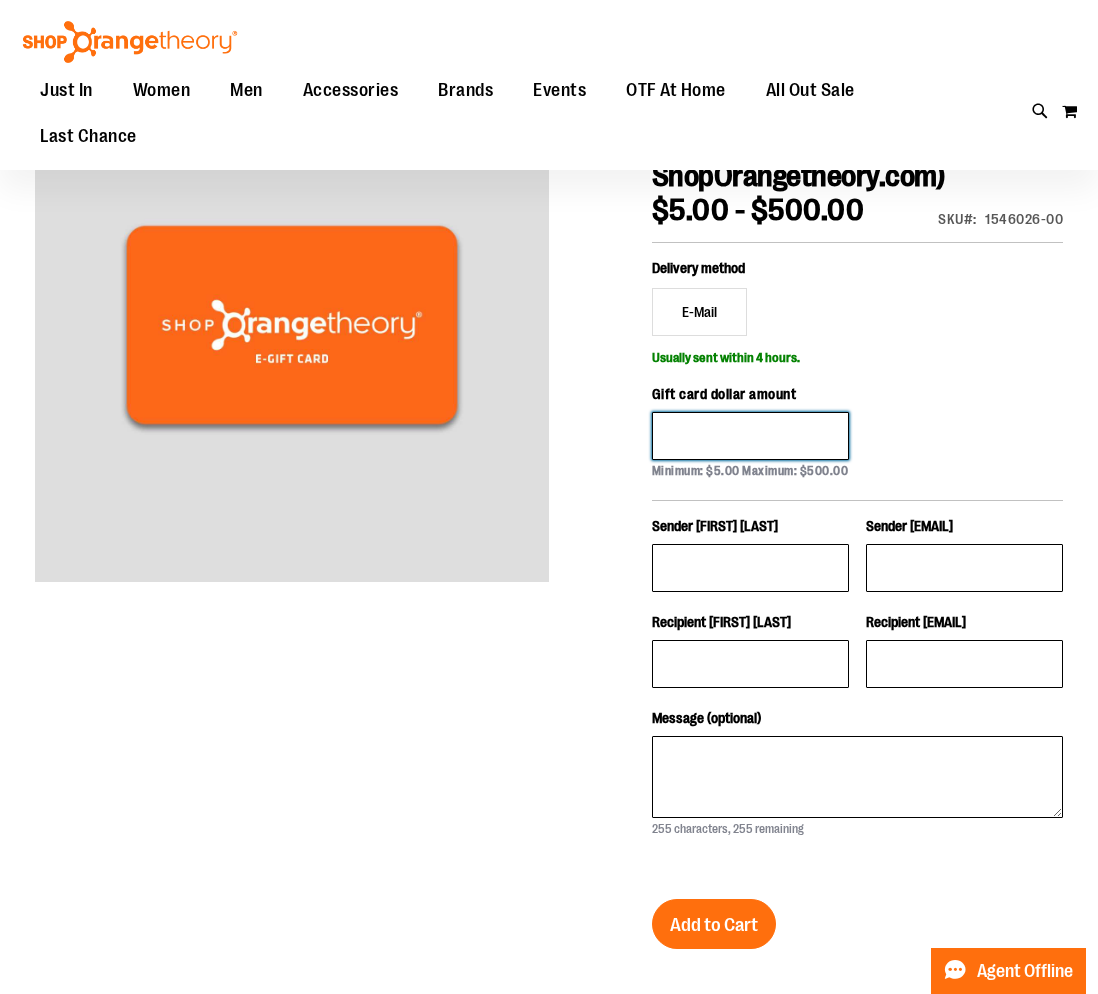 click on "Gift card dollar amount" at bounding box center (750, 436) 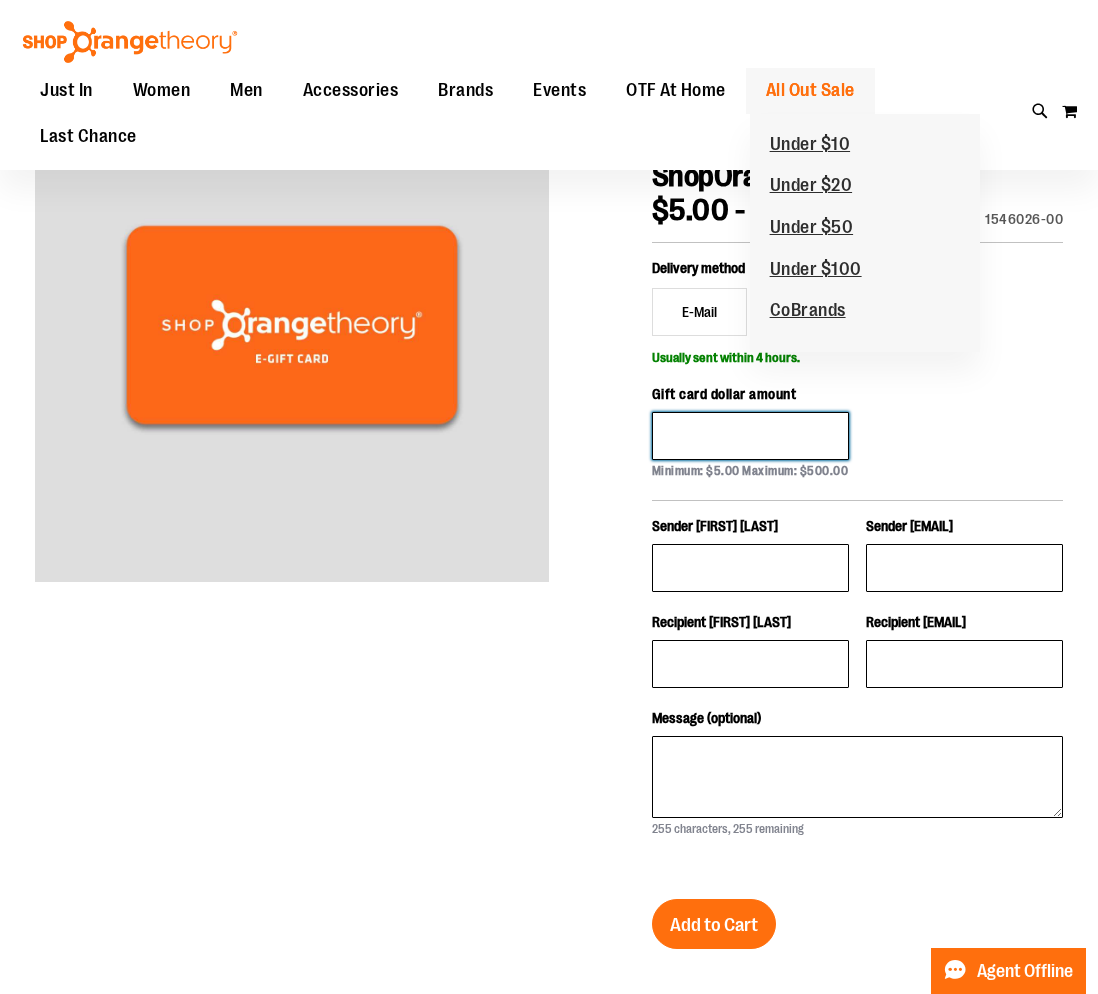 click on "All Out Sale" at bounding box center (810, 90) 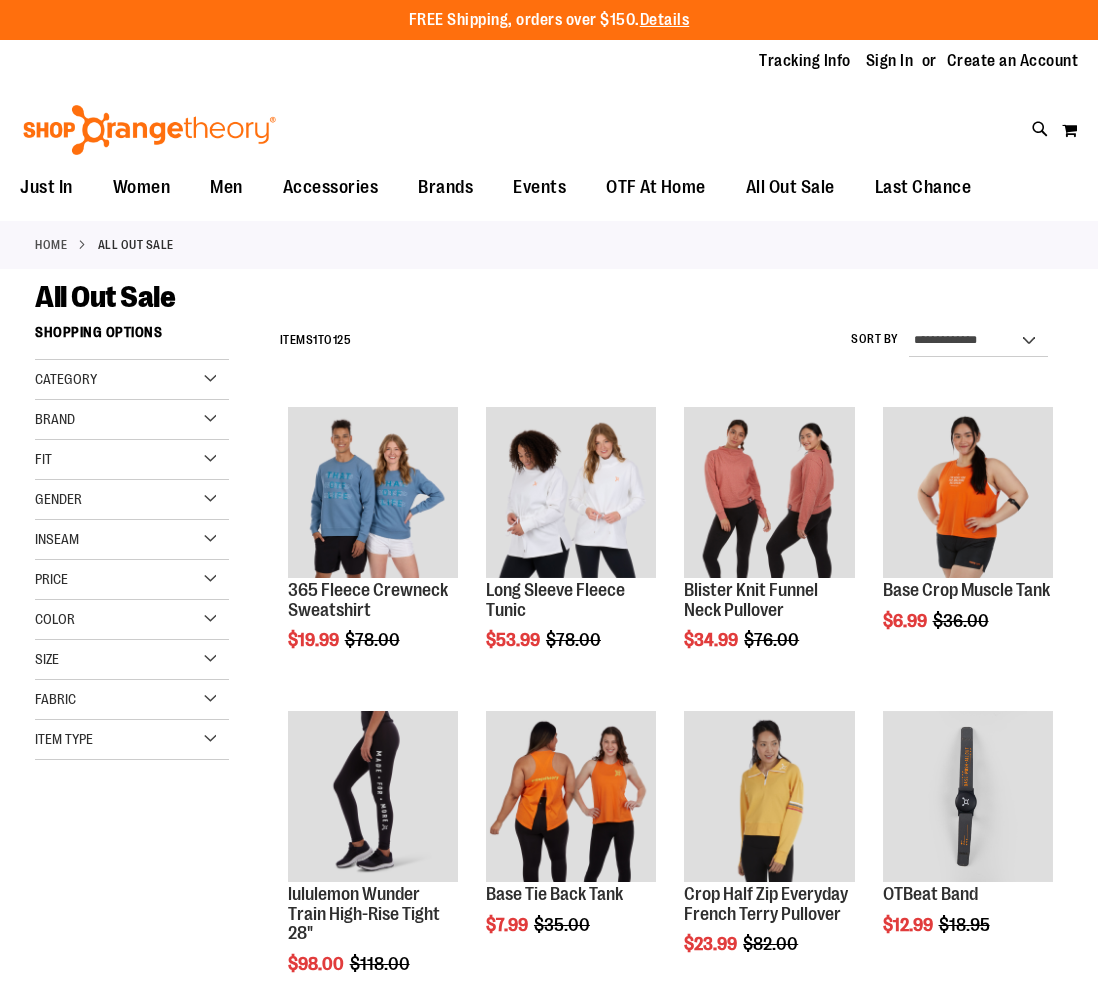 scroll, scrollTop: 0, scrollLeft: 0, axis: both 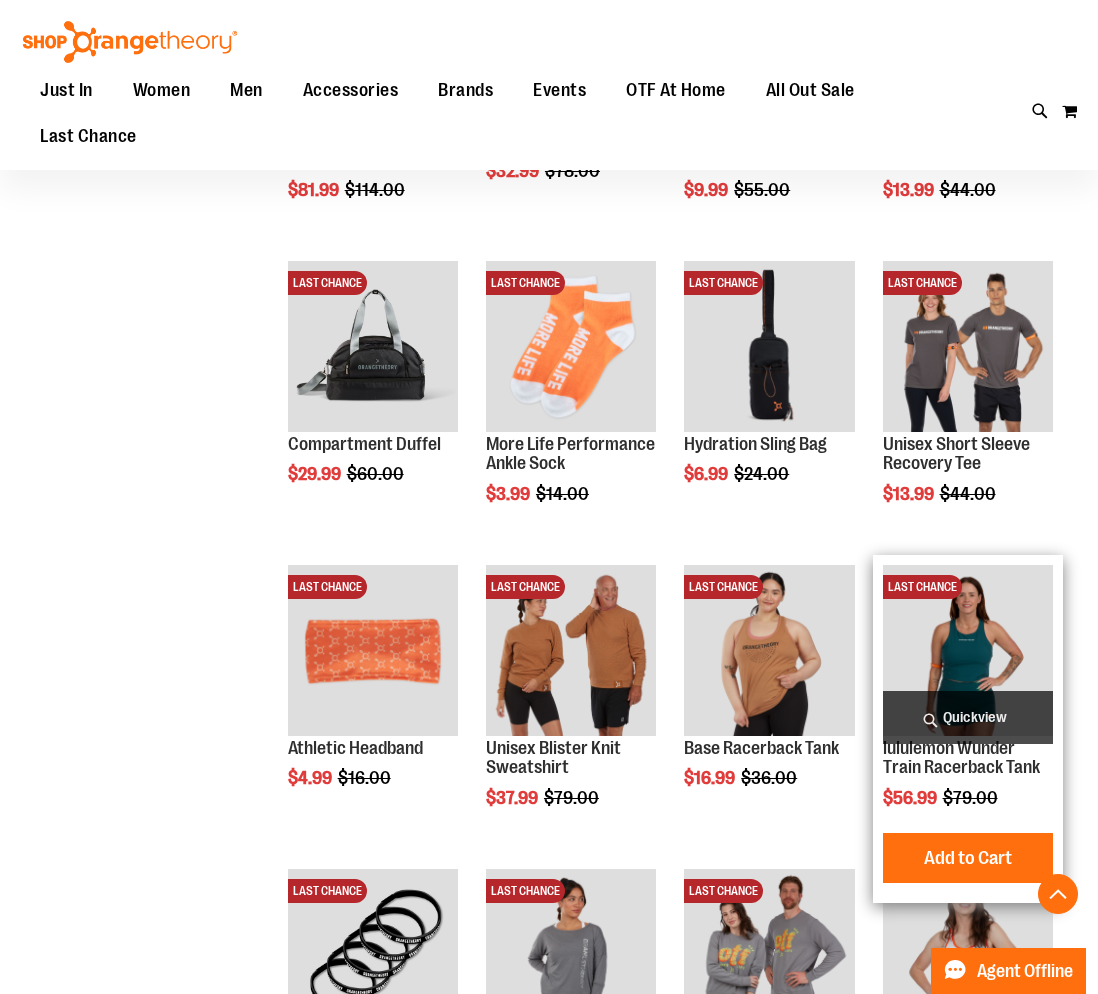 click on "Add to Cart" at bounding box center [968, 858] 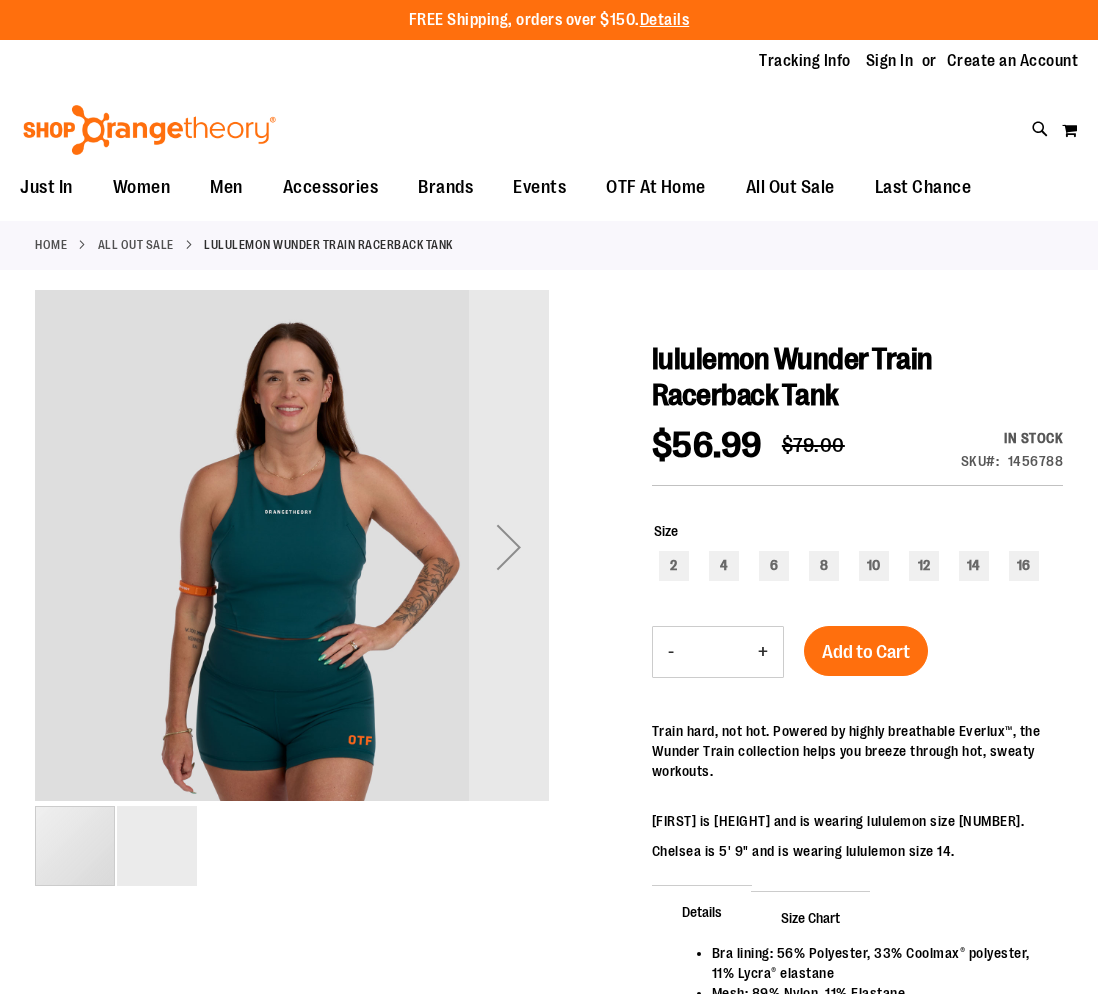 scroll, scrollTop: 0, scrollLeft: 0, axis: both 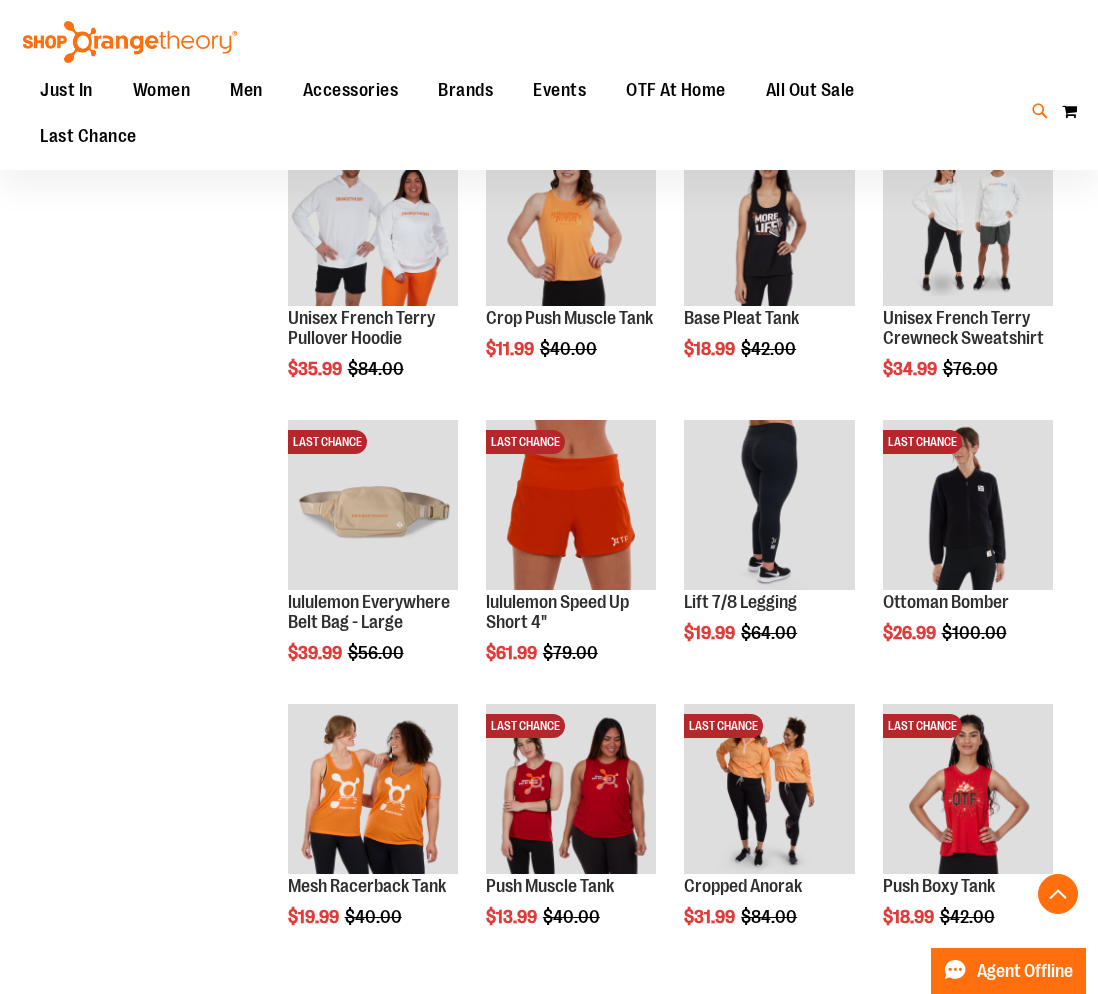 click at bounding box center [1040, 111] 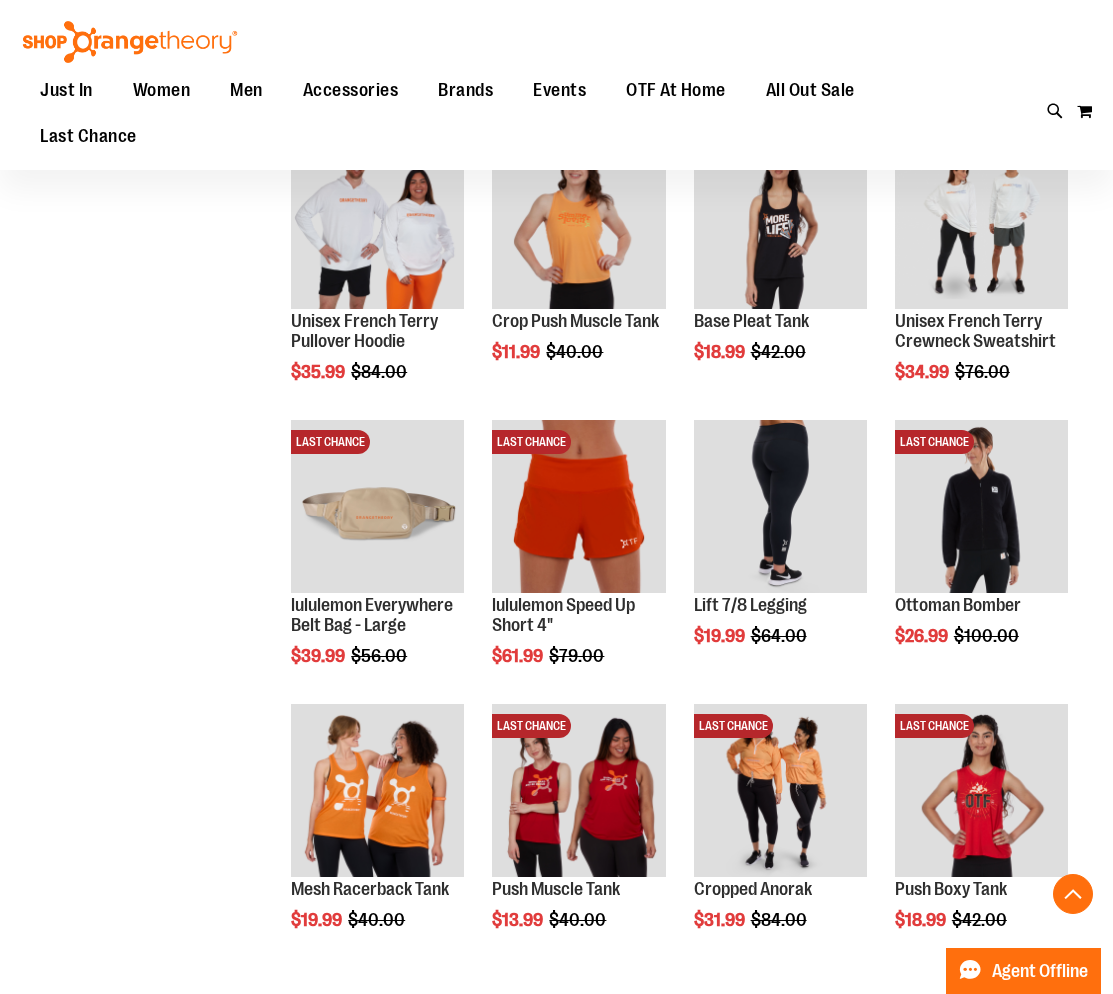 click on "Search" at bounding box center (557, 113) 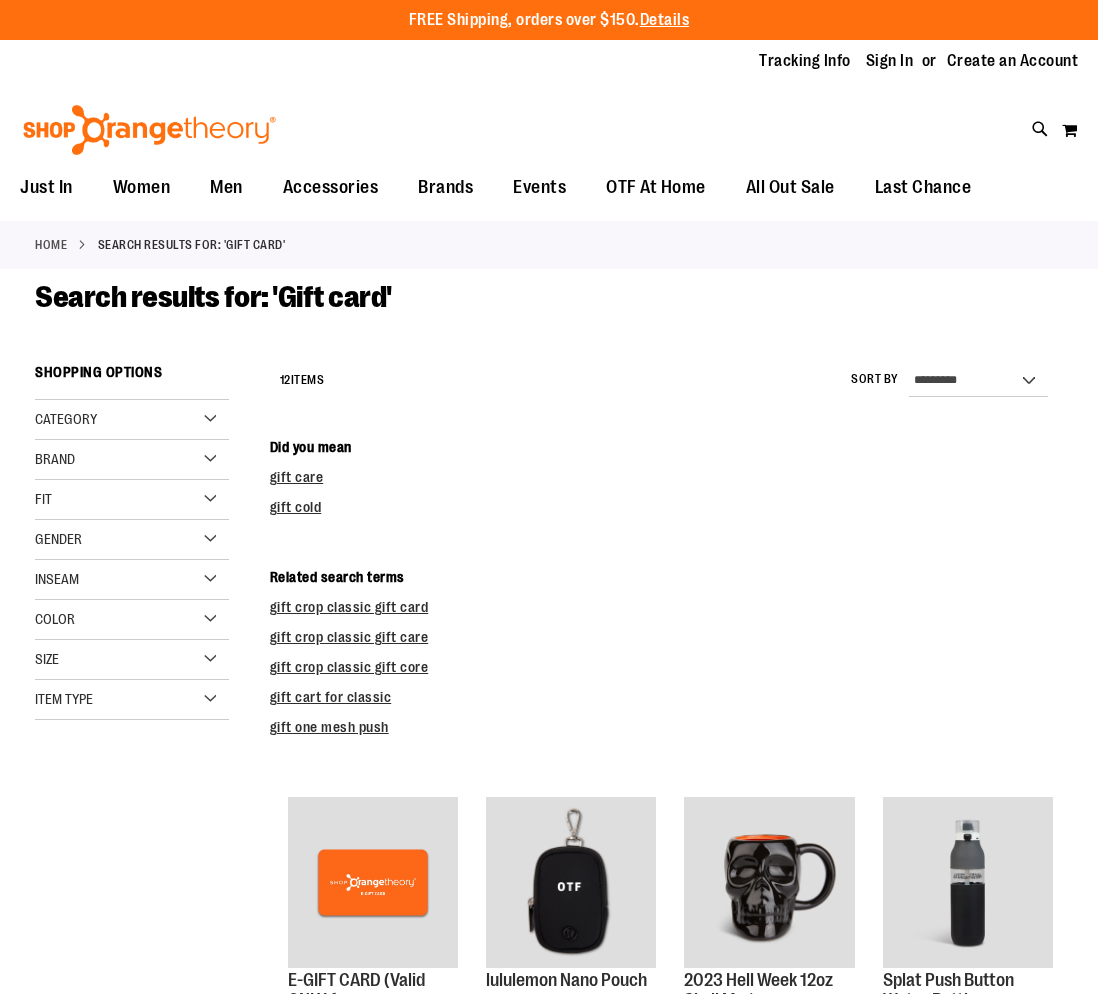 scroll, scrollTop: 0, scrollLeft: 0, axis: both 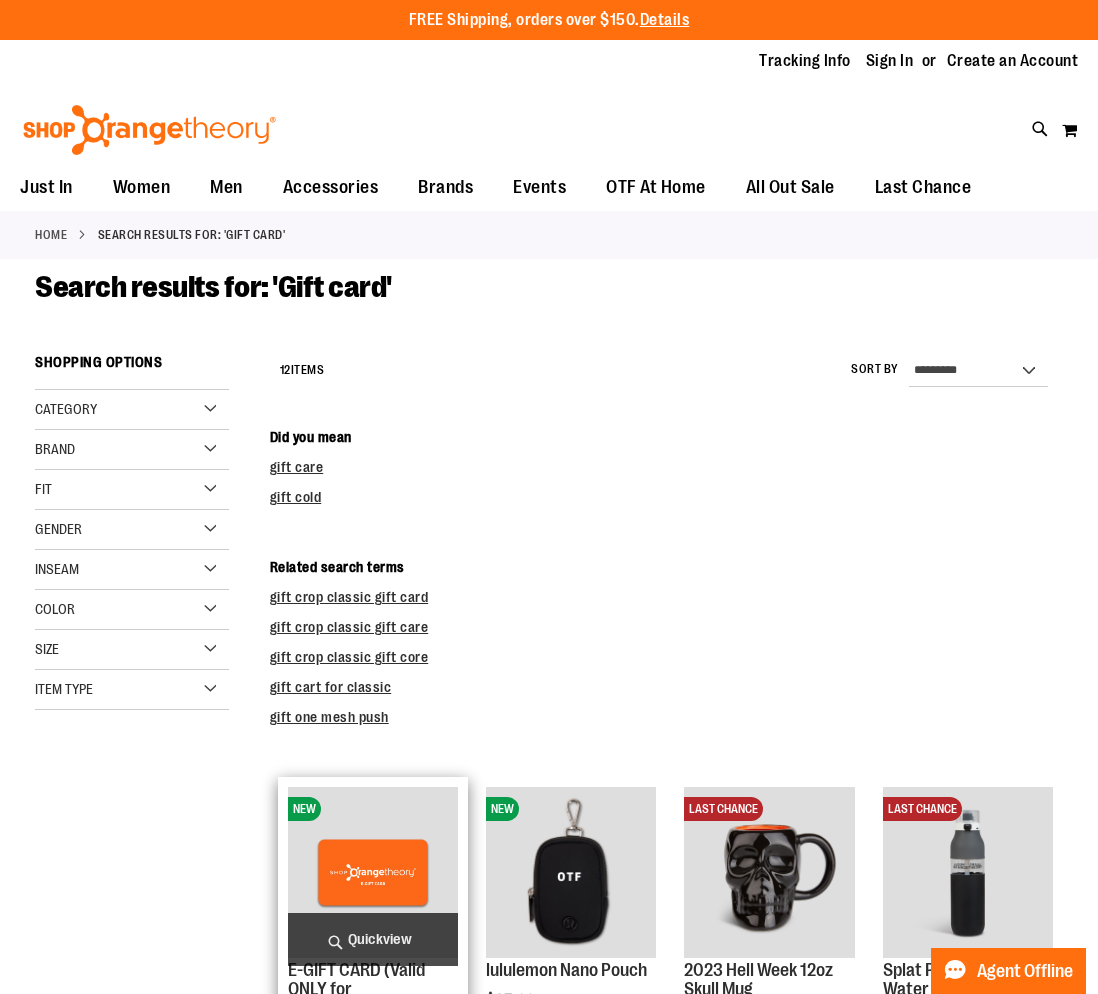 click at bounding box center (373, 872) 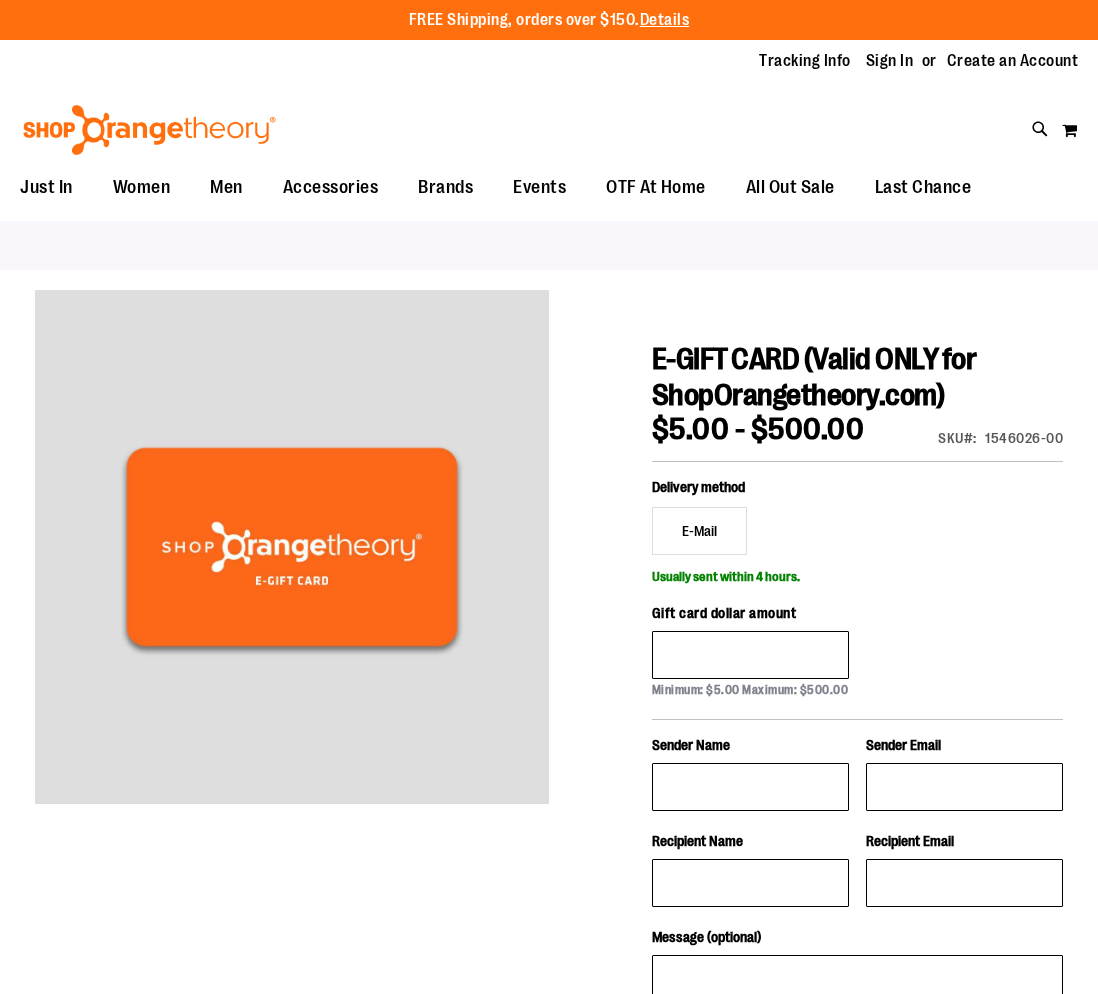 scroll, scrollTop: 0, scrollLeft: 0, axis: both 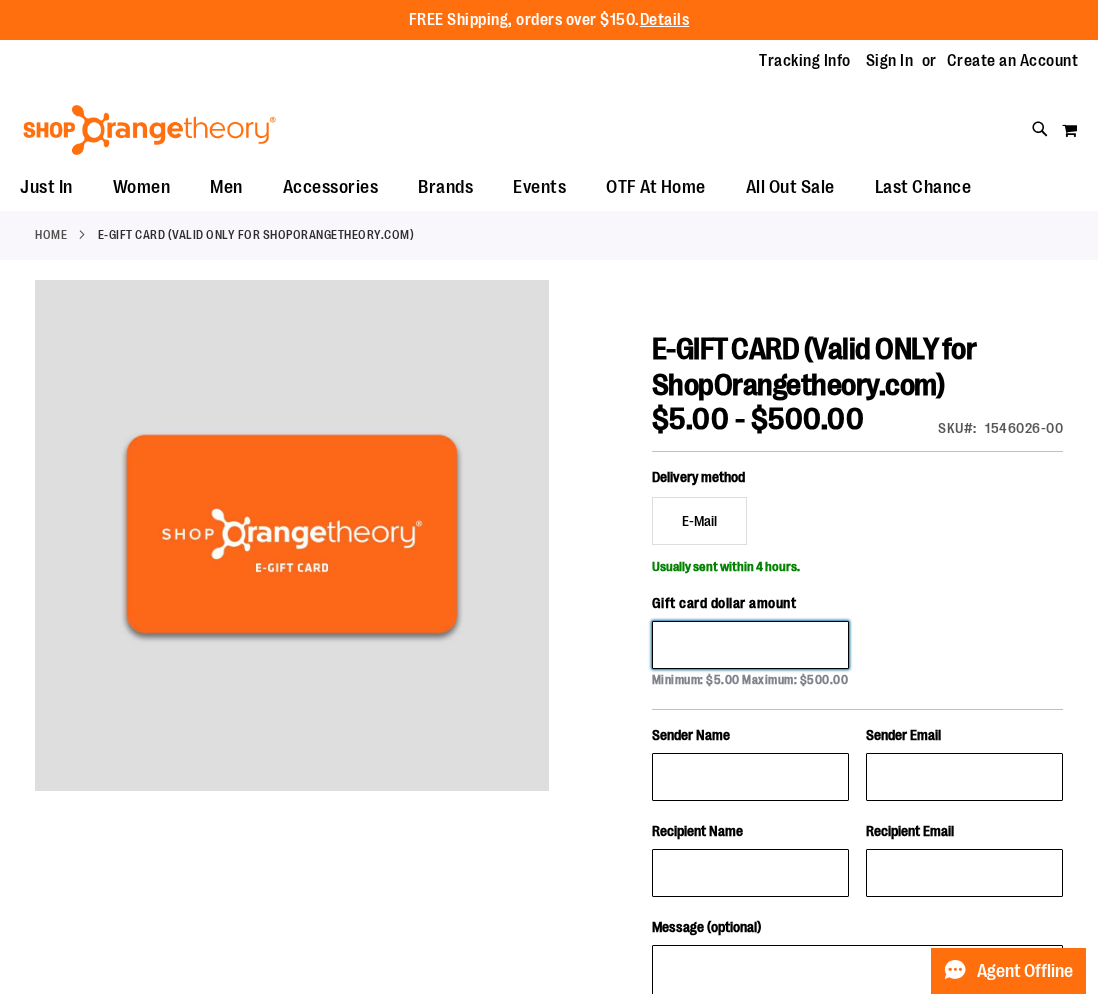 click on "Gift card dollar amount" at bounding box center (750, 645) 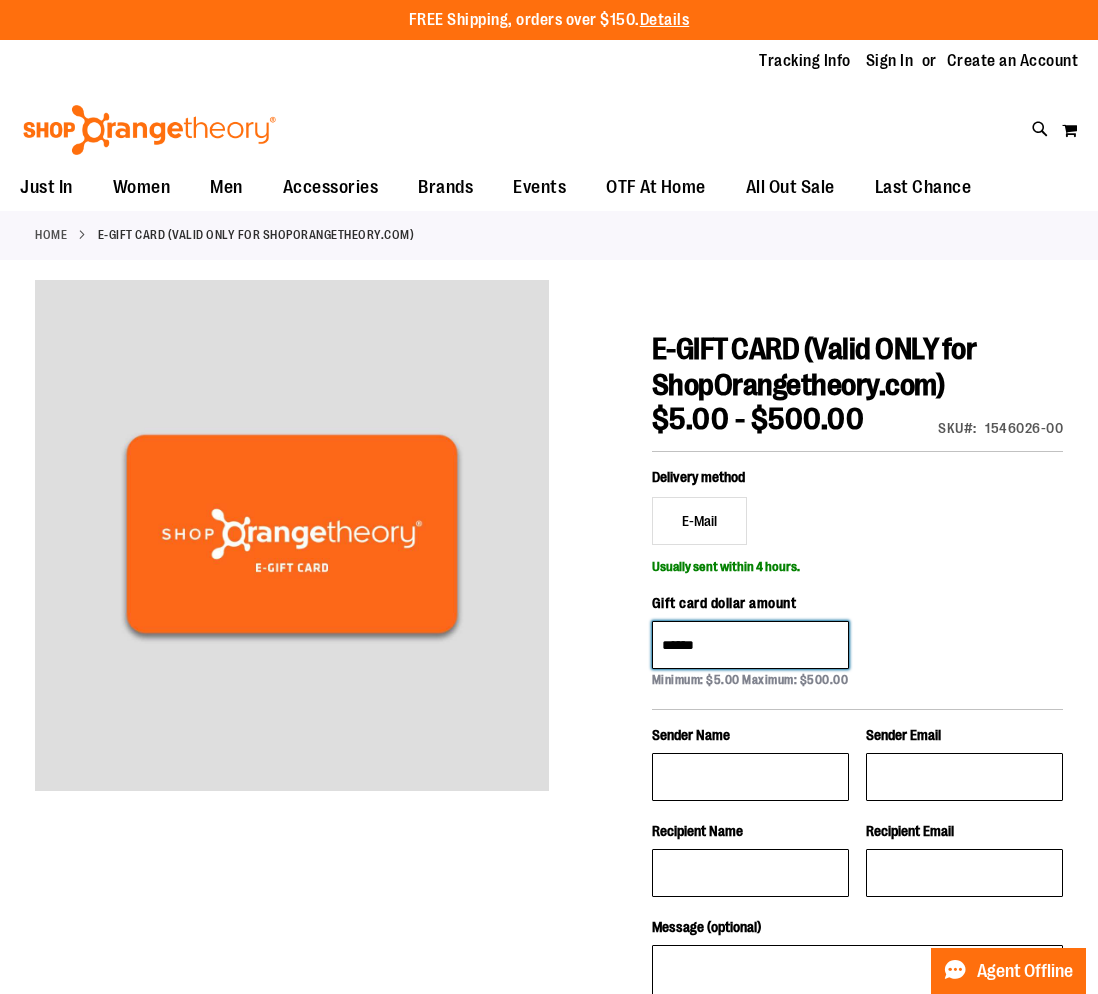 type on "******" 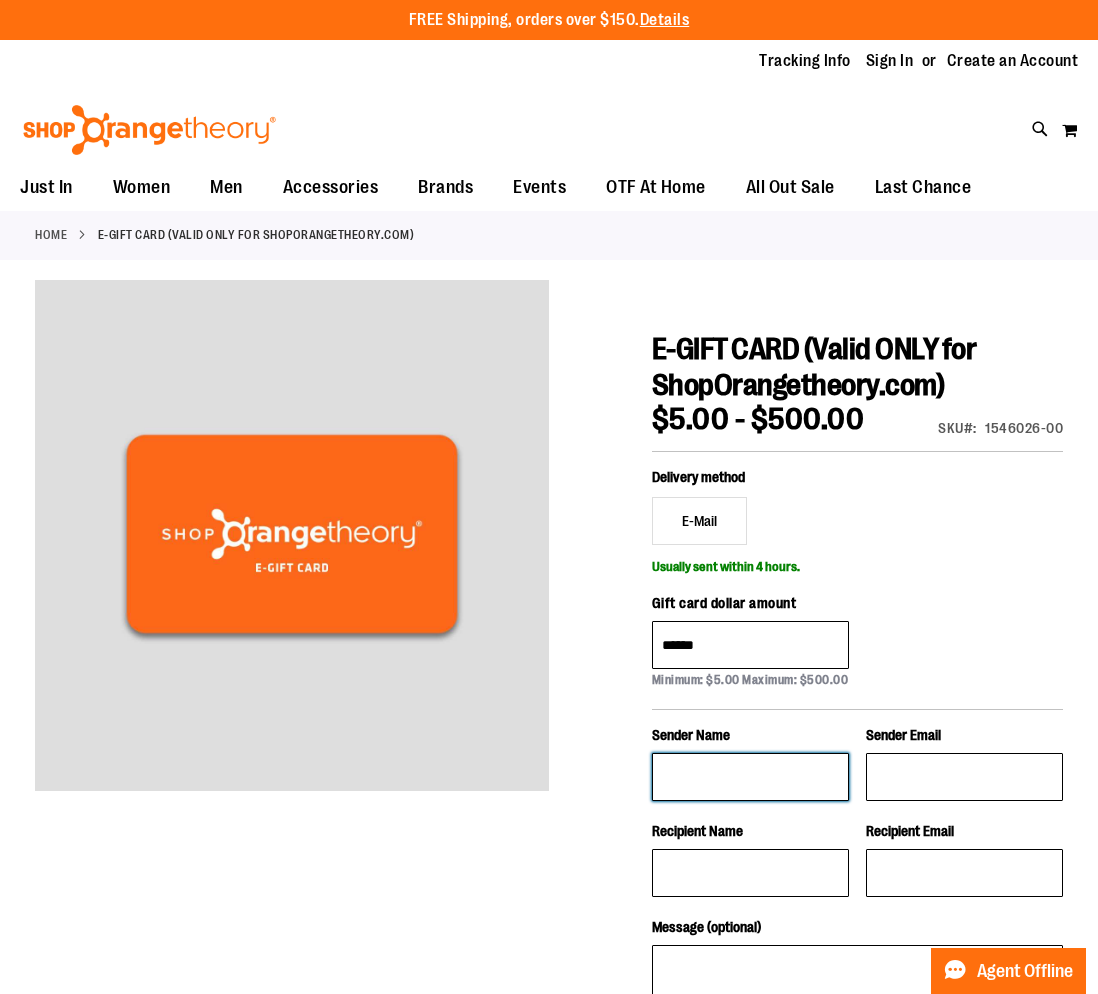 click on "Sender Name" at bounding box center (750, 777) 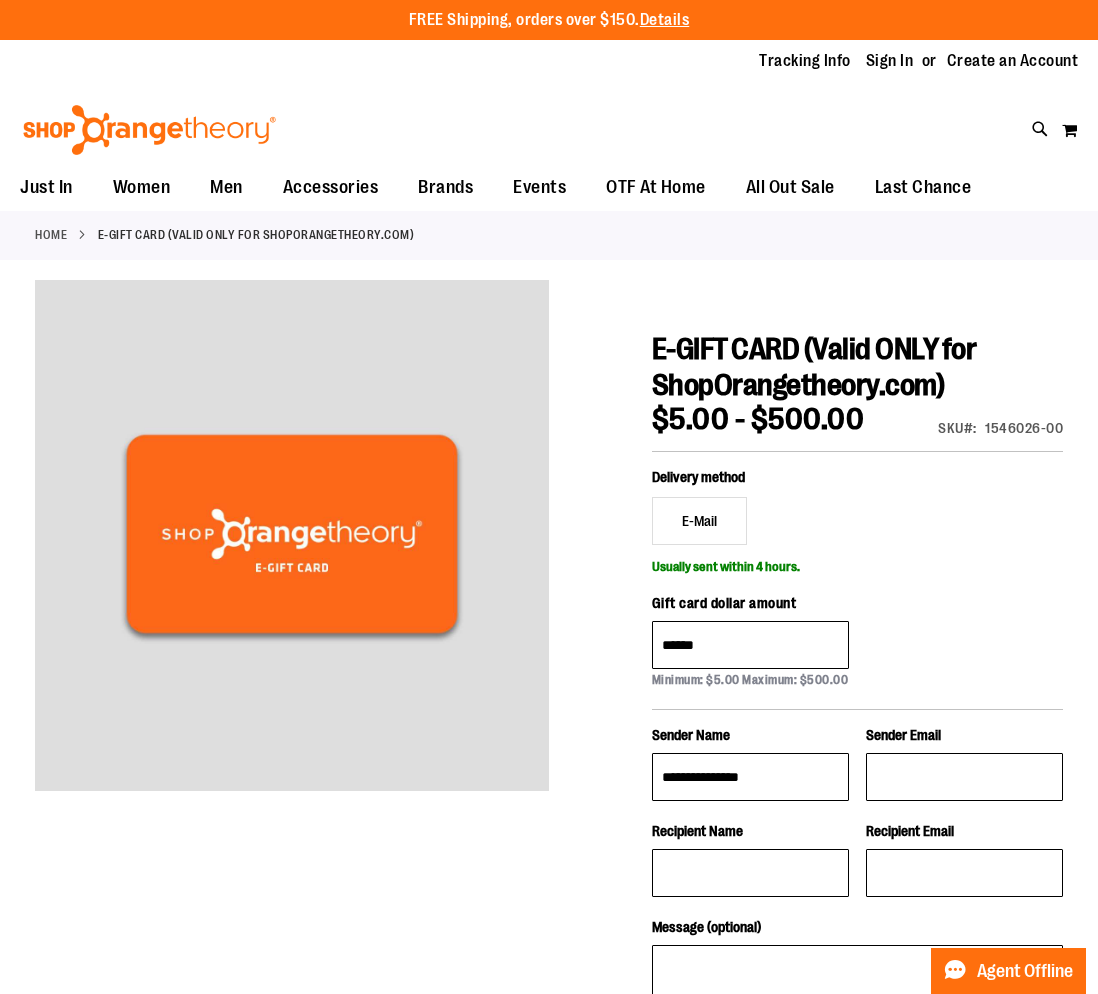 click on "Sender Name" at bounding box center (691, 735) 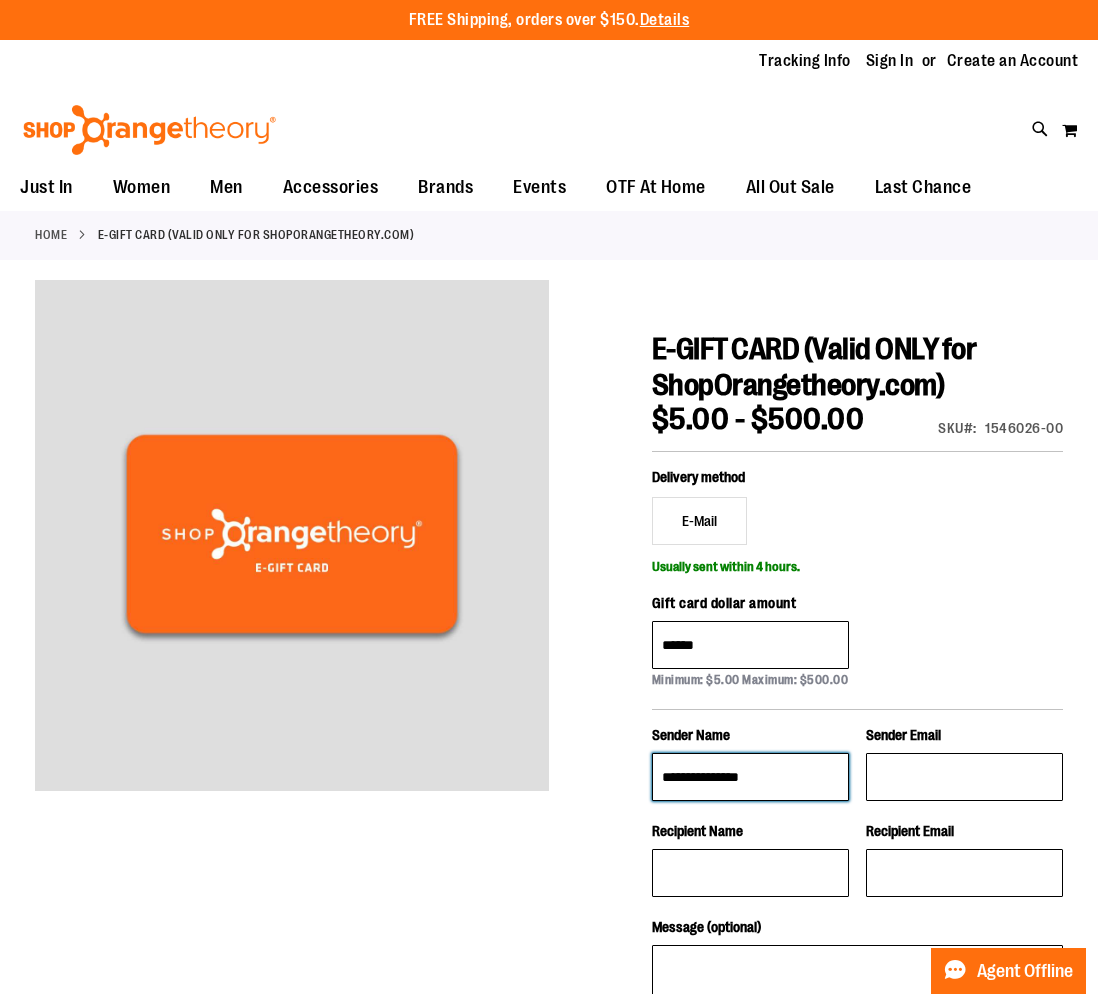 click on "**********" at bounding box center [750, 777] 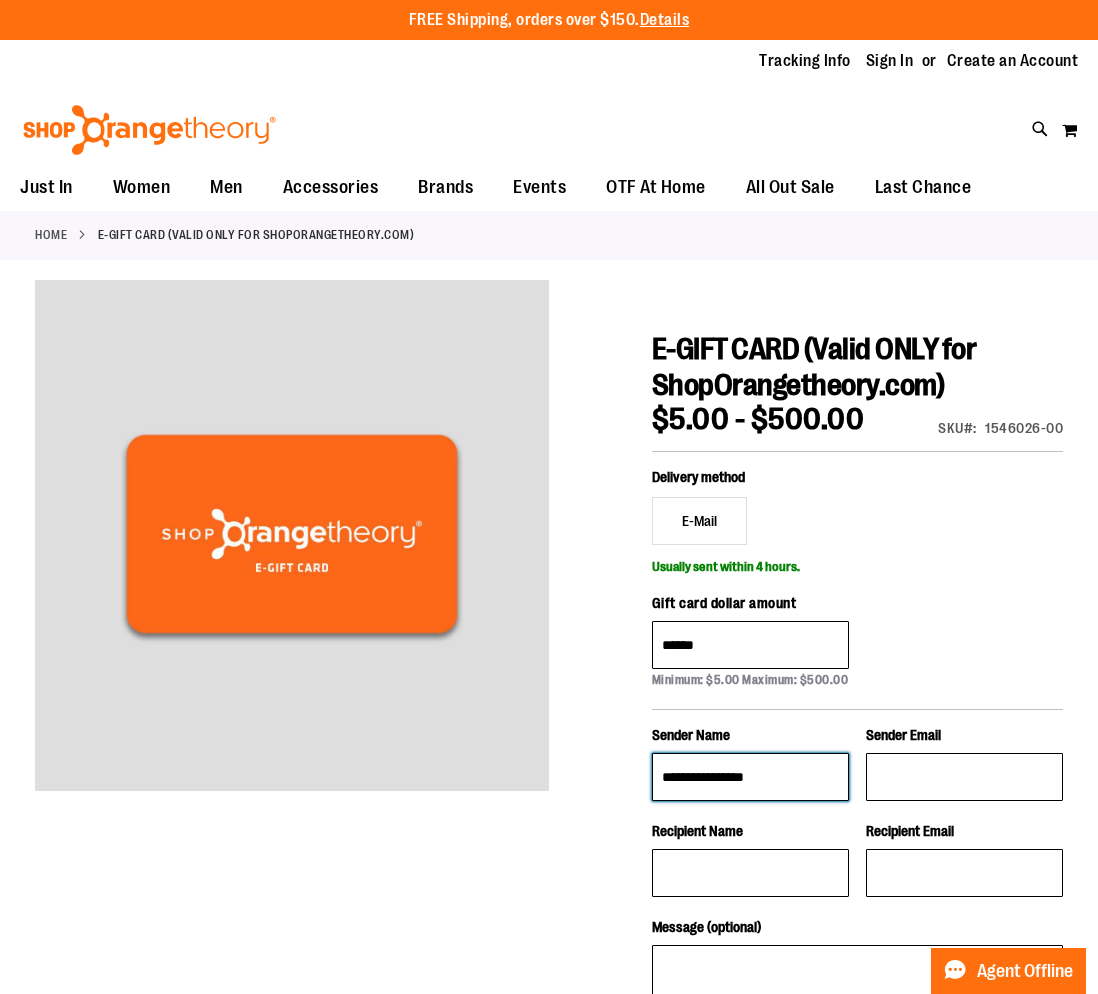 type on "**********" 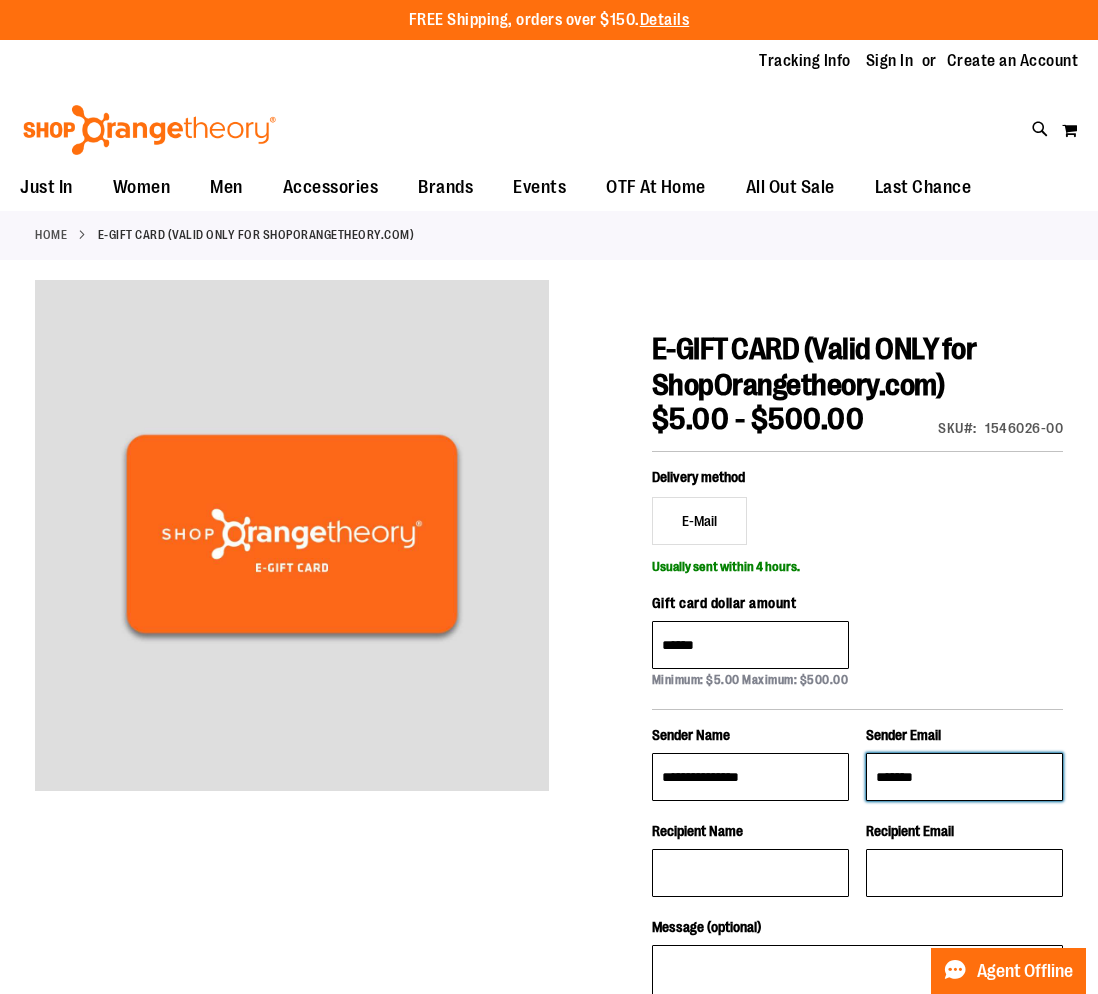 type on "**********" 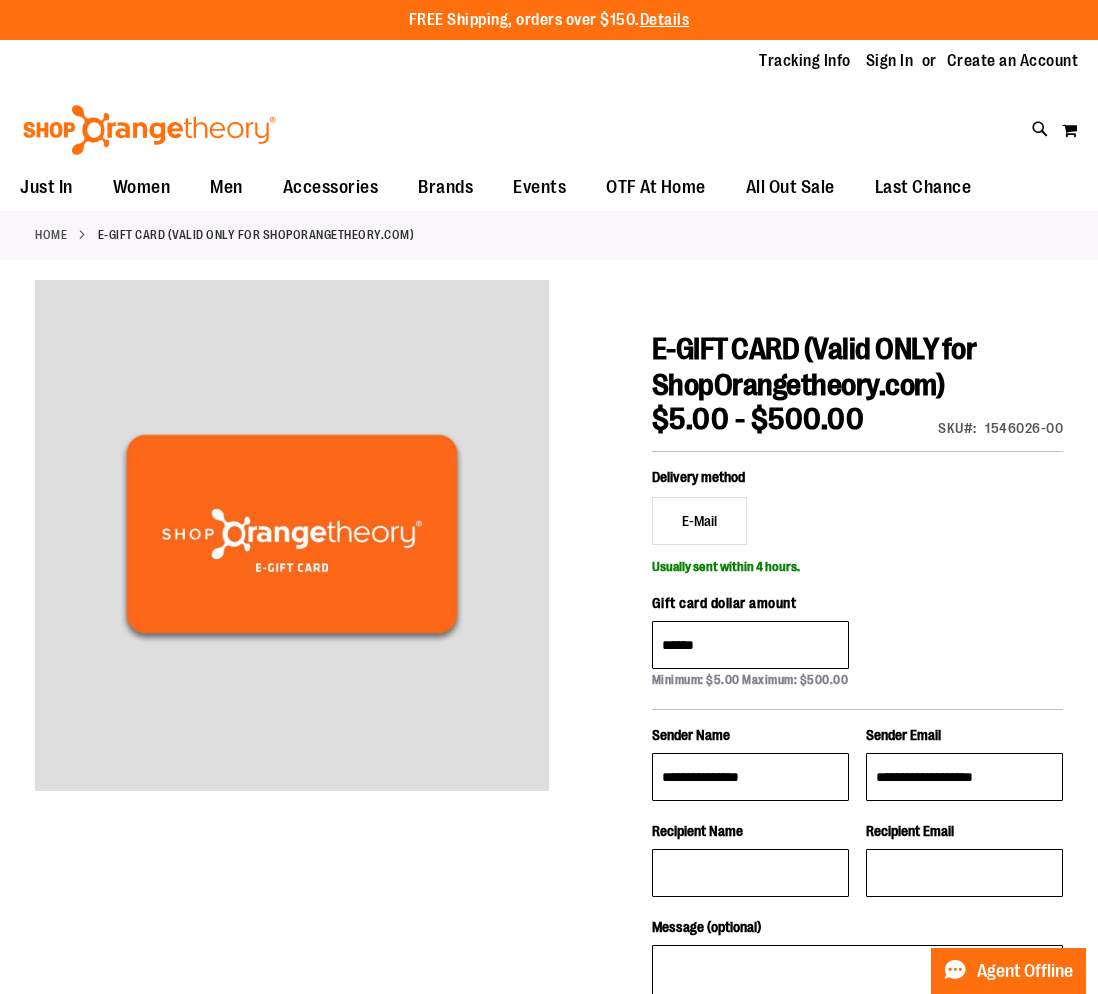 click on "**********" at bounding box center (750, 763) 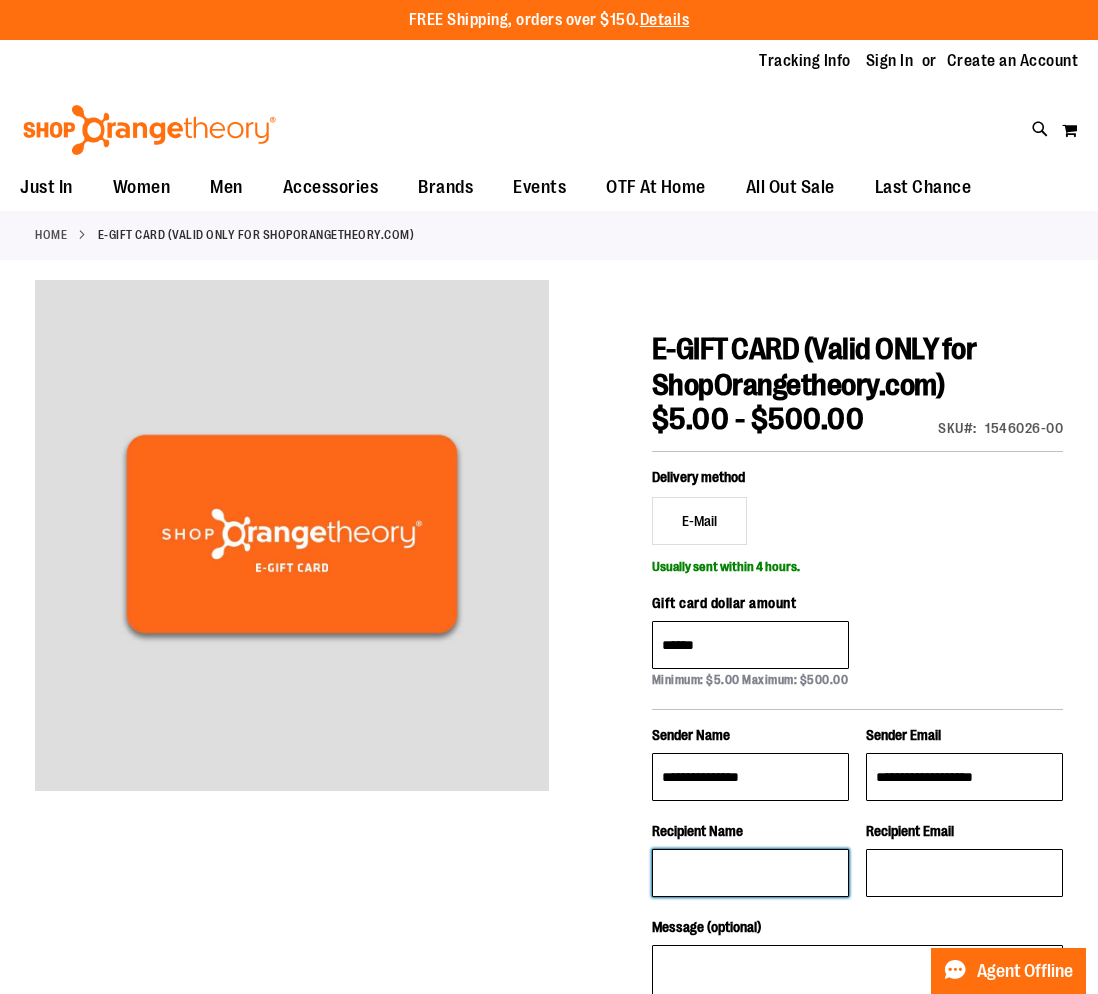 click on "Recipient Name" at bounding box center (750, 873) 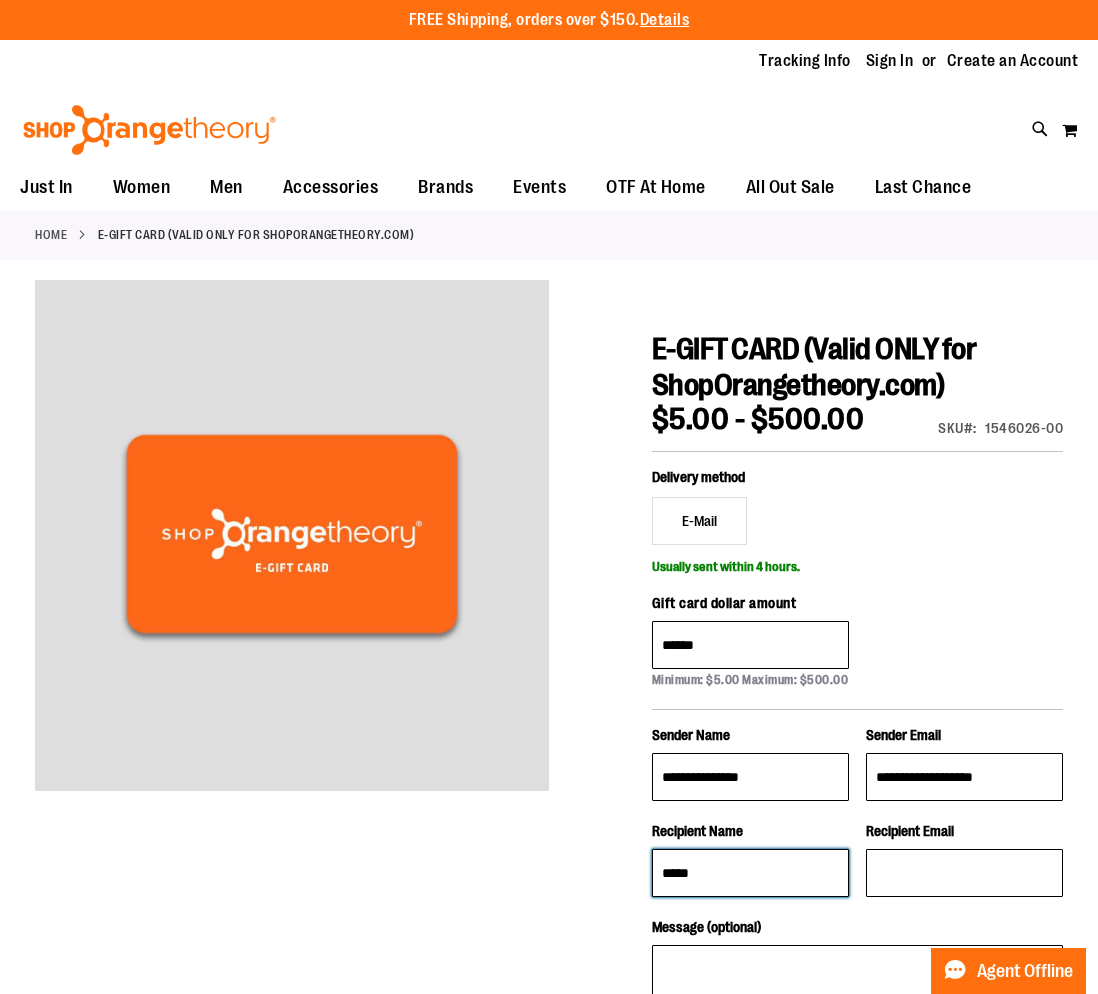 type on "*****" 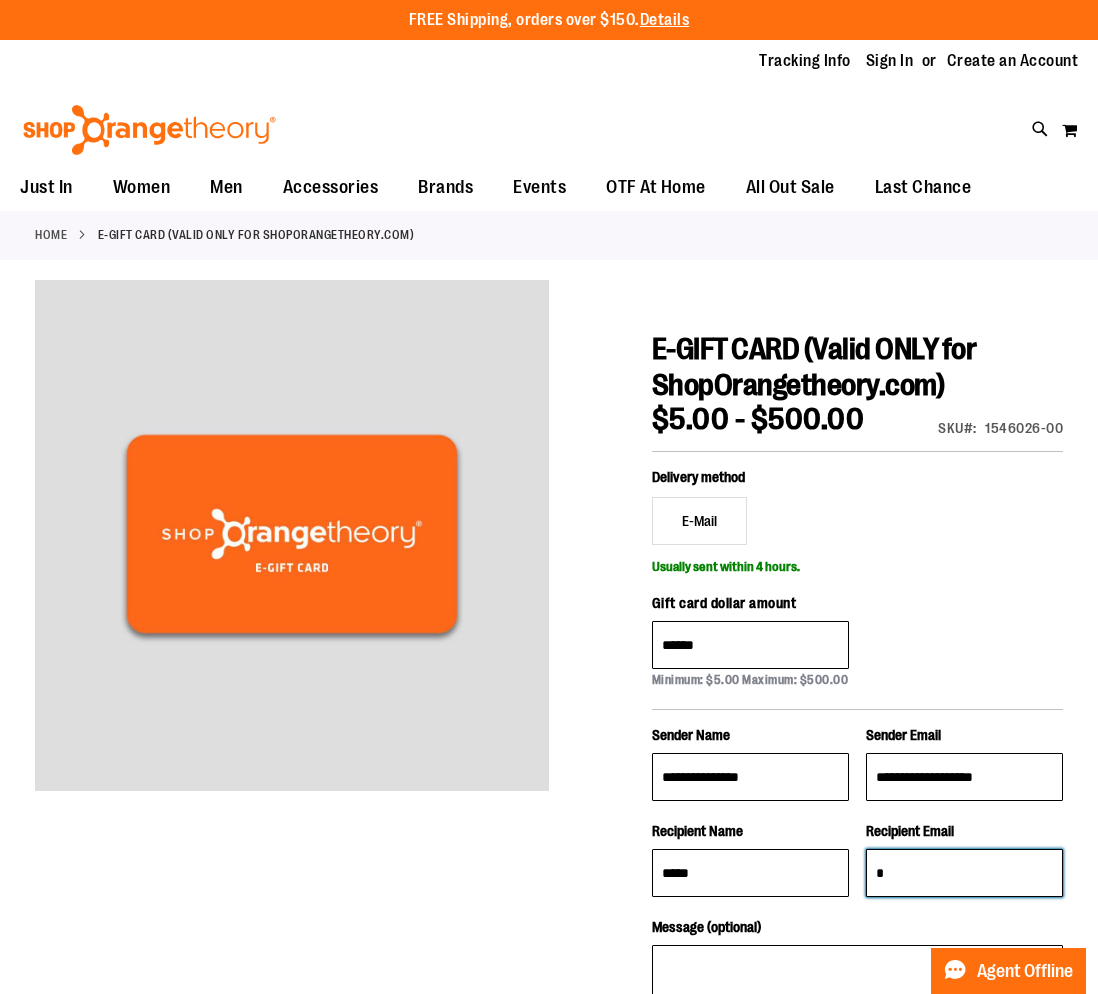 type on "*" 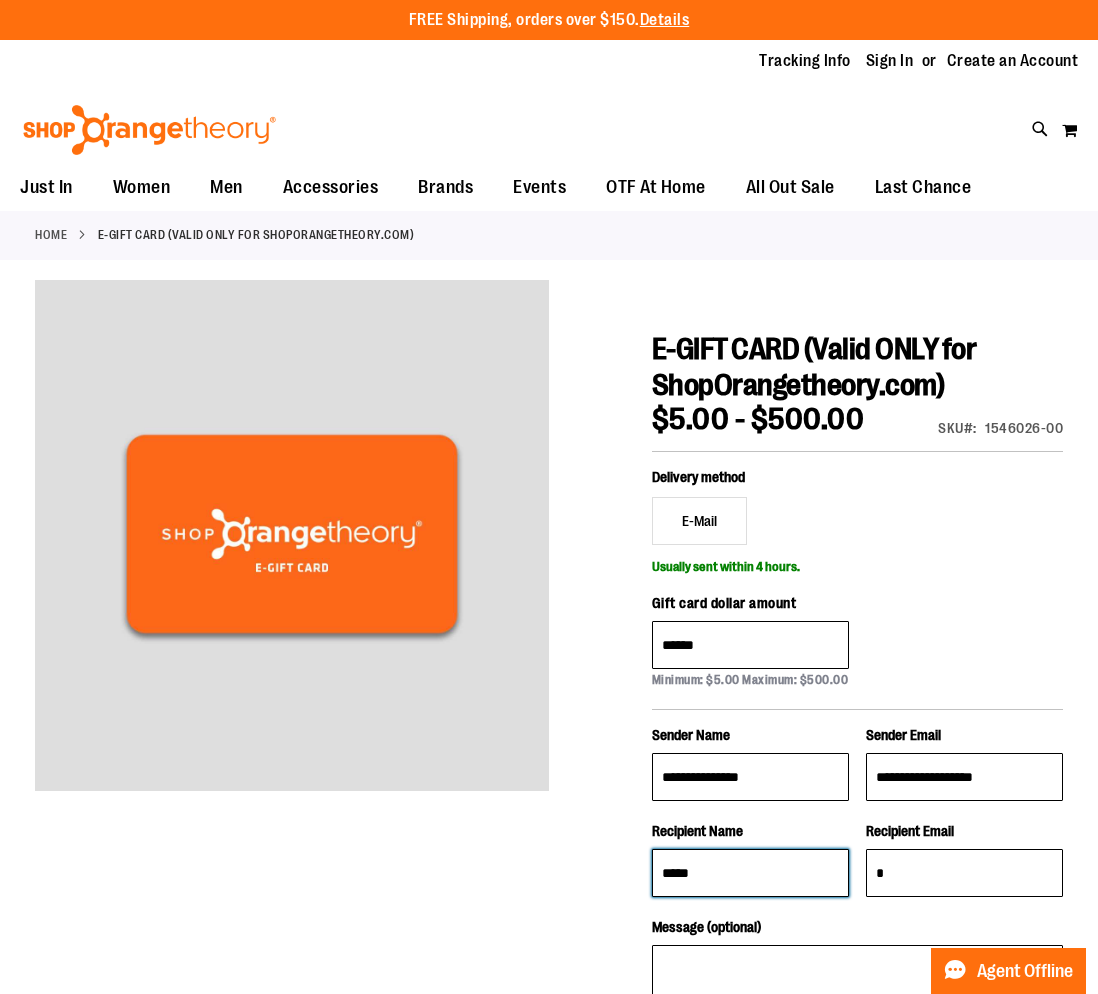 click on "*****" at bounding box center [750, 873] 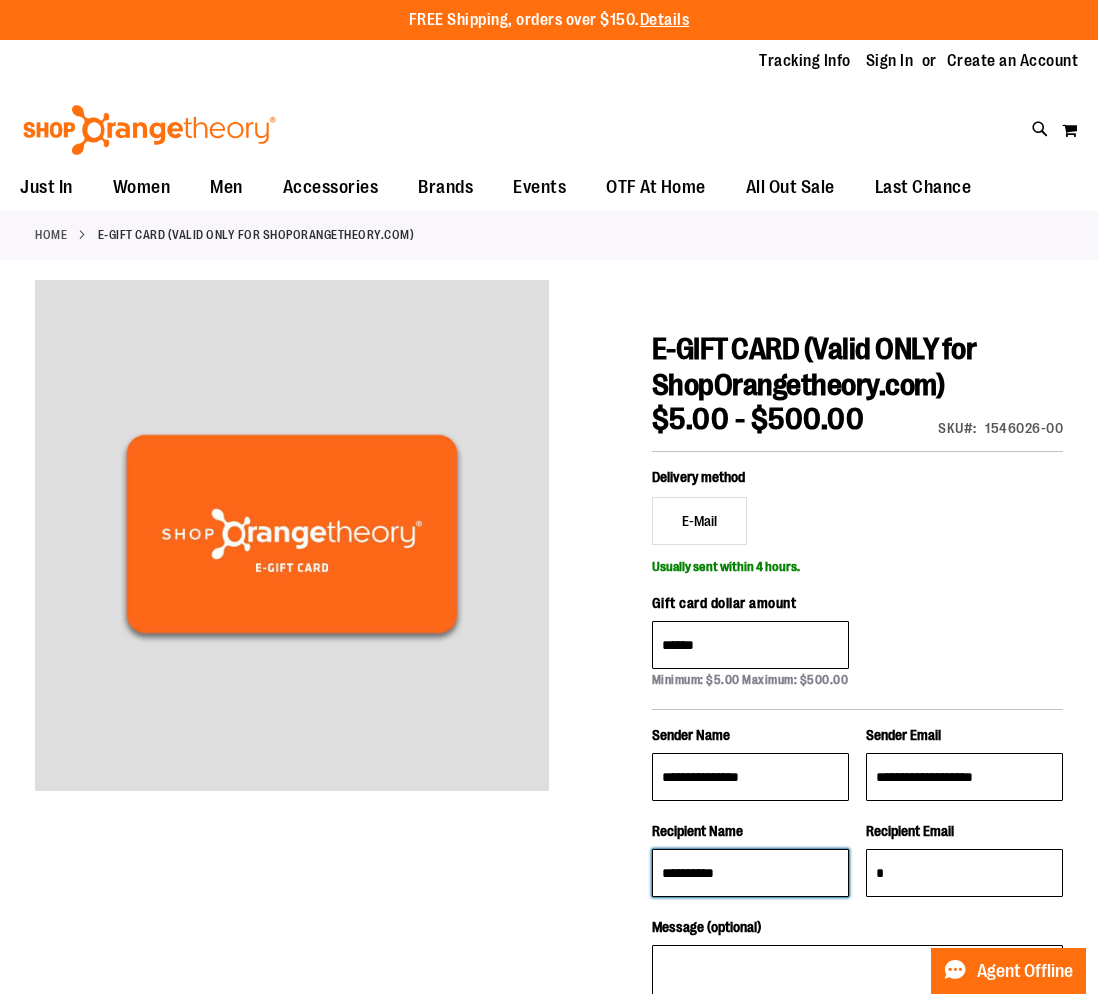 type on "**********" 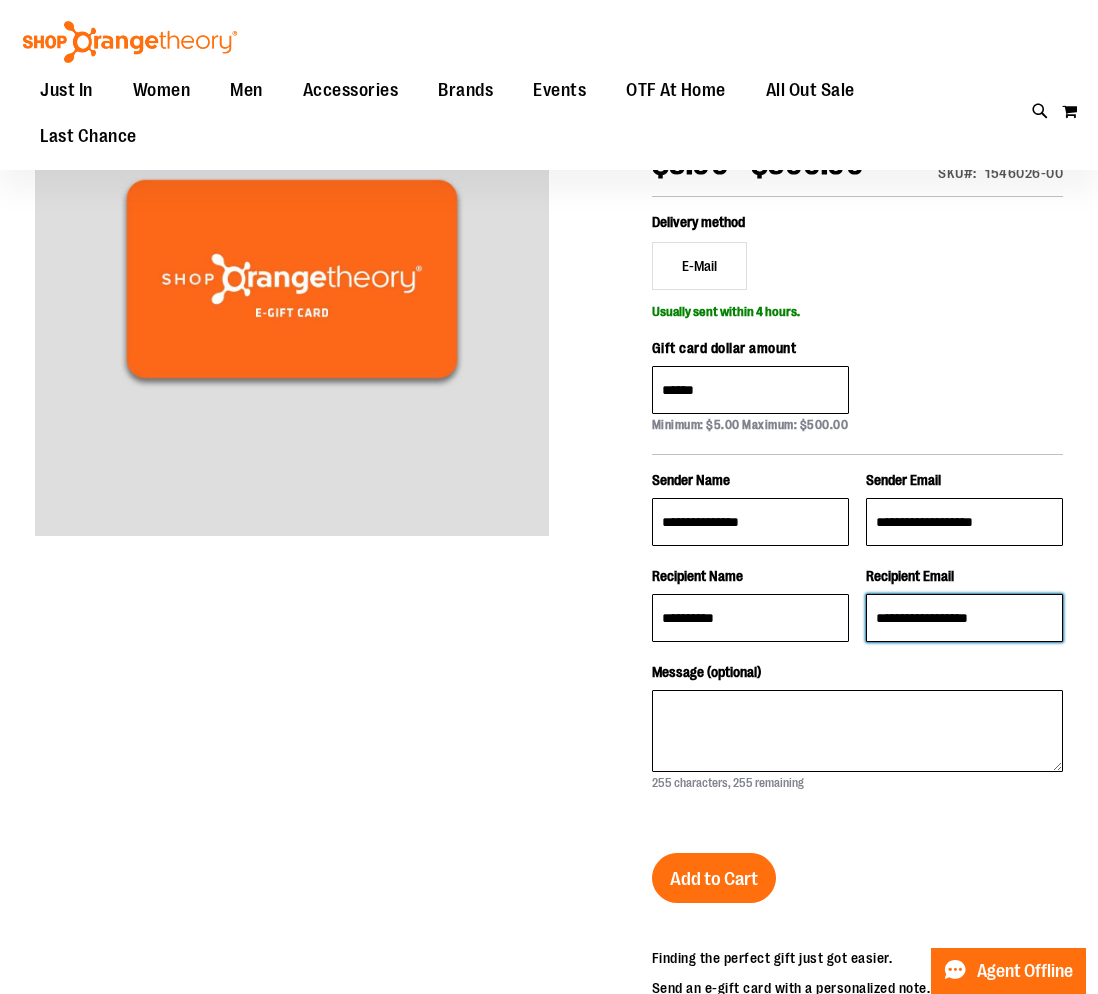 scroll, scrollTop: 255, scrollLeft: 0, axis: vertical 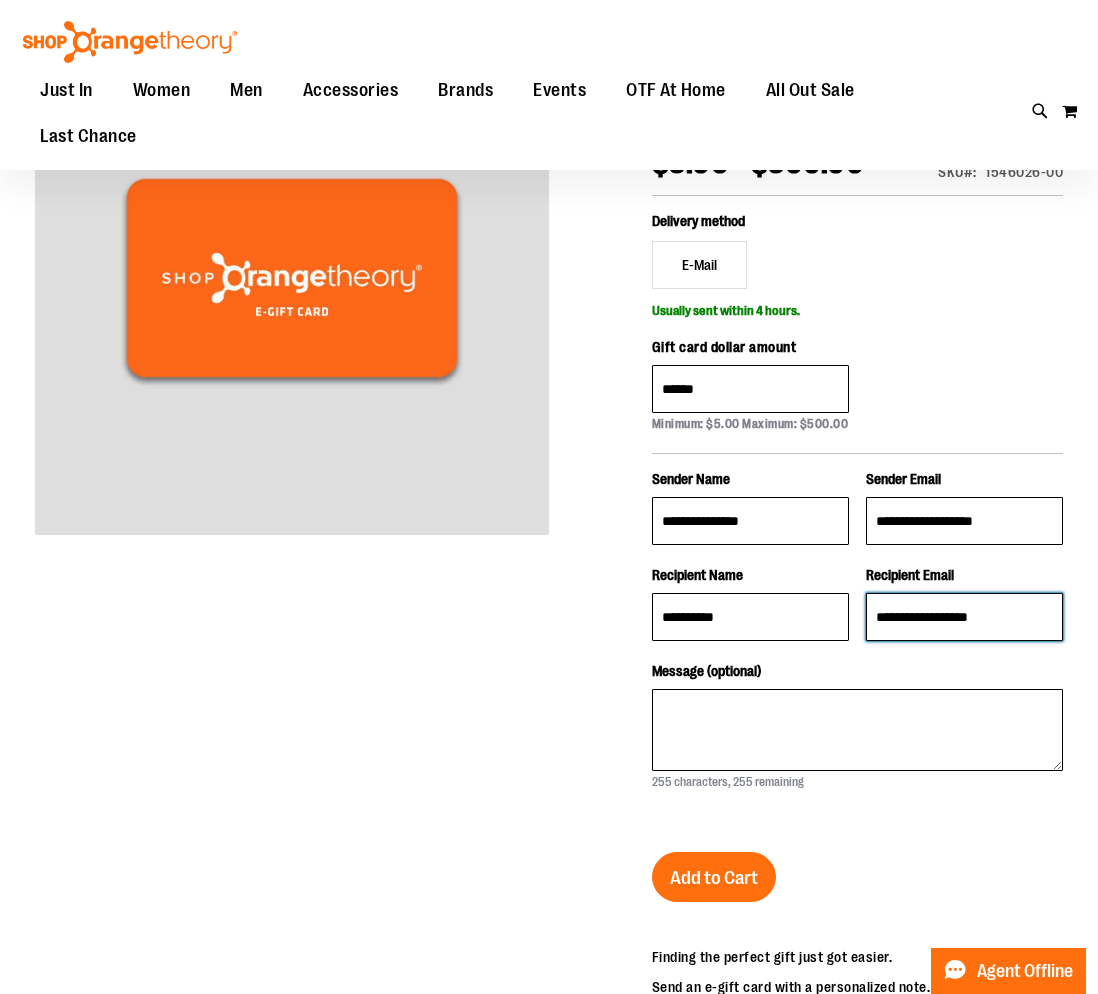 type on "**********" 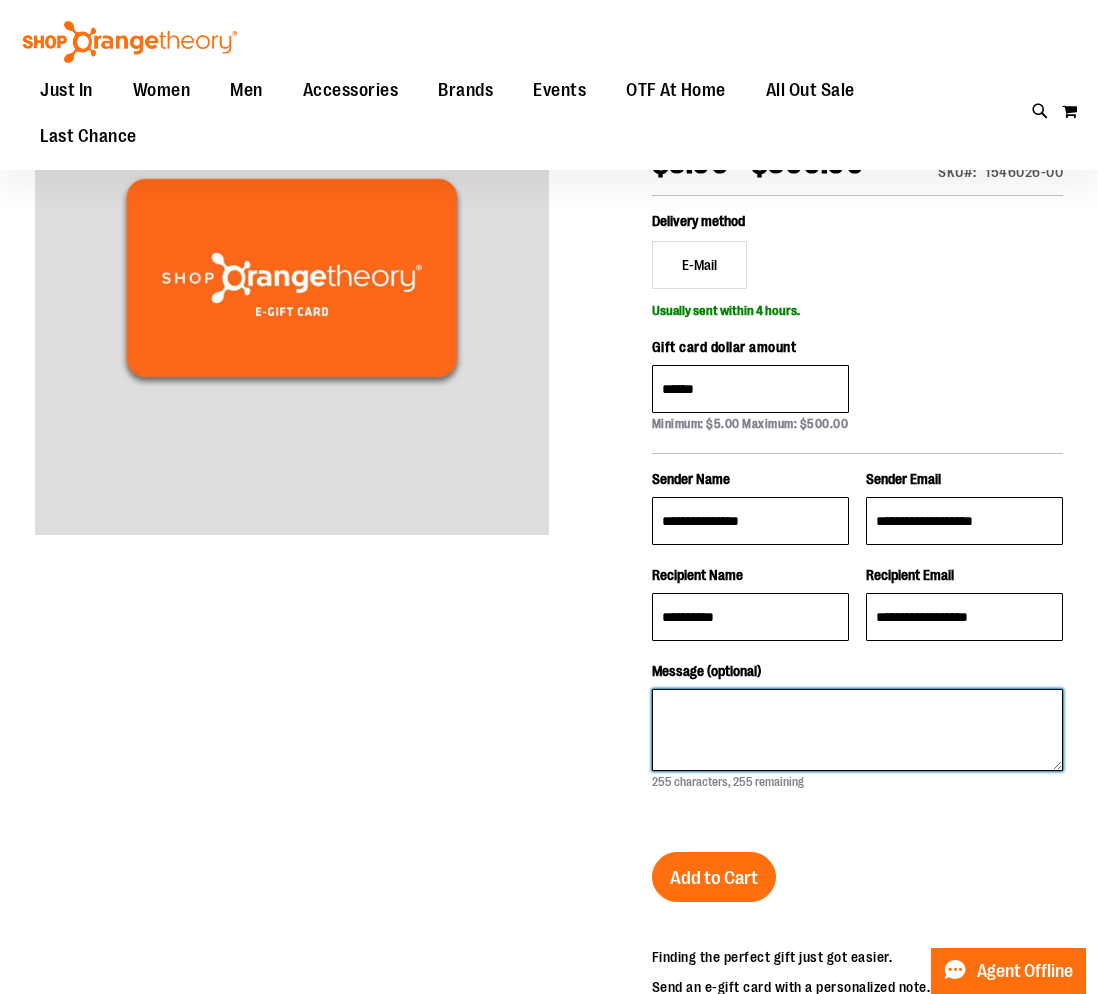 click on "Message (optional)" at bounding box center (857, 730) 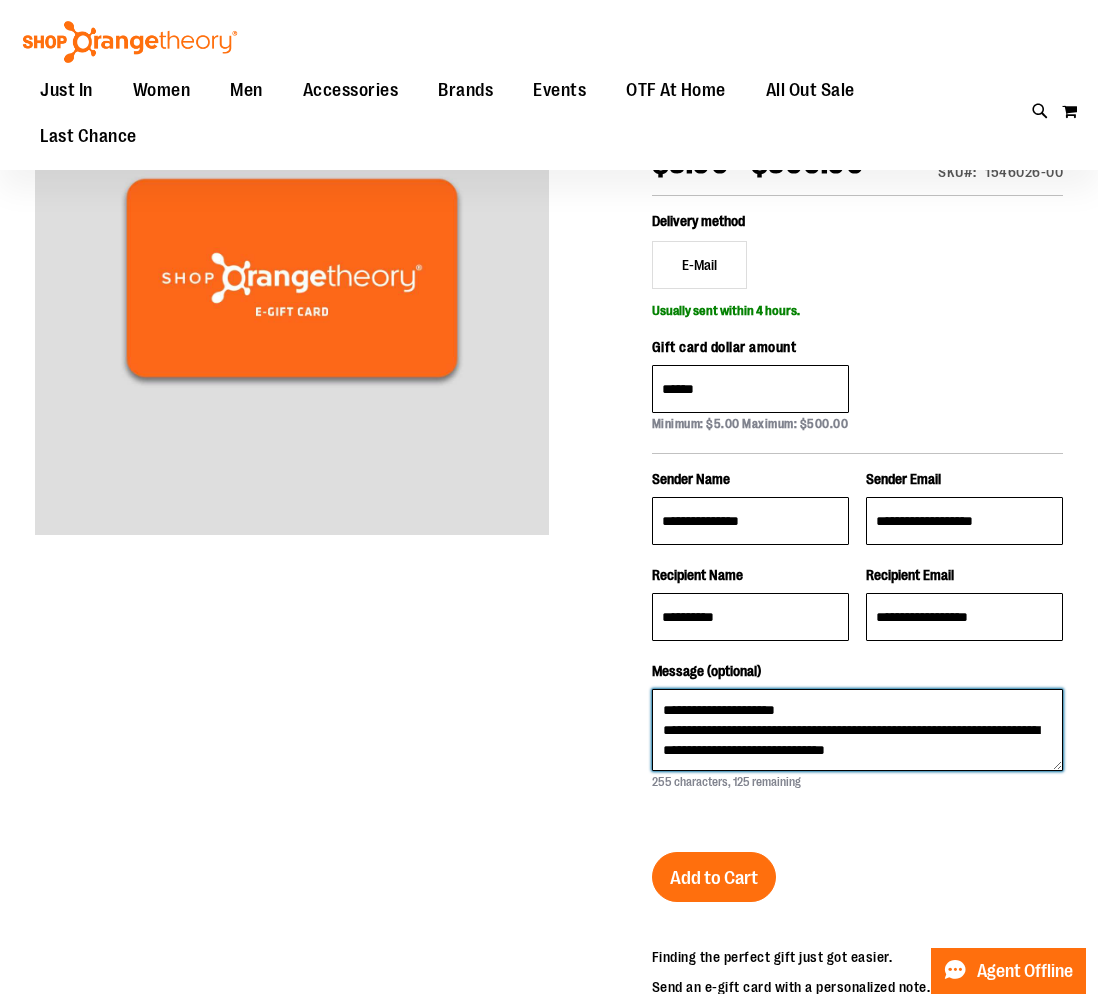 click on "**********" at bounding box center (857, 730) 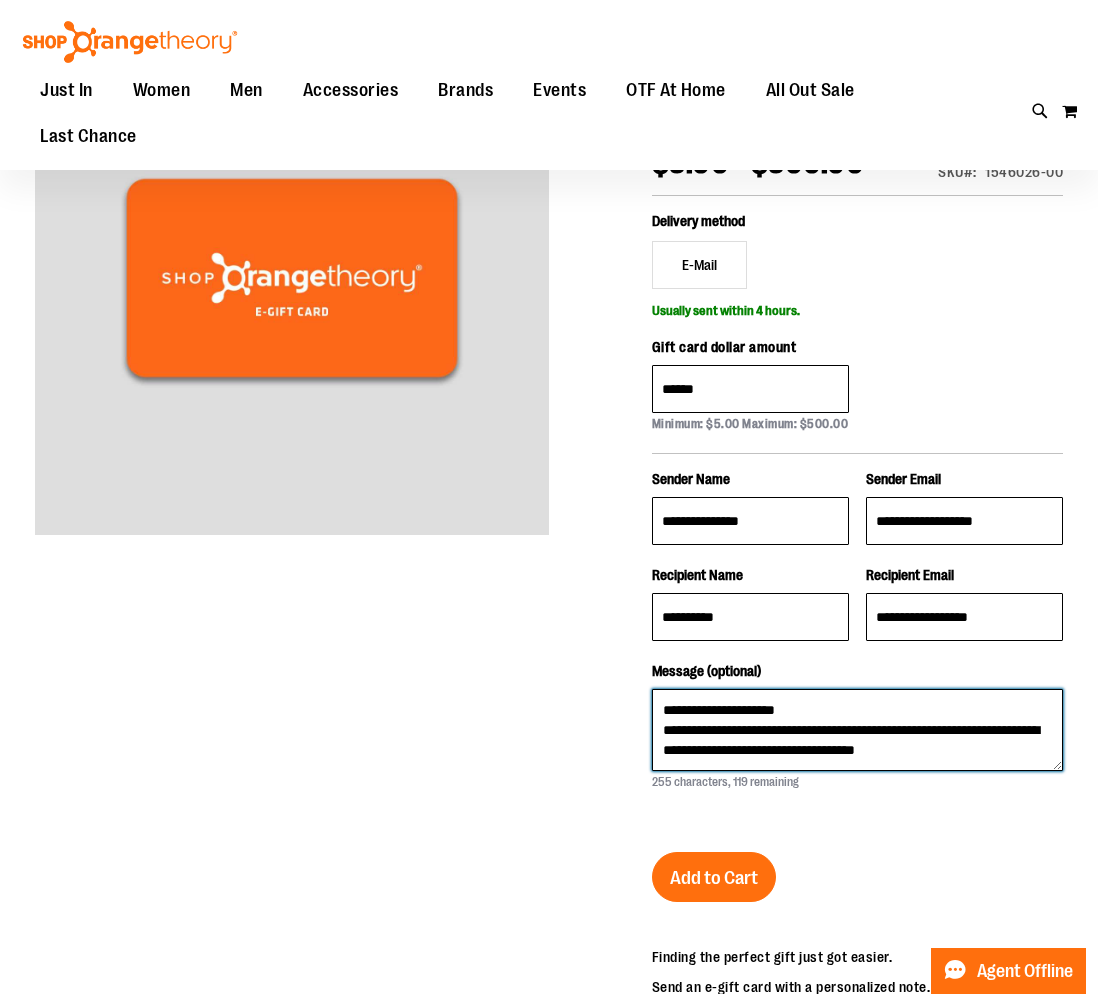 click on "**********" at bounding box center [857, 730] 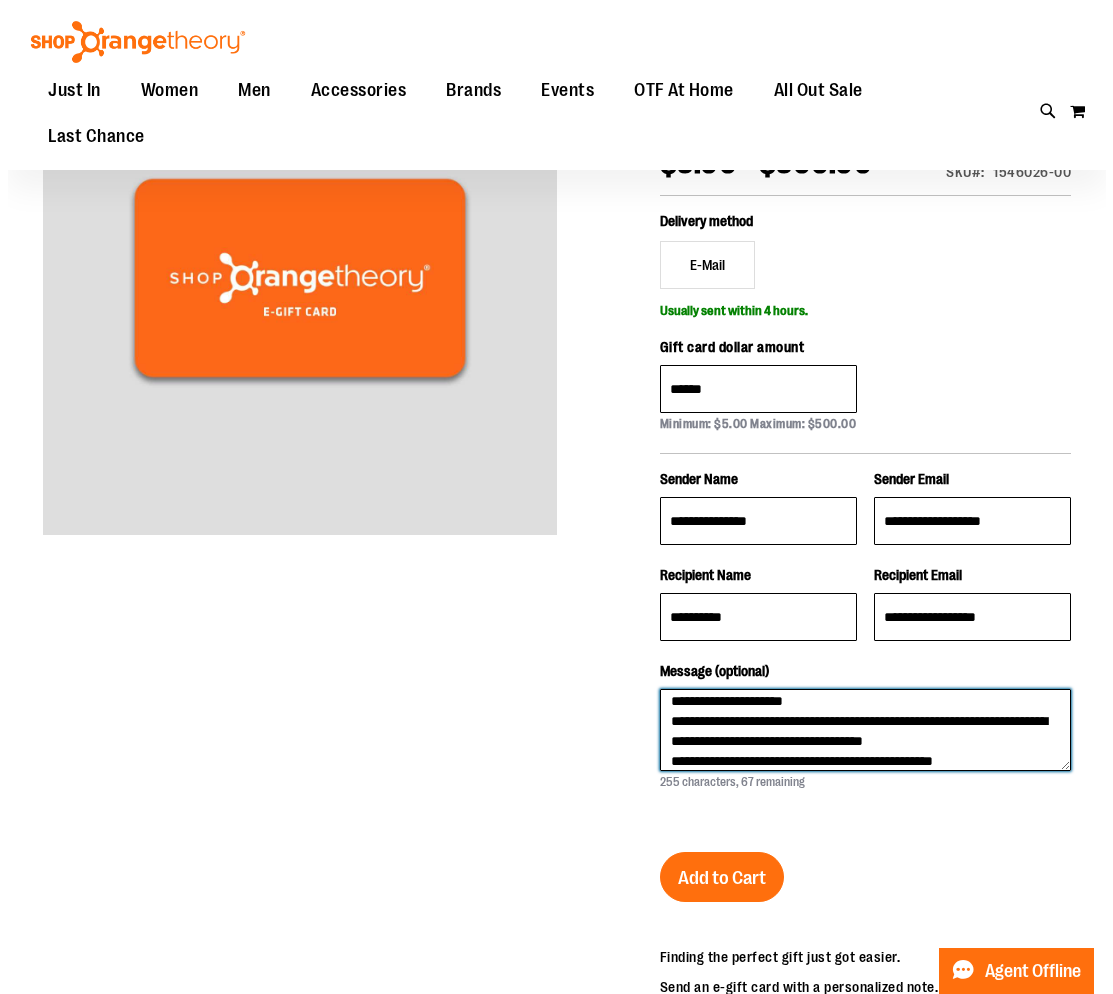 scroll, scrollTop: 29, scrollLeft: 0, axis: vertical 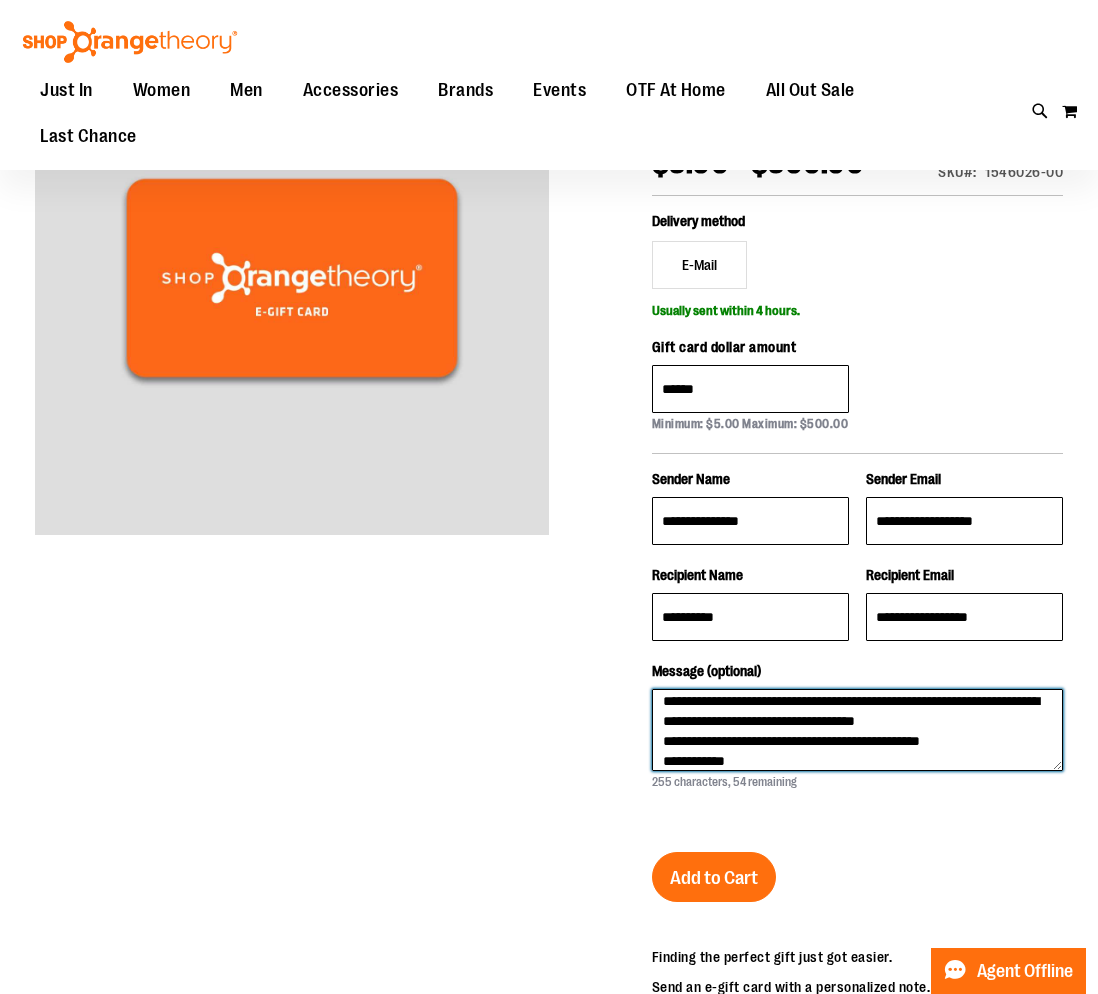 click on "**********" at bounding box center [857, 730] 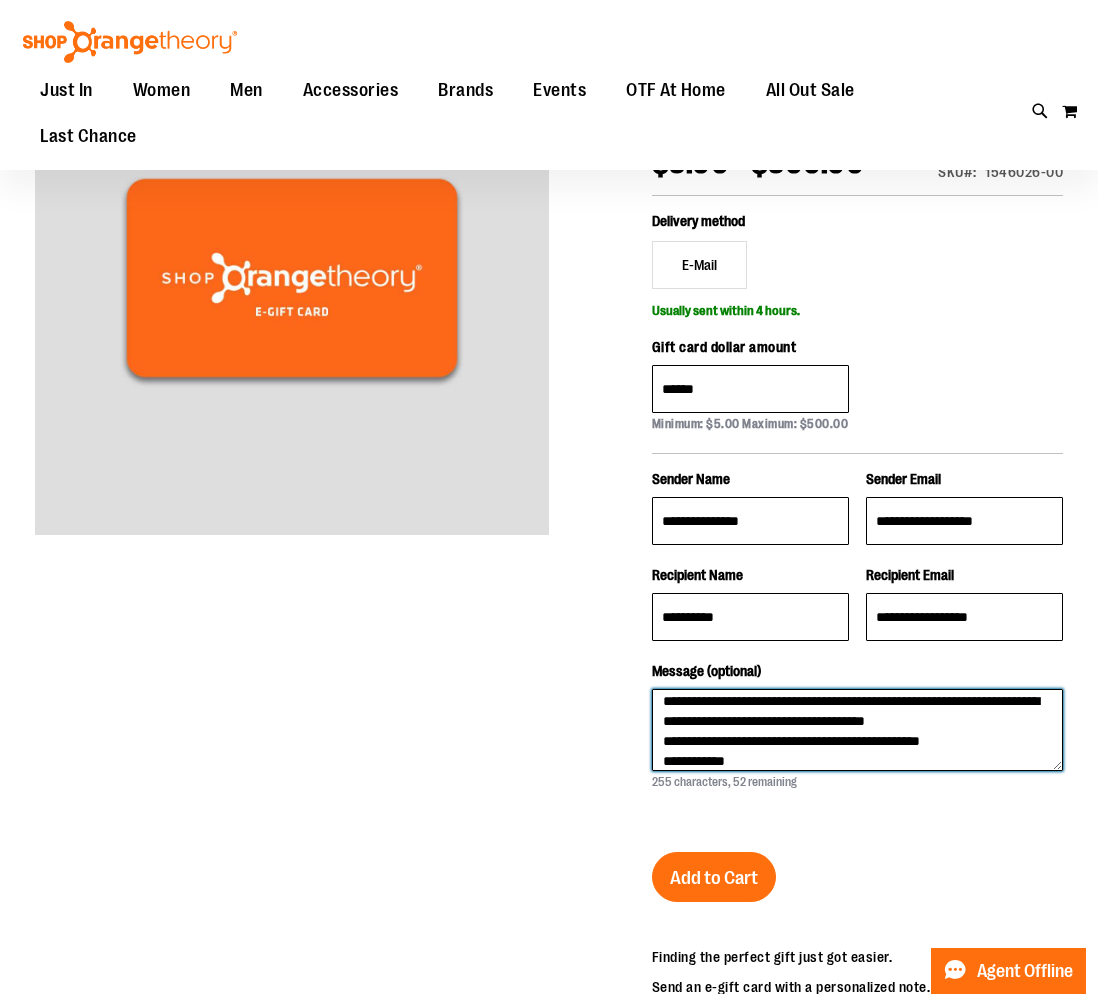 click on "**********" at bounding box center [857, 730] 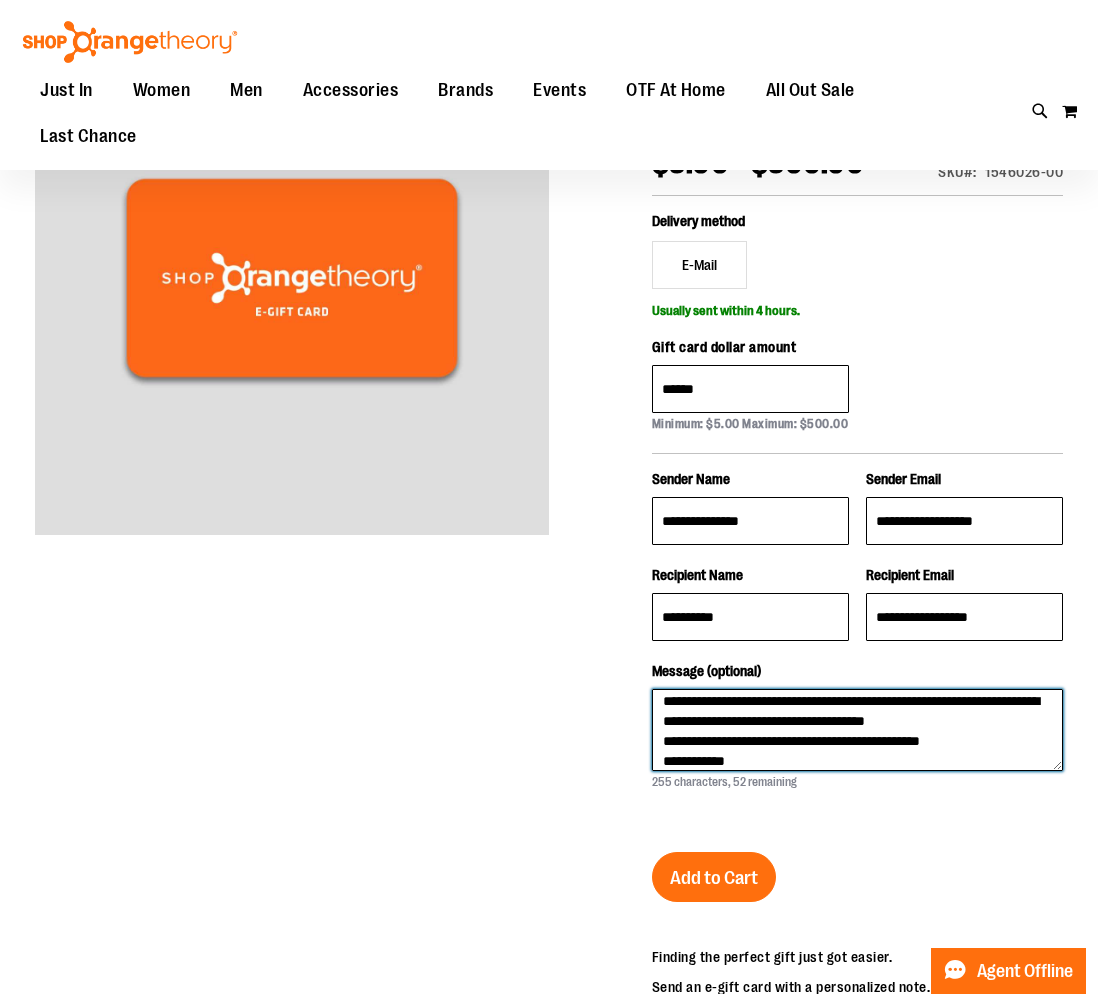 click on "**********" at bounding box center (857, 730) 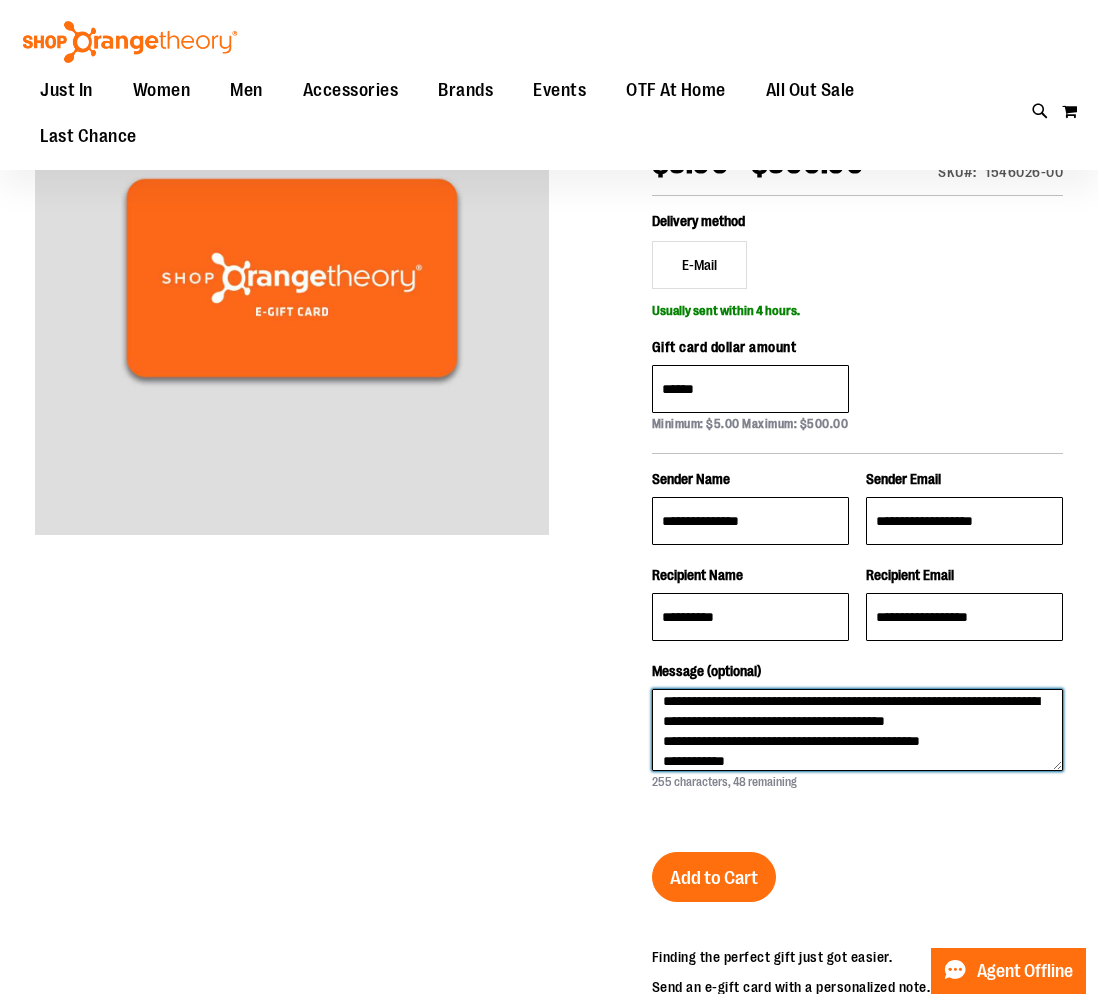 click on "**********" at bounding box center (857, 730) 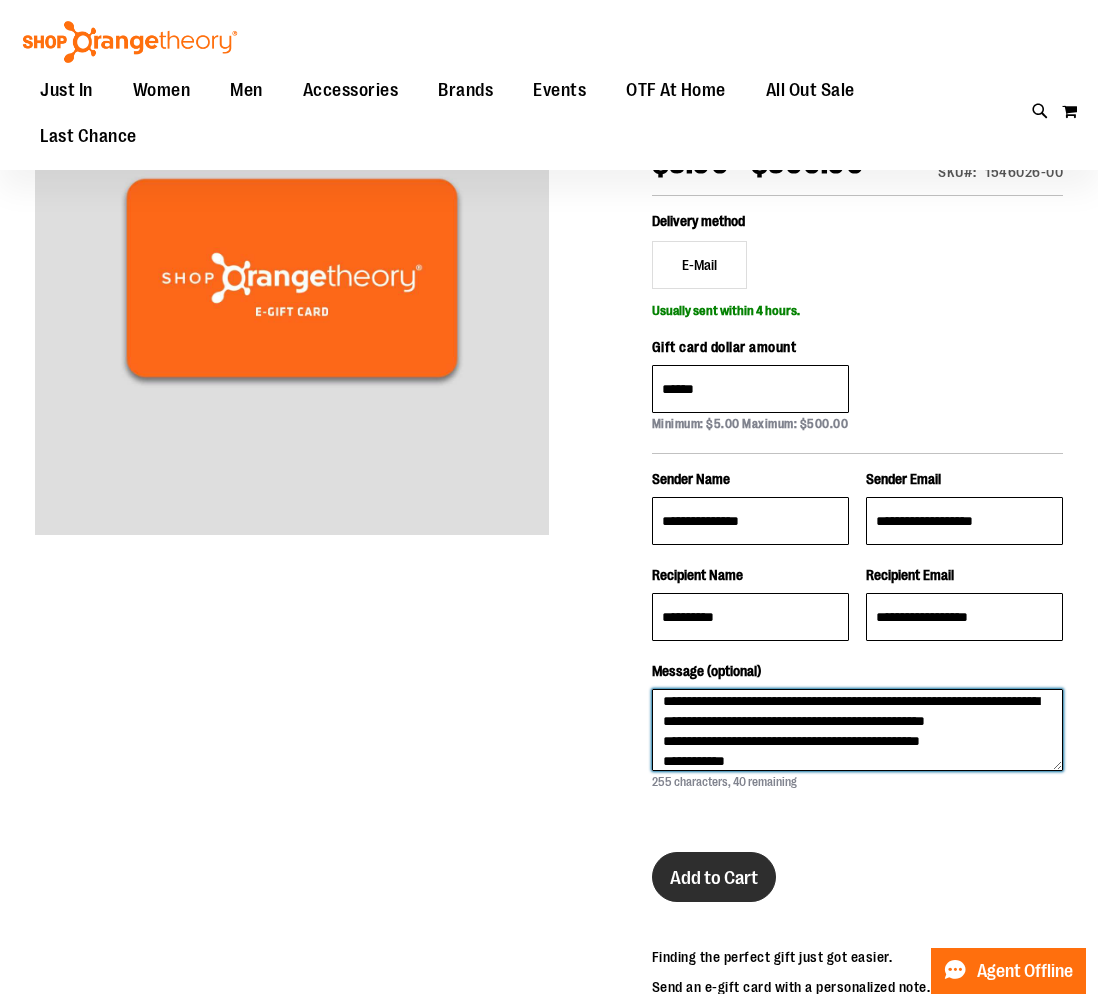 type on "**********" 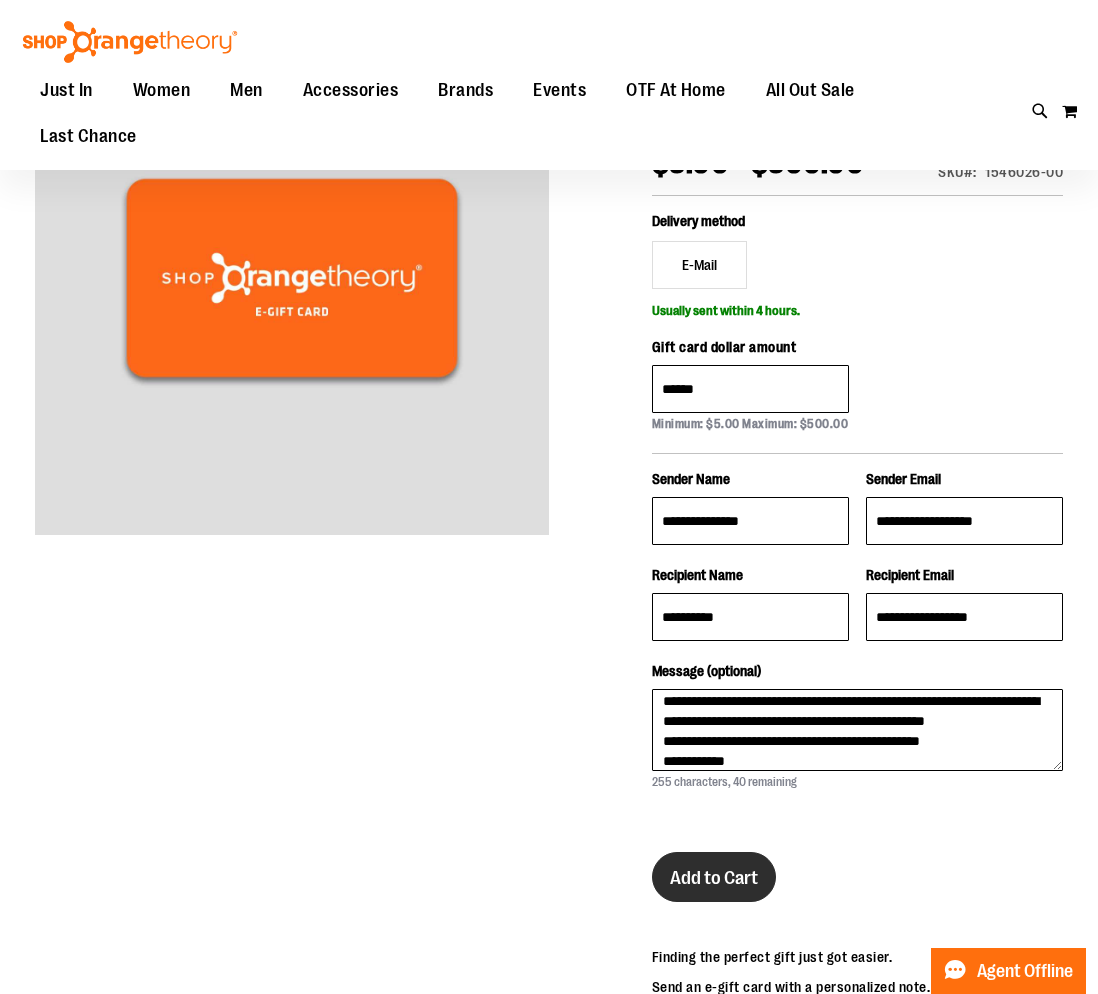 click on "Add to Cart" at bounding box center (714, 878) 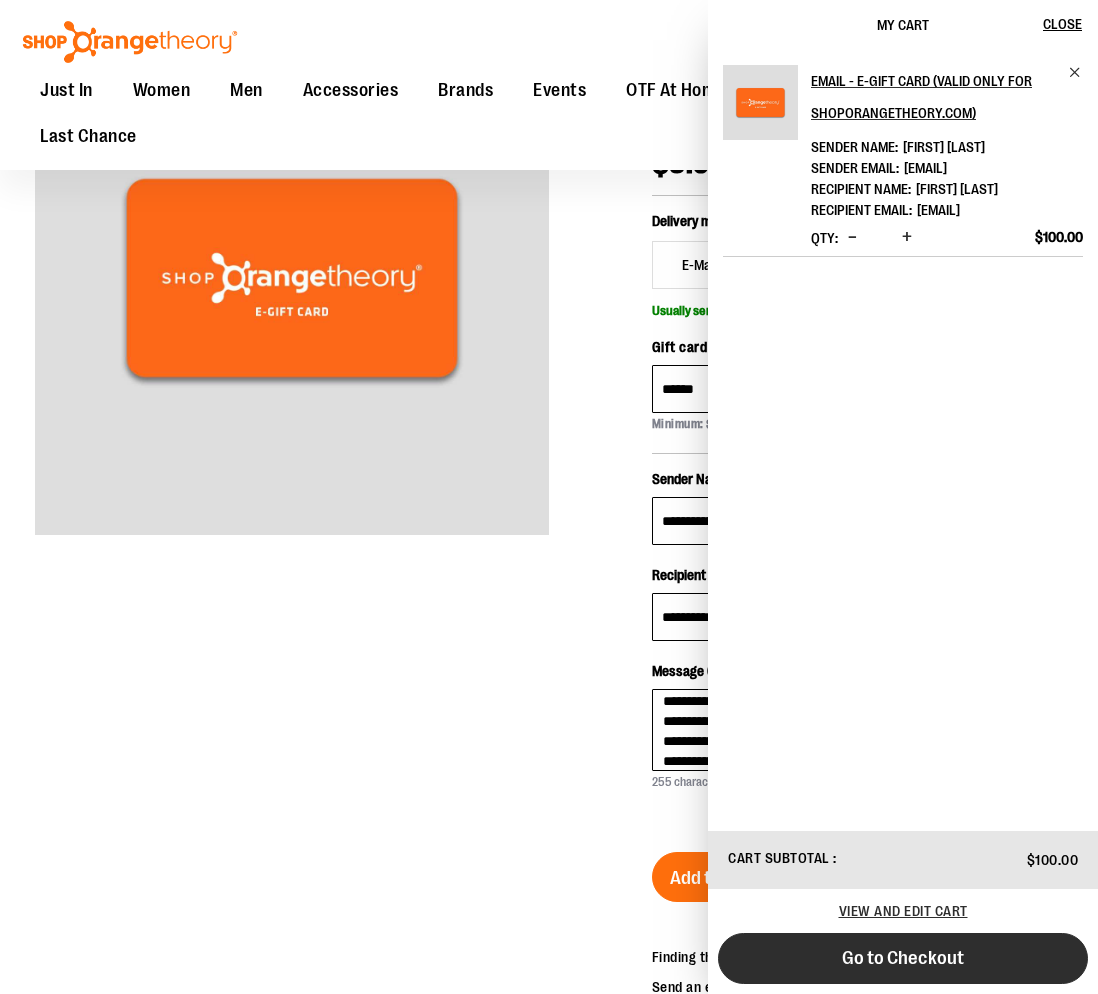 click on "Go to Checkout" at bounding box center (903, 958) 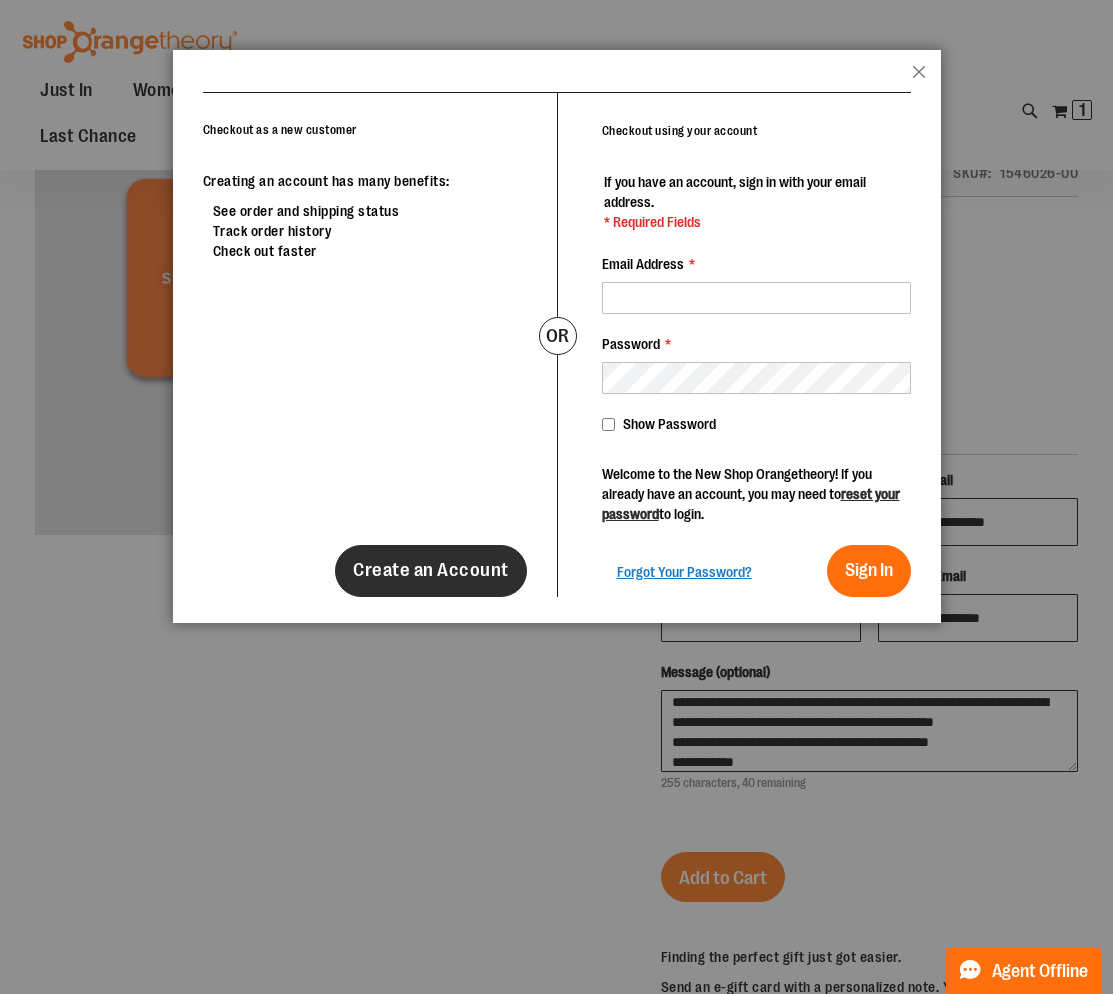 click on "Create an Account" at bounding box center [431, 570] 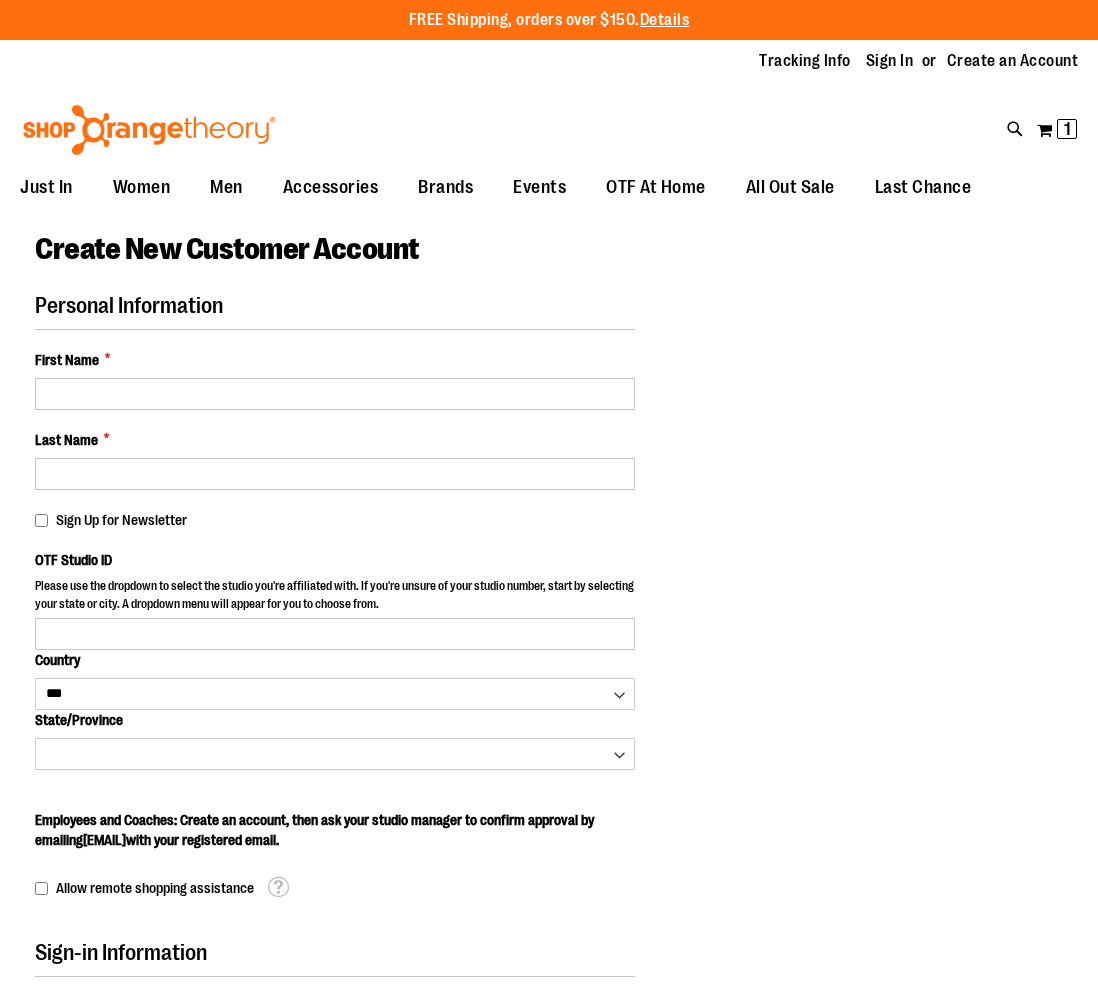 select on "***" 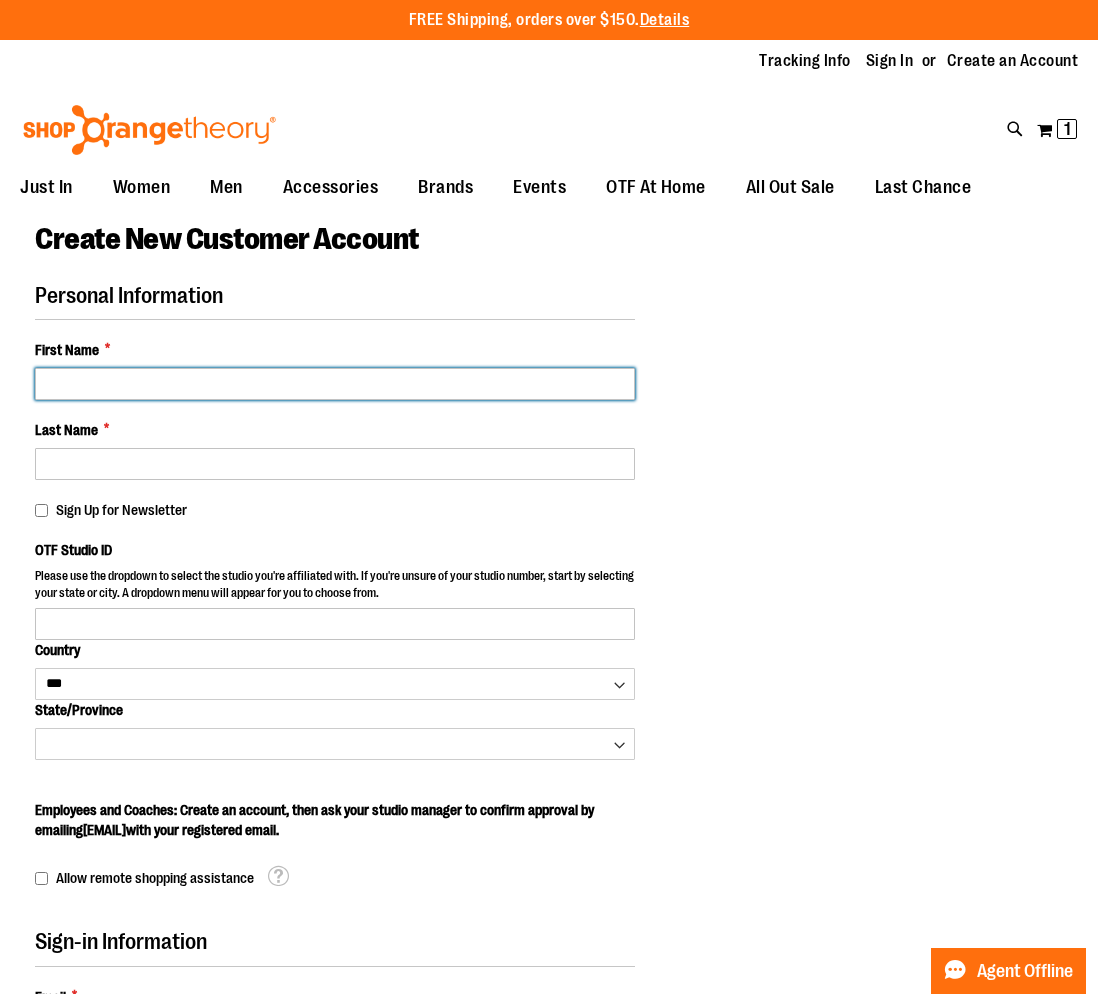 click on "First Name *" at bounding box center (335, 384) 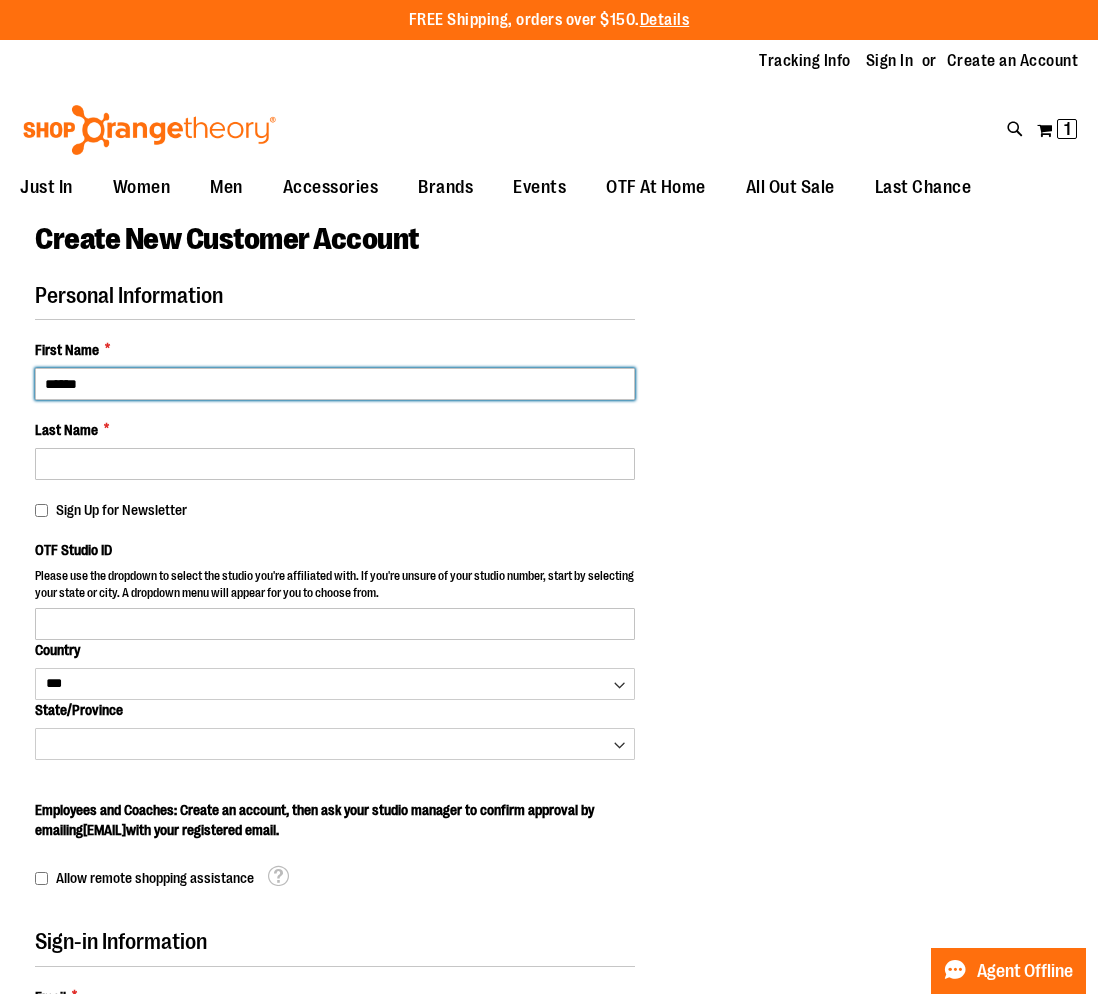 type on "******" 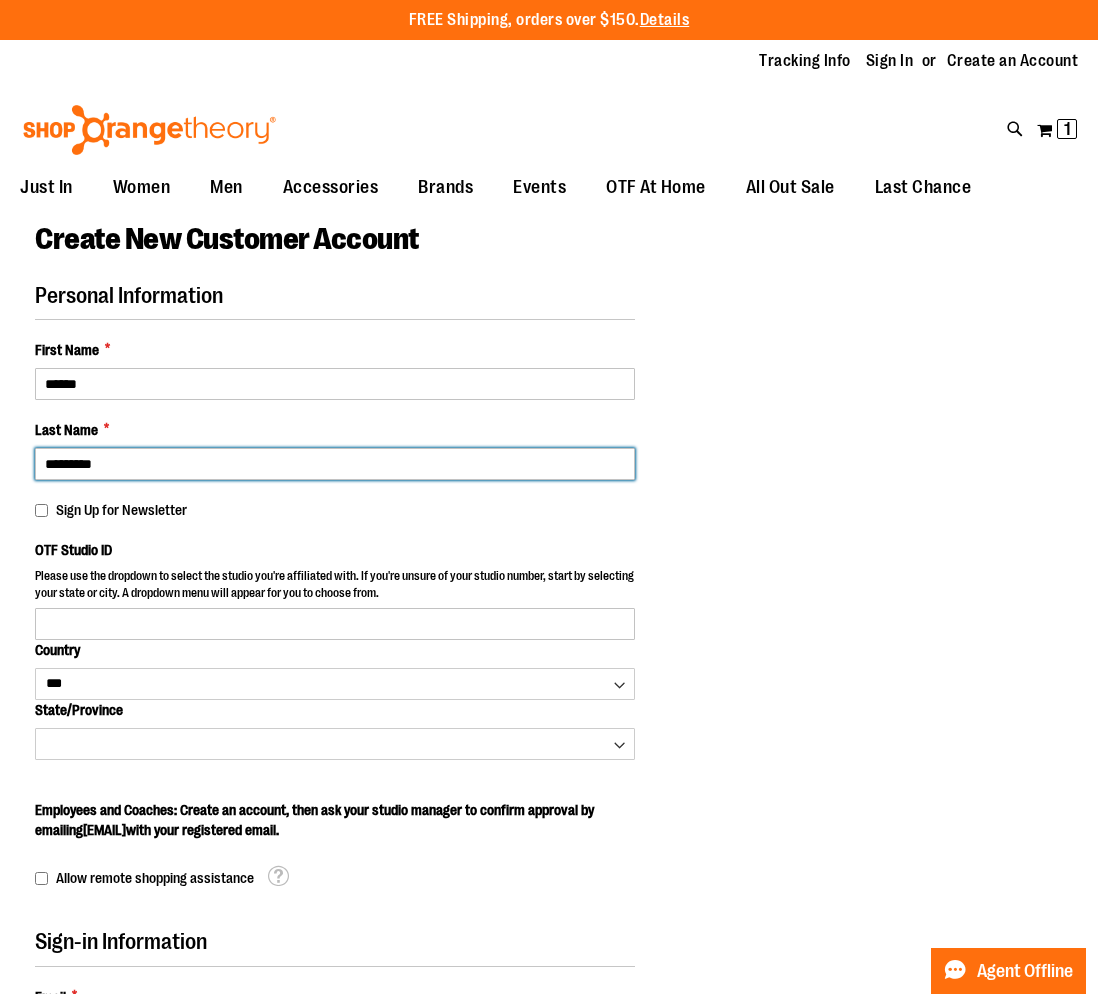 type on "*********" 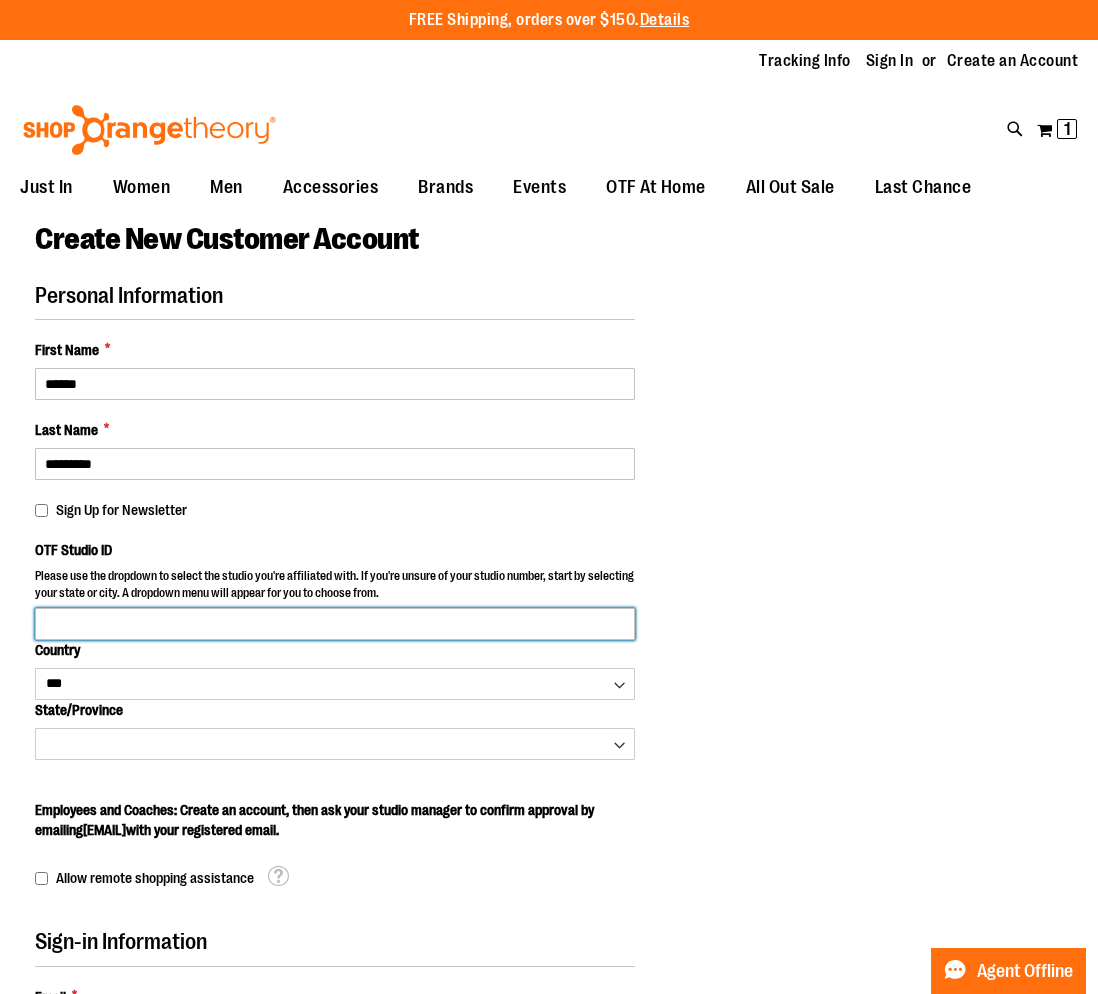 click on "OTF Studio ID" at bounding box center [335, 624] 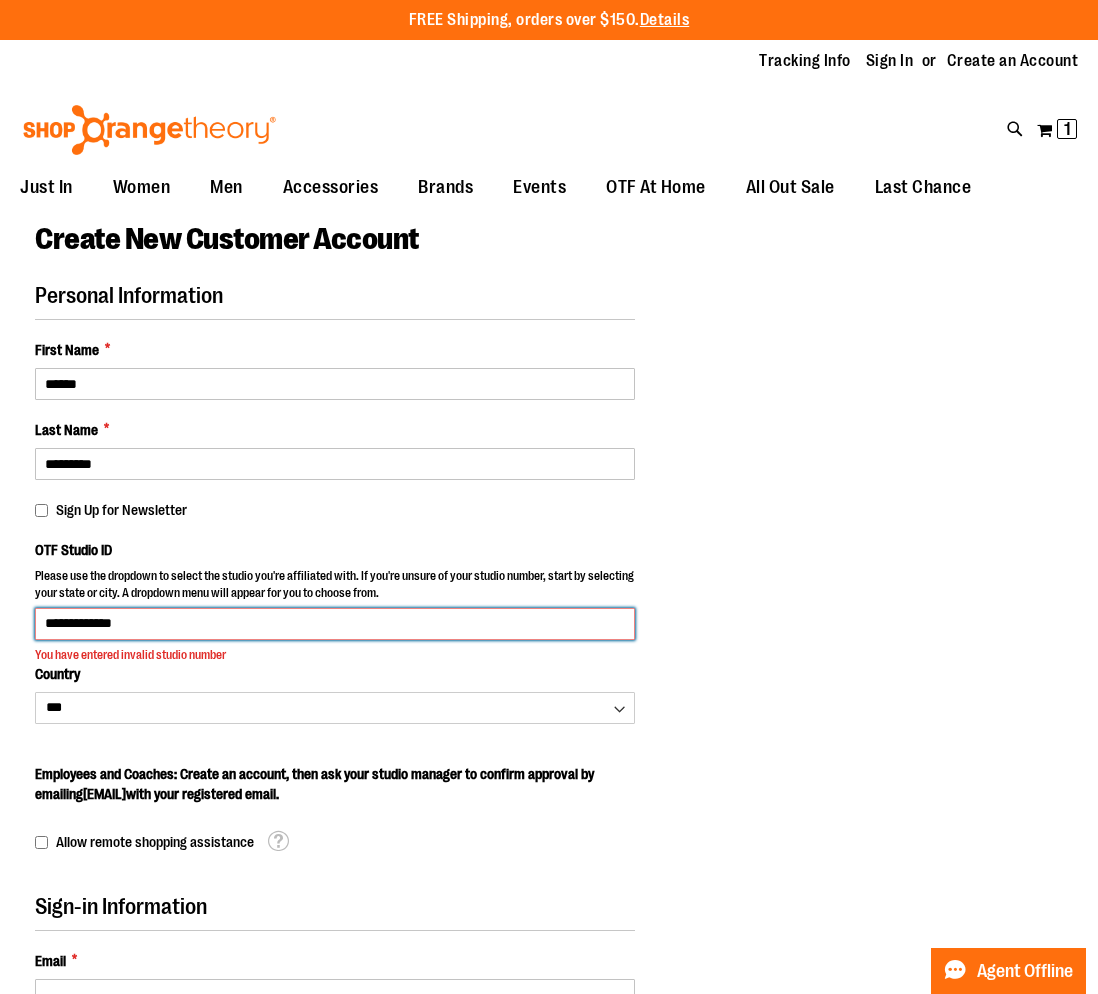 click on "**********" at bounding box center (335, 624) 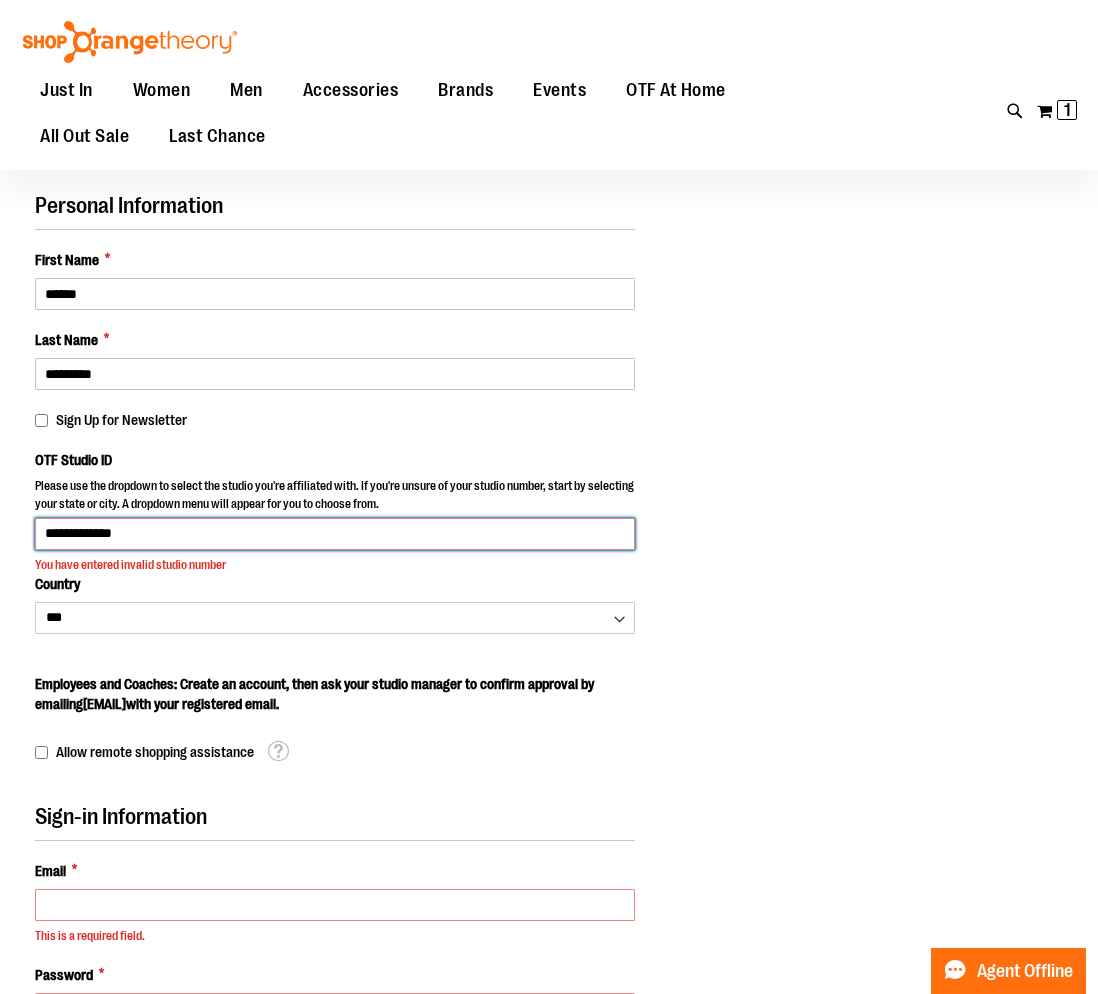 scroll, scrollTop: 111, scrollLeft: 0, axis: vertical 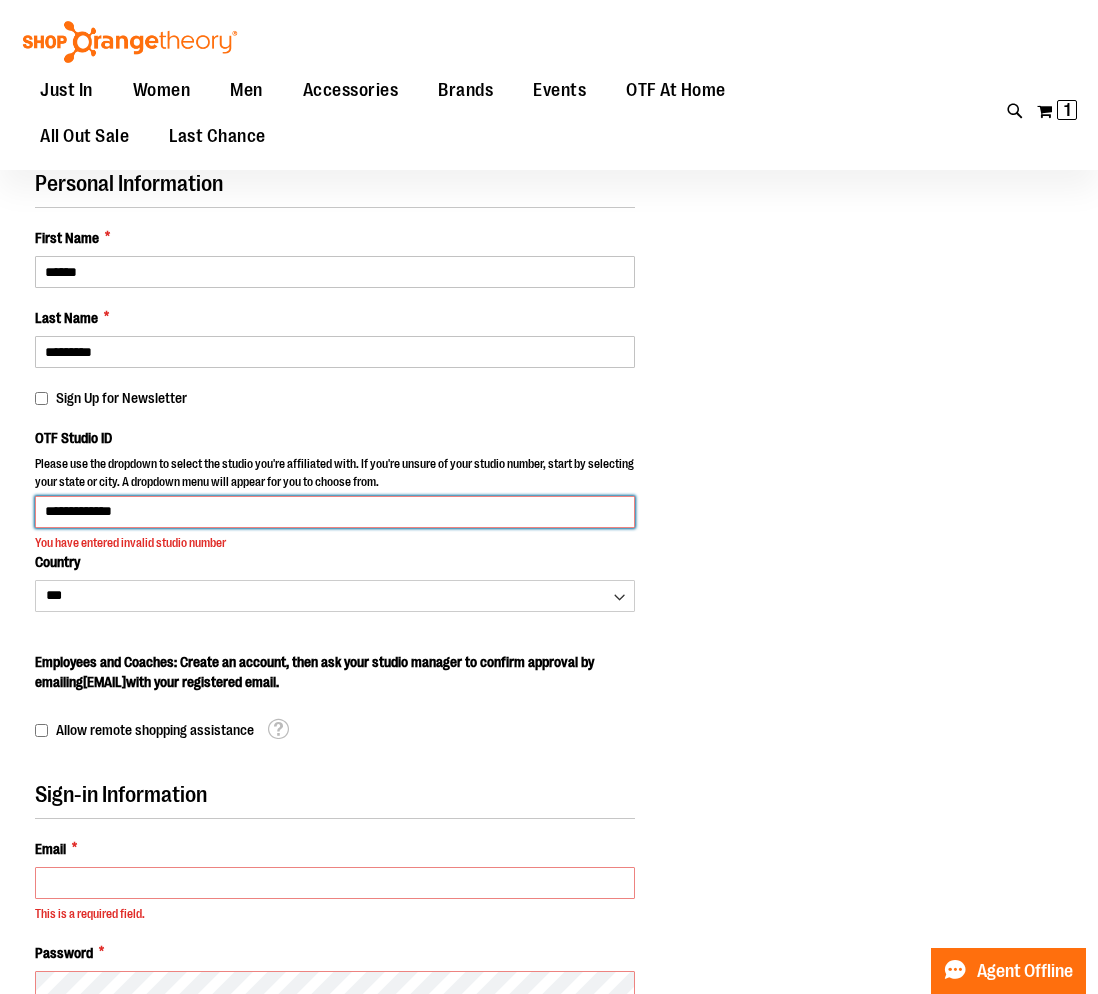 click on "**********" at bounding box center [335, 512] 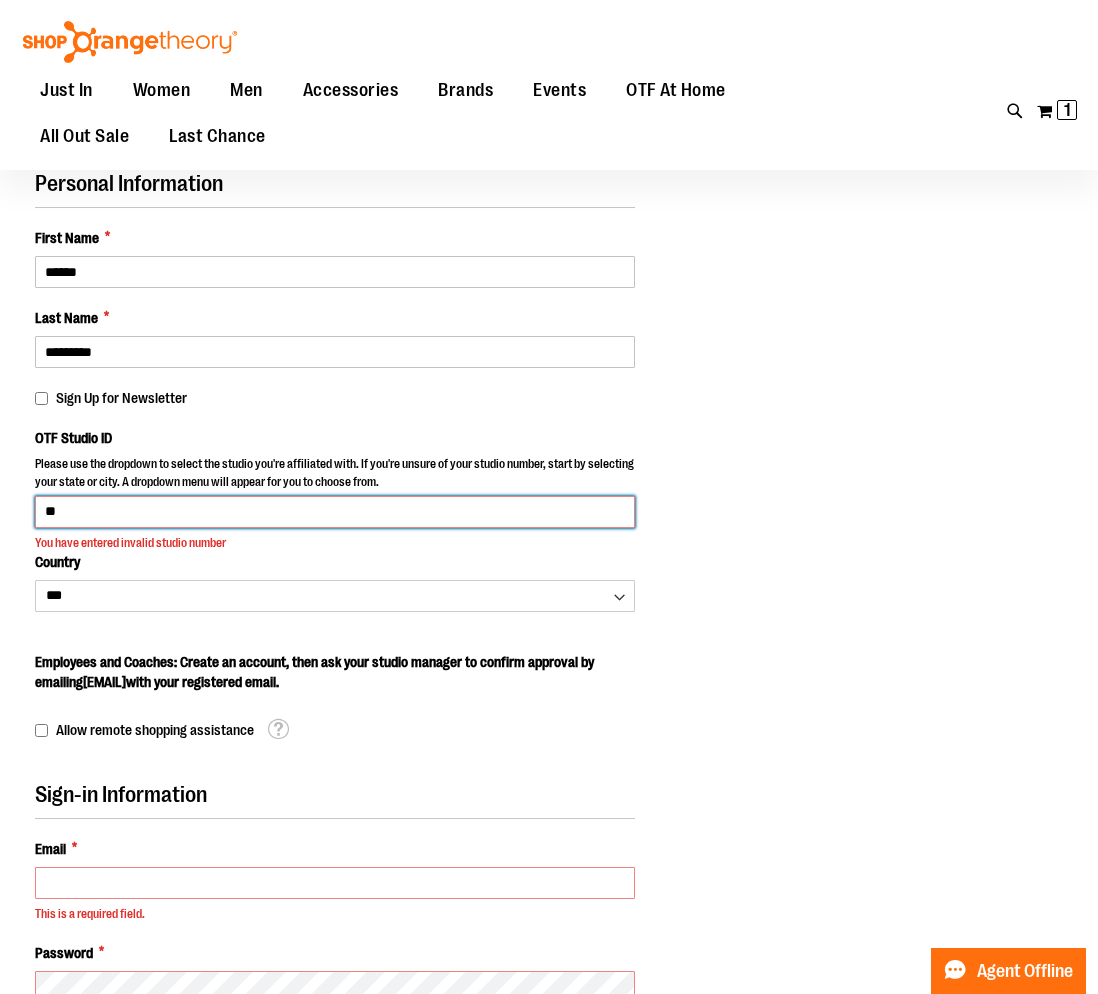 type on "*" 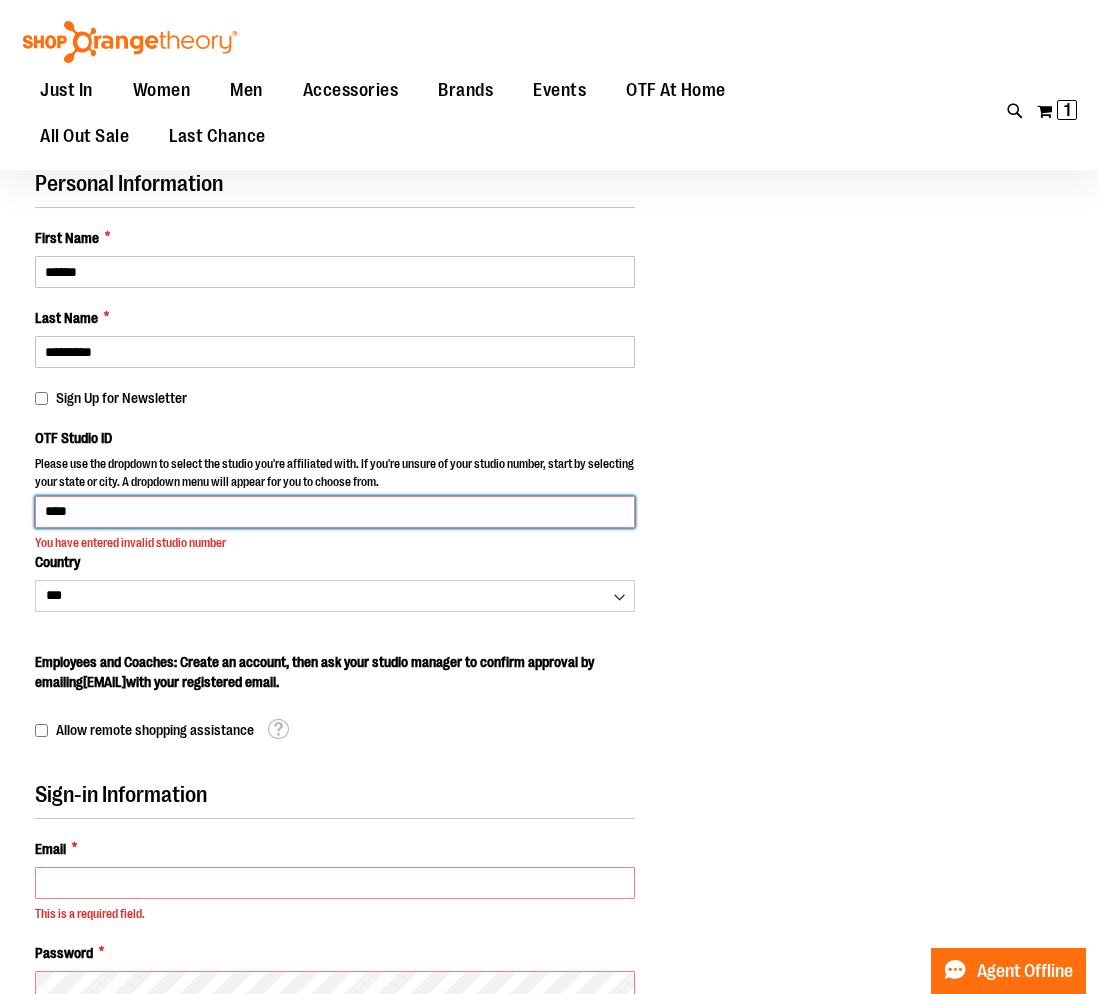 type on "****" 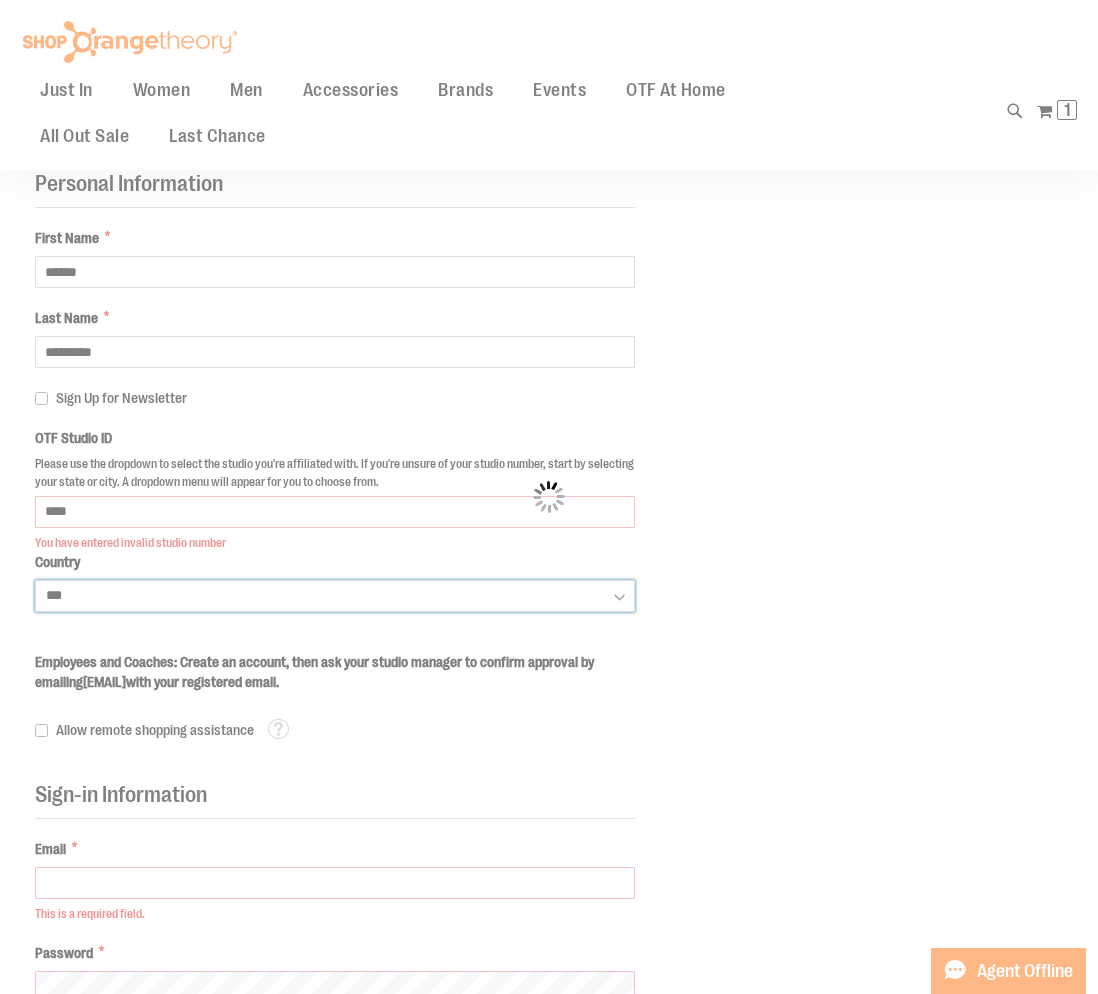 select on "**********" 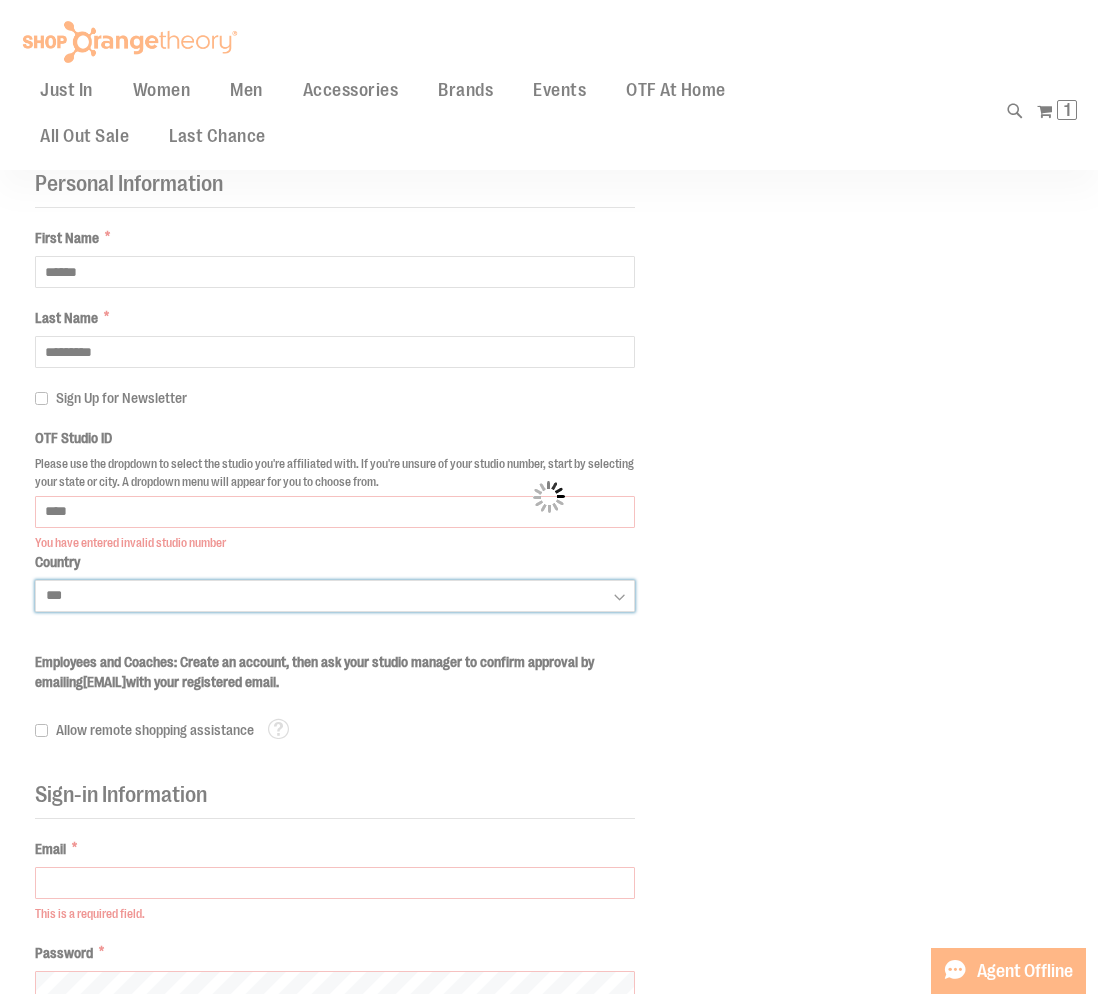 select on "**********" 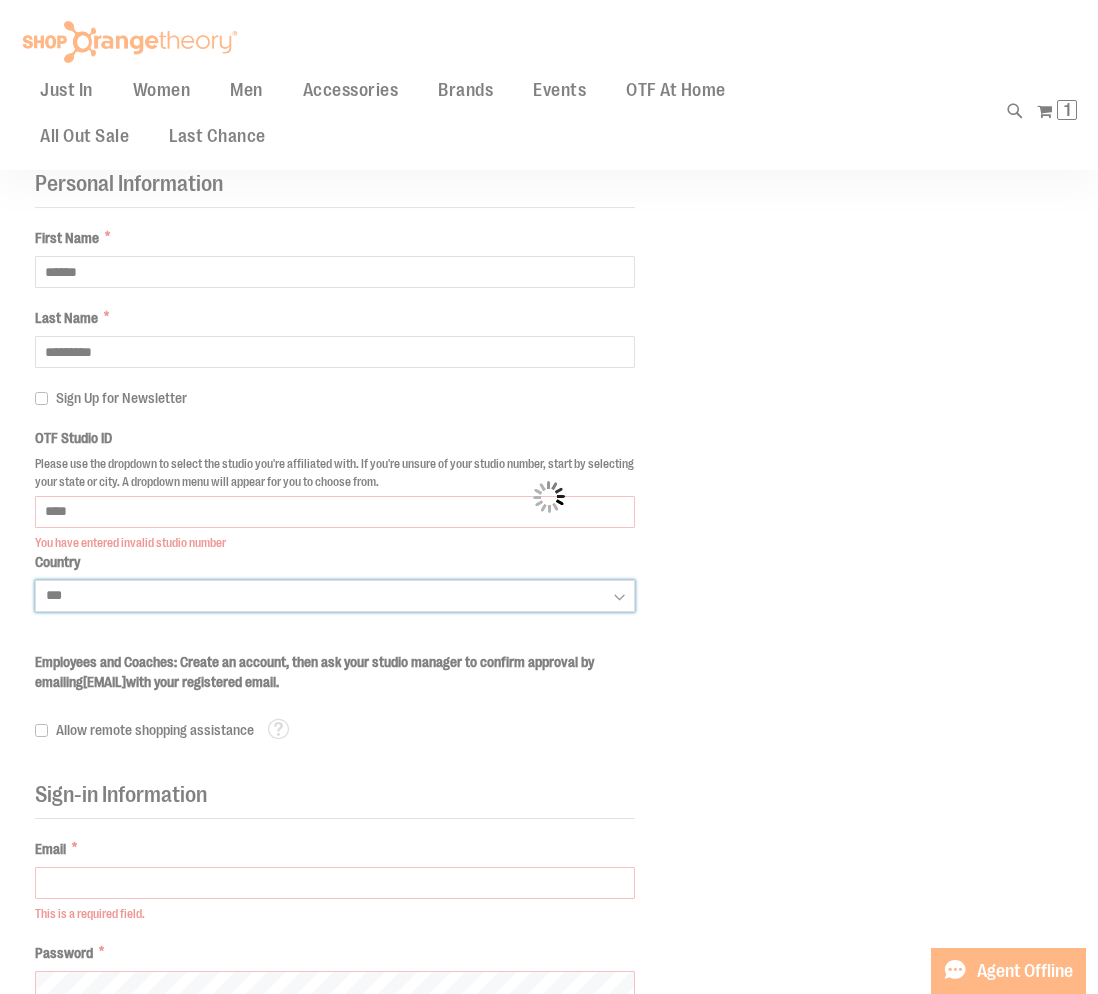 select on "****" 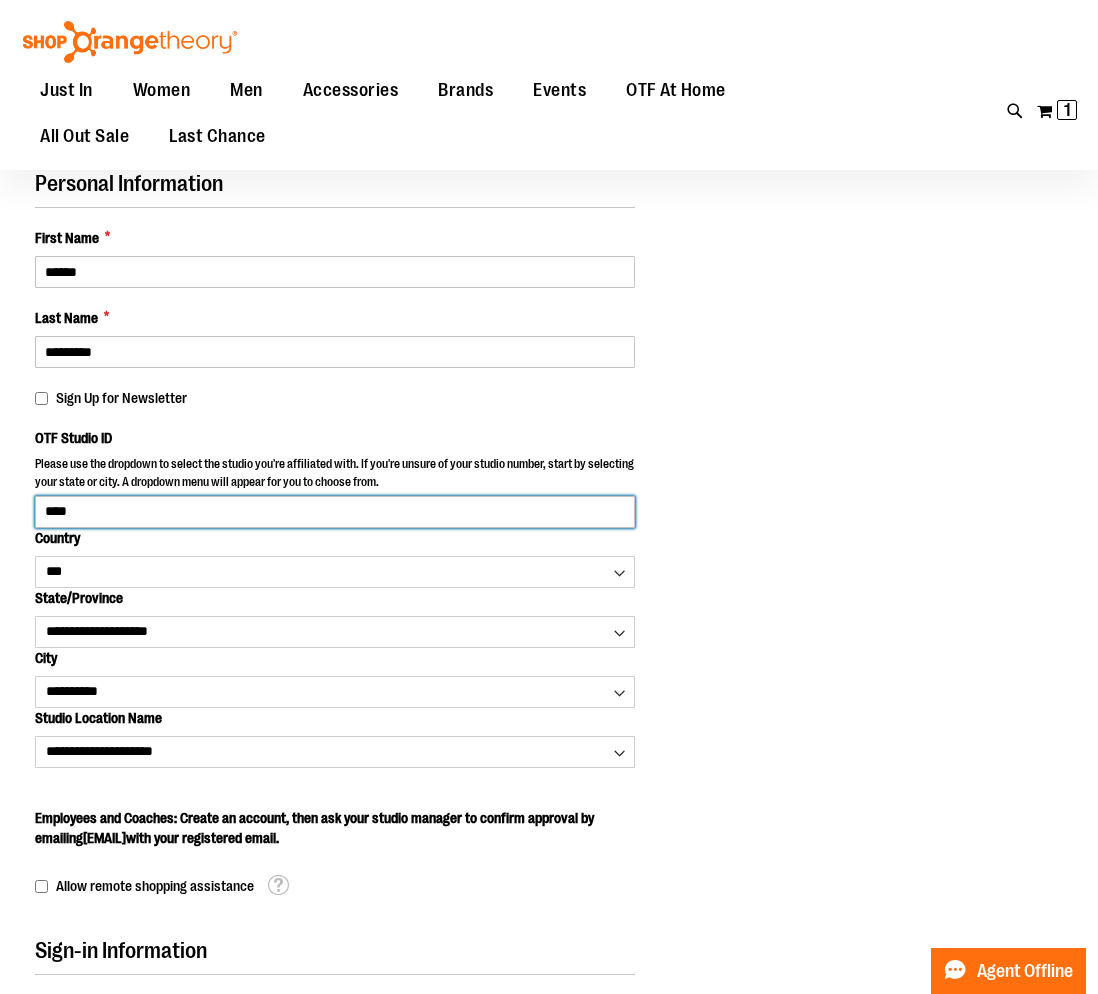 click on "****" at bounding box center [335, 512] 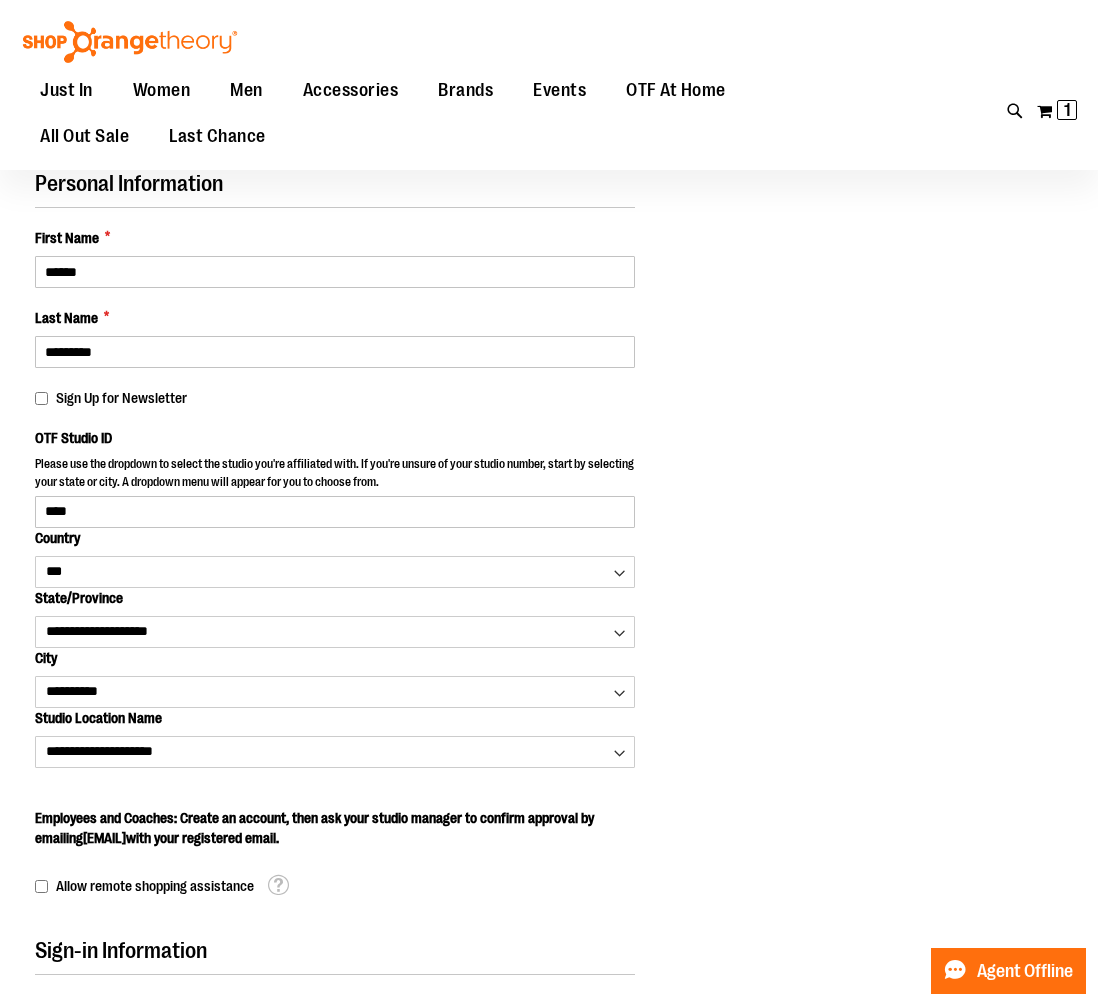 click on "Personal Information
First Name *
******
Last Name *
*********
Sign Up for Newsletter
OTF Studio ID
****
Country
***
*** *** **" at bounding box center (549, 875) 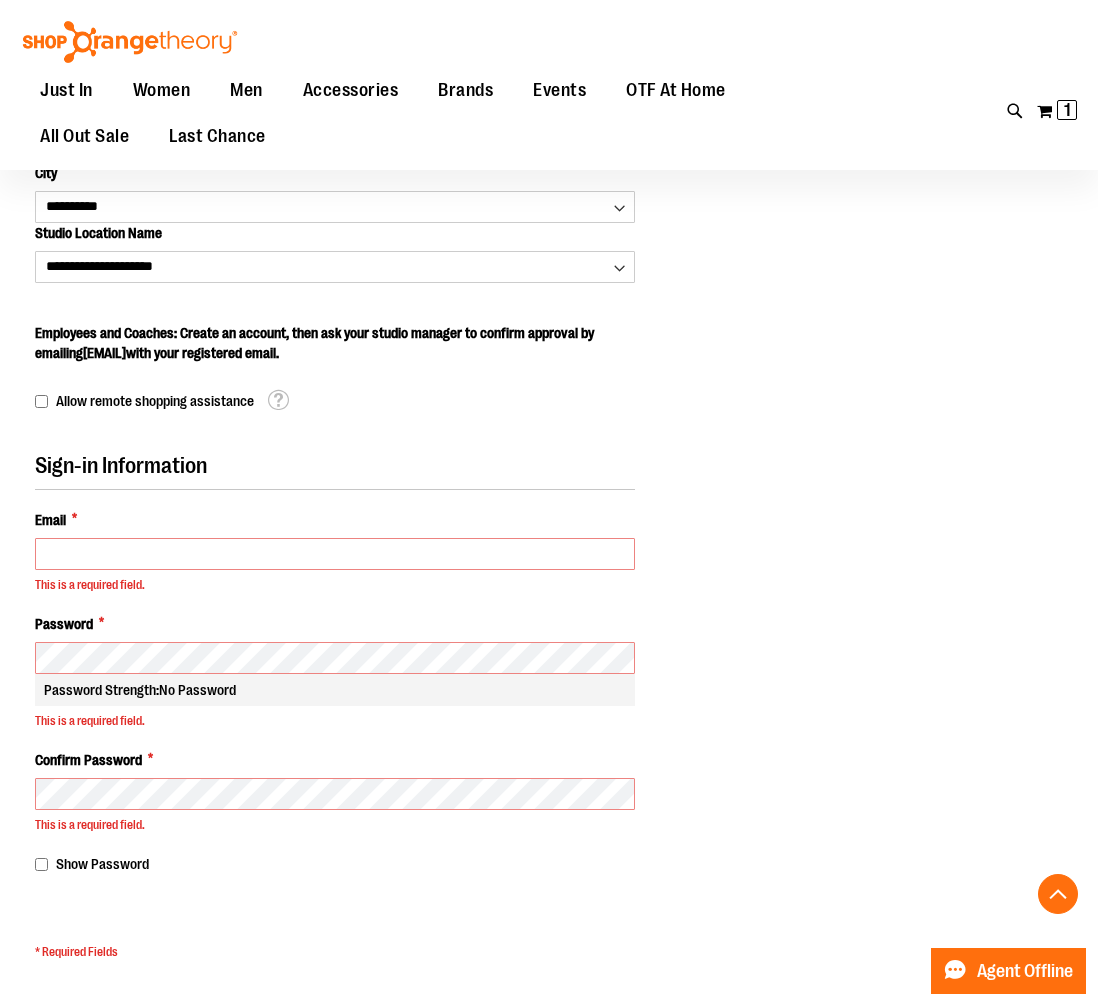 scroll, scrollTop: 608, scrollLeft: 0, axis: vertical 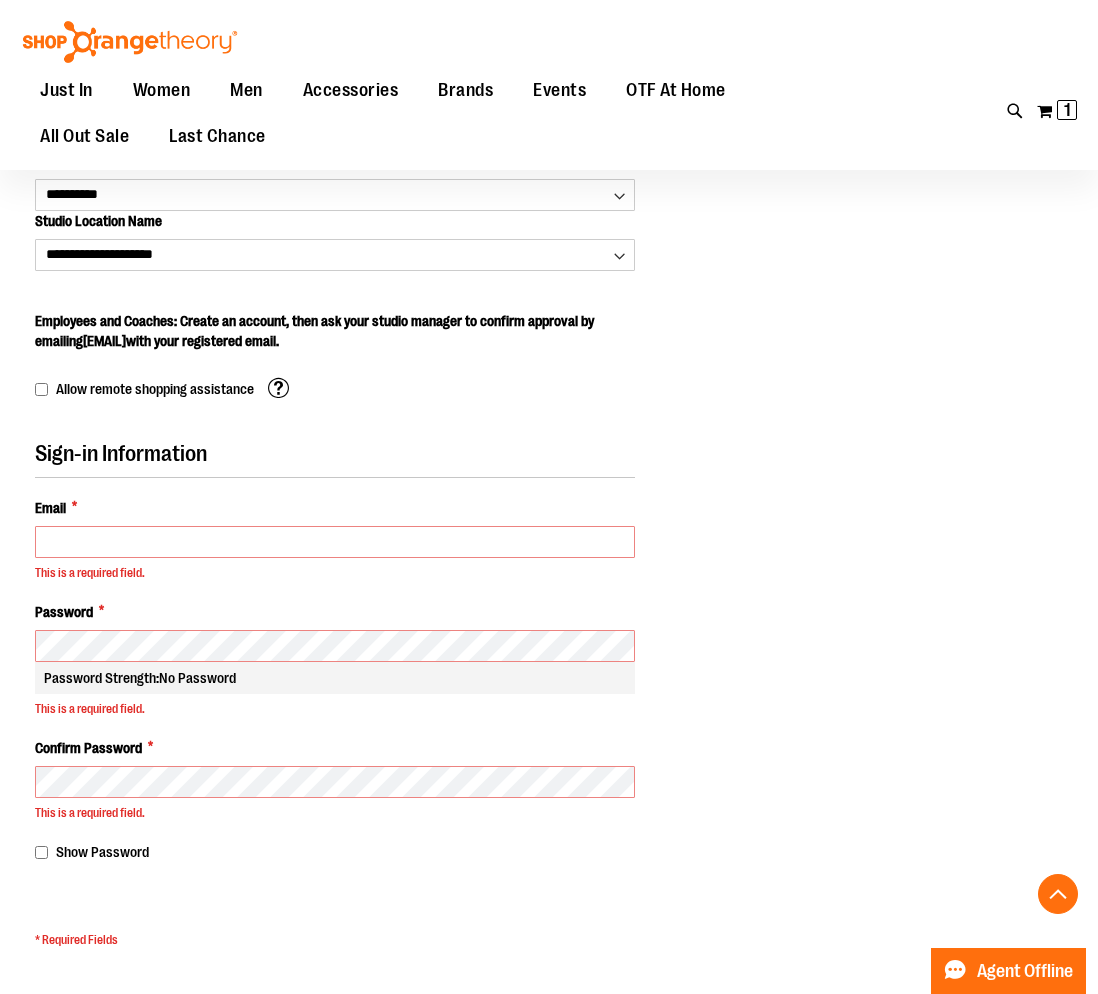 click at bounding box center [278, 387] 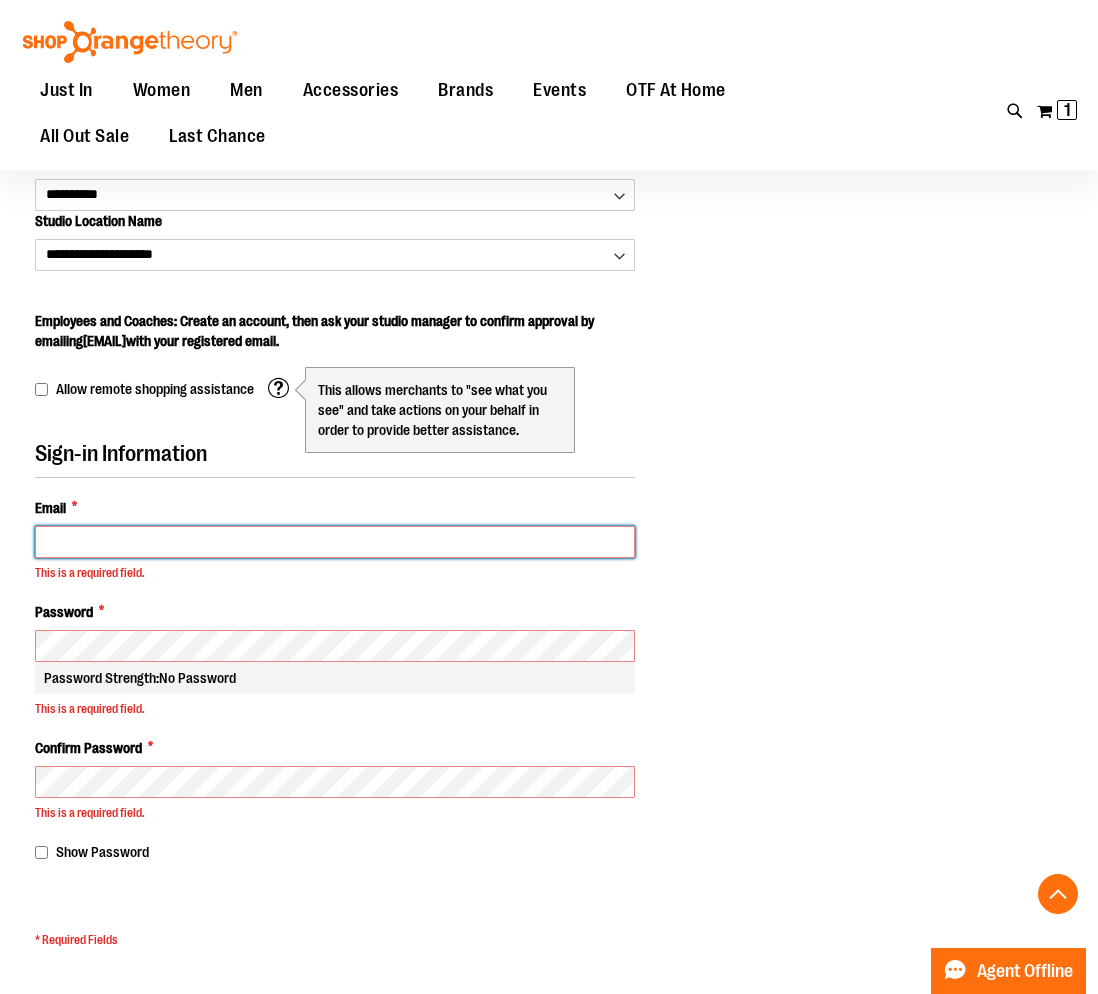 click on "Email
*" at bounding box center [335, 542] 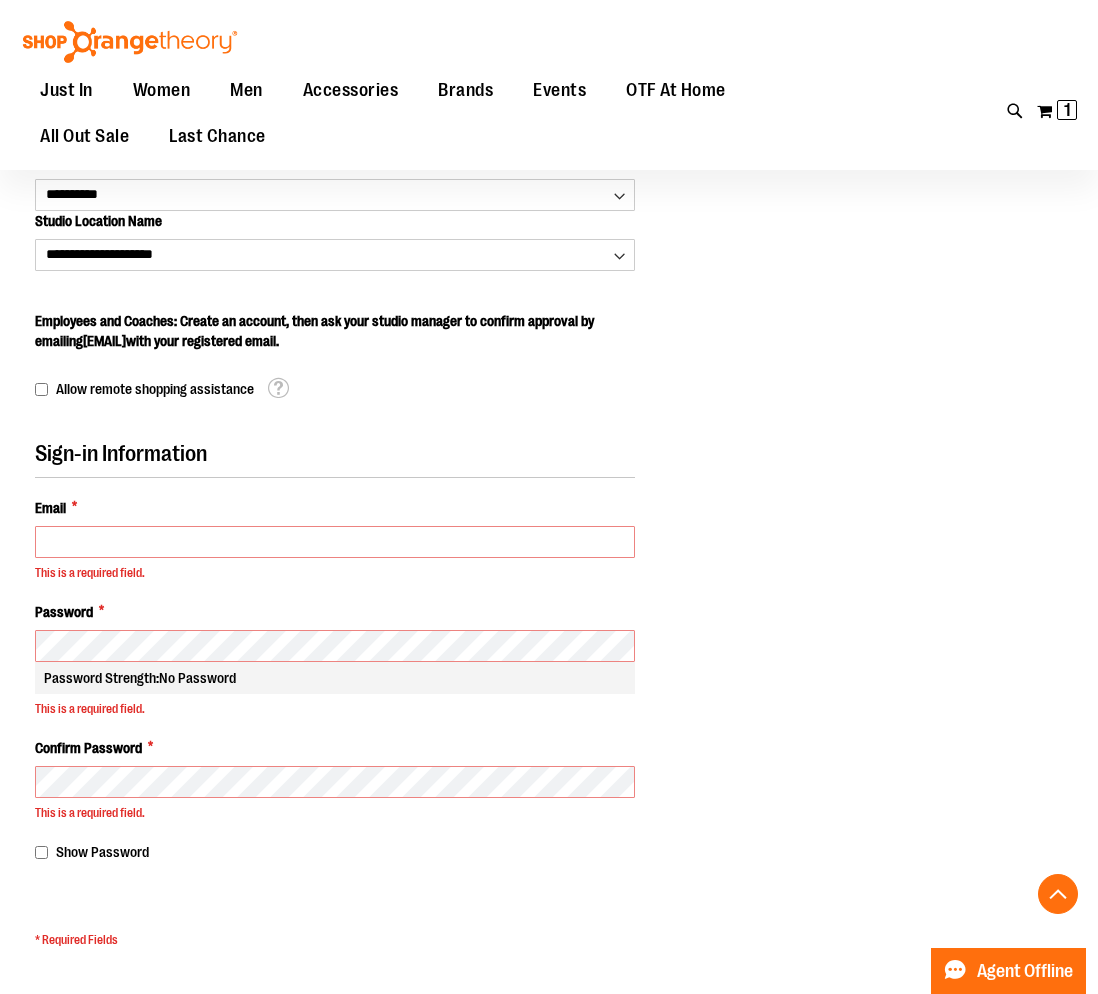 click on "Personal Information
First Name *
******
Last Name *
*********
Sign Up for Newsletter
OTF Studio ID
****
Country
***
*** *** **" at bounding box center (549, 378) 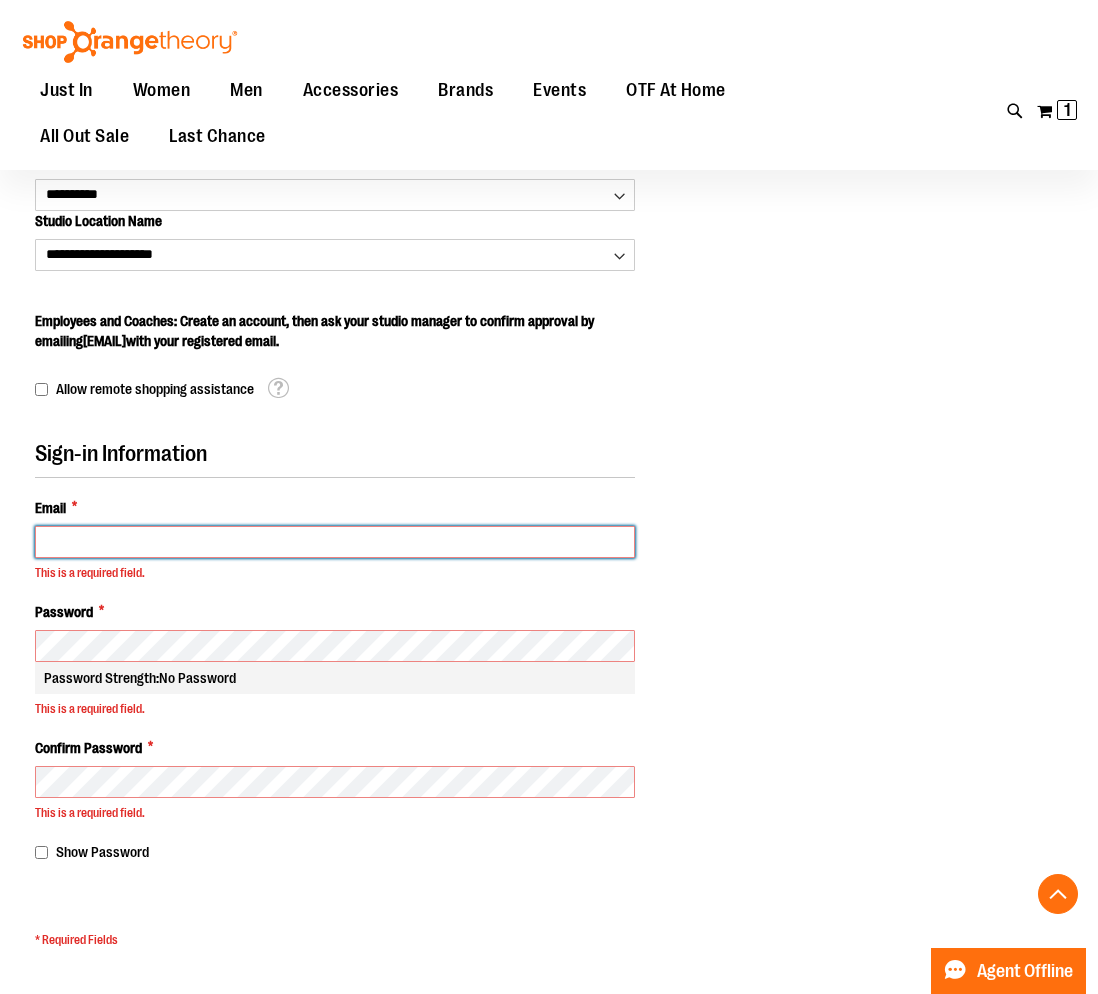 click on "Email
*" at bounding box center [335, 542] 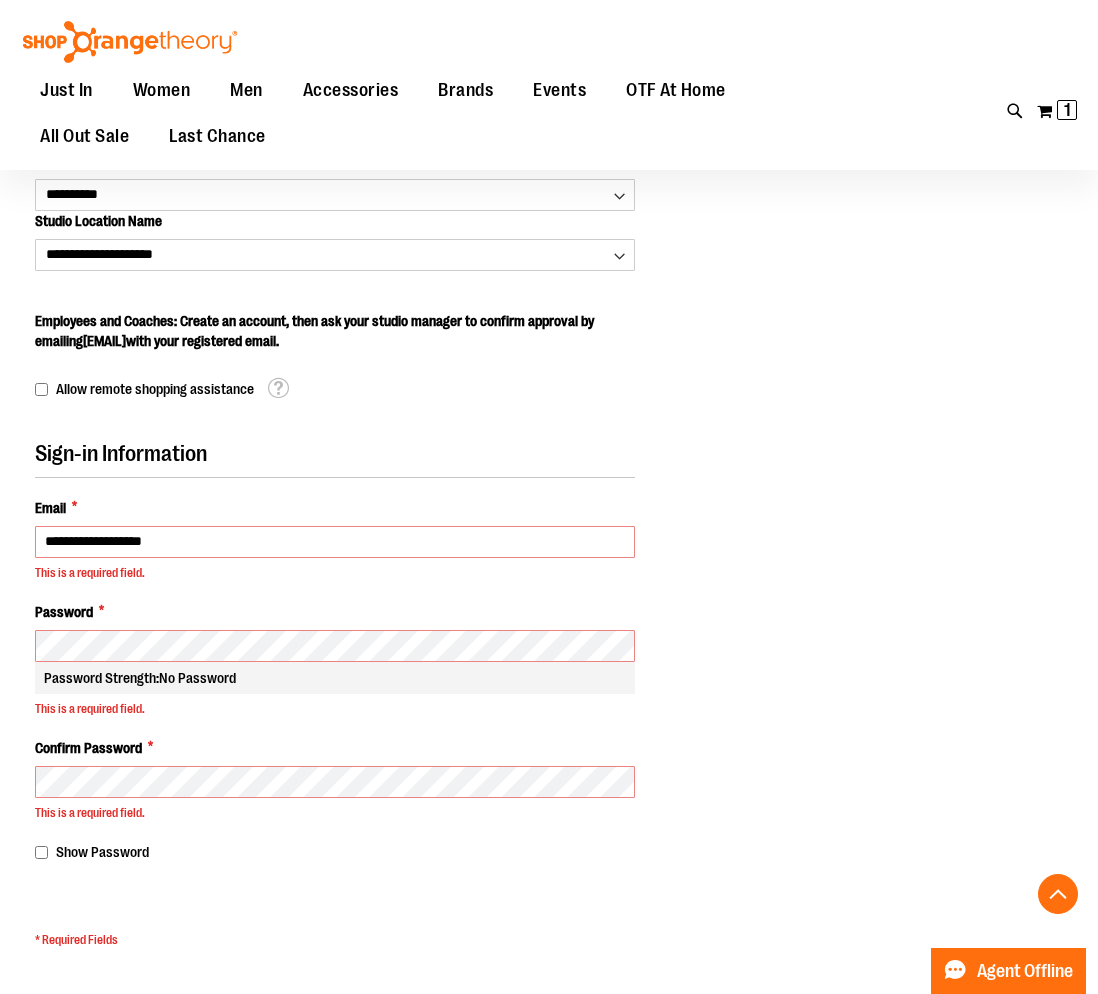 select on "********" 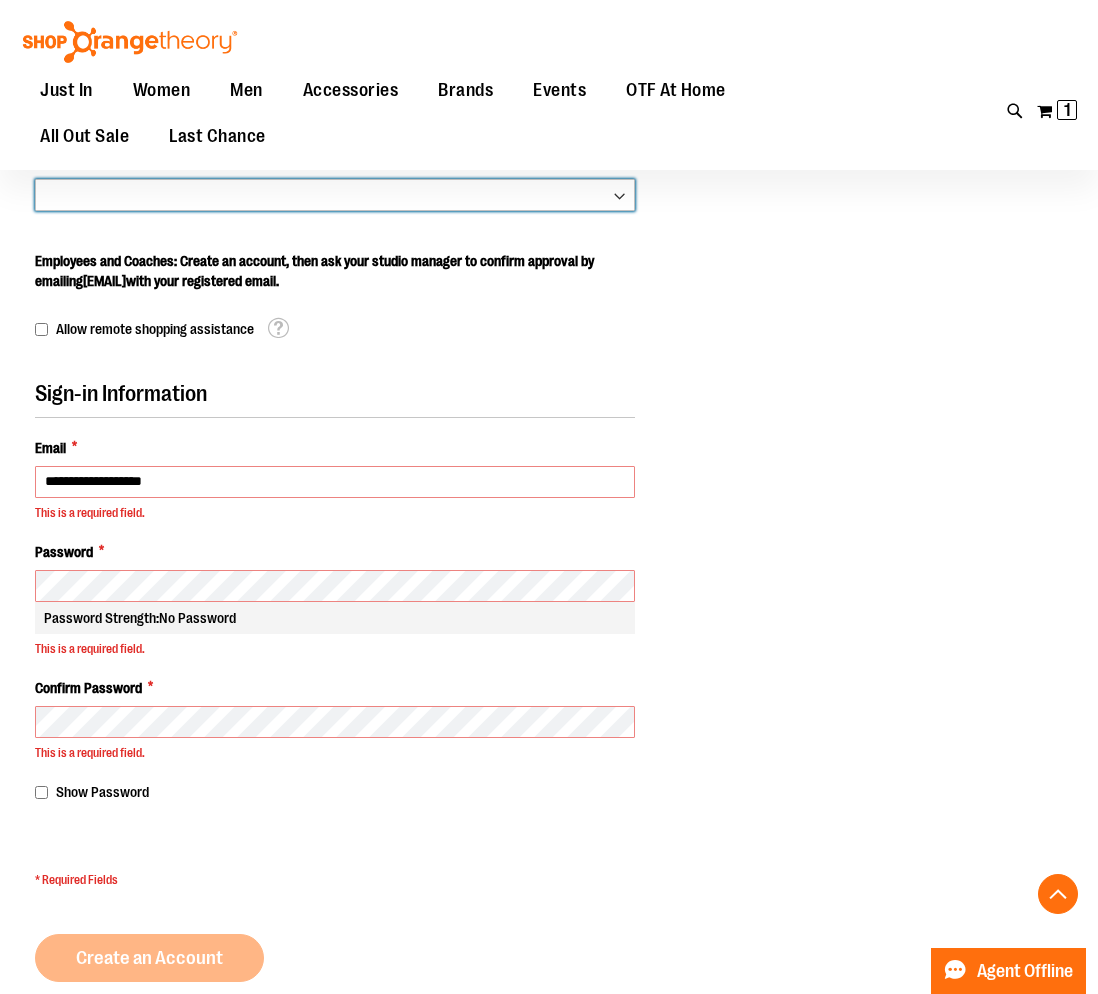 select on "*****" 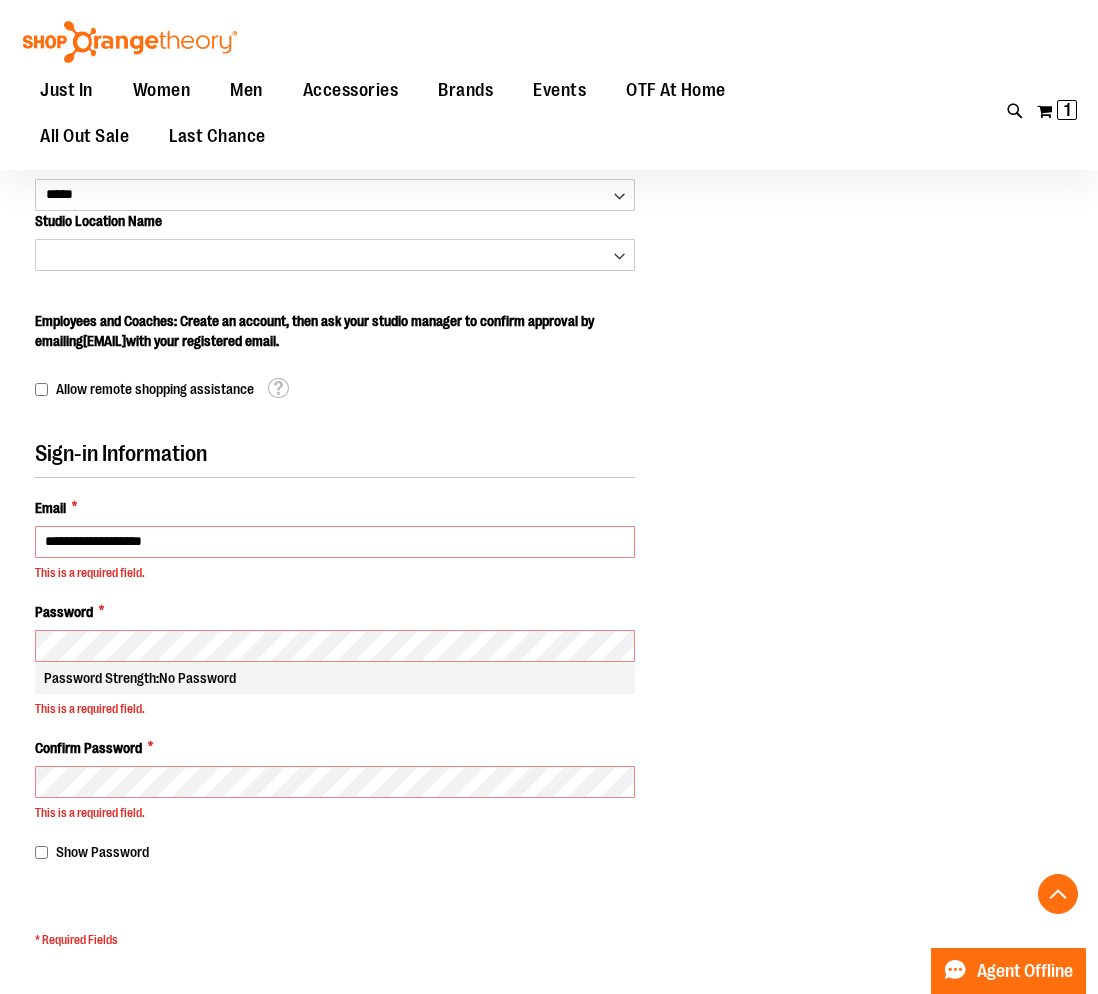 click on "Personal Information
First Name *
******
Last Name *
*********
Sign Up for Newsletter
OTF Studio ID
****
Country
***
*** *** **" at bounding box center [549, 378] 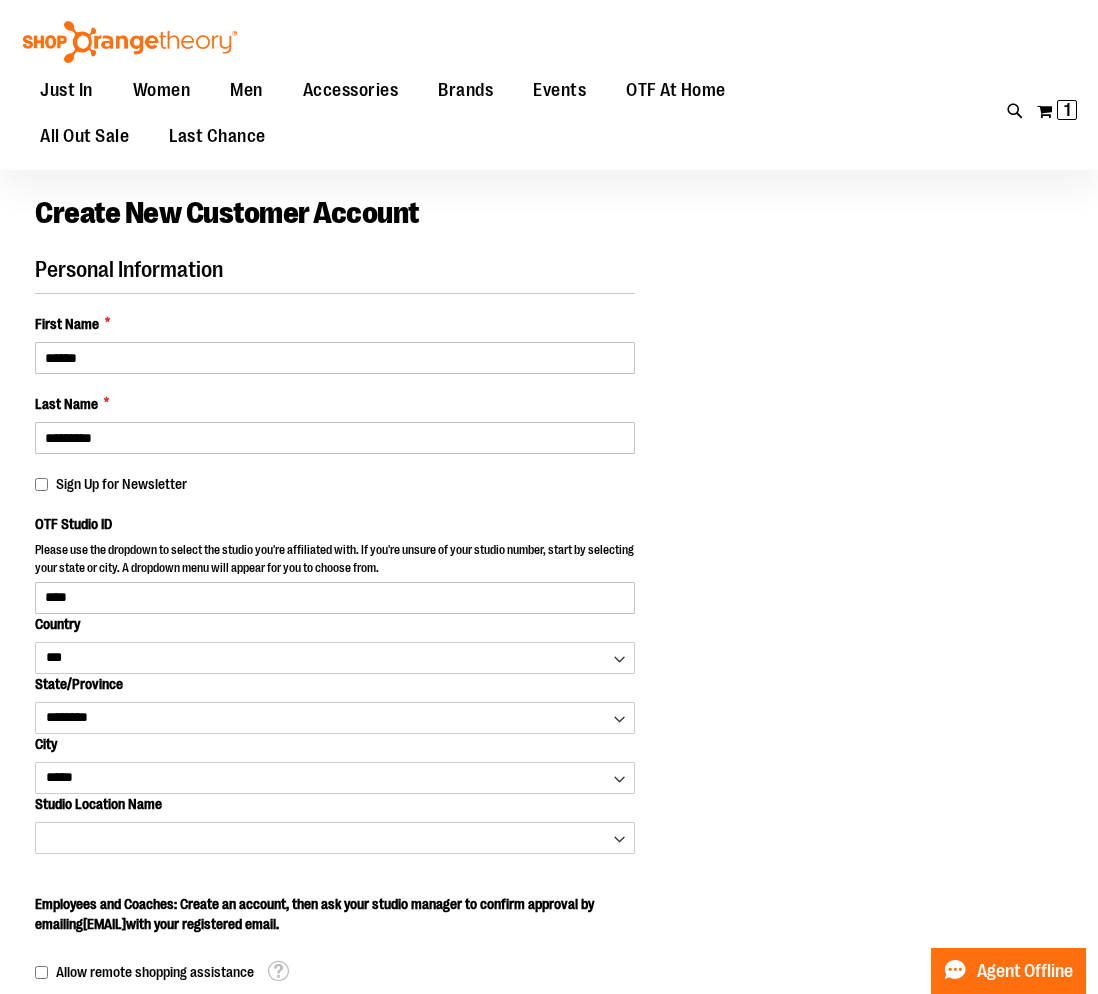 scroll, scrollTop: 0, scrollLeft: 0, axis: both 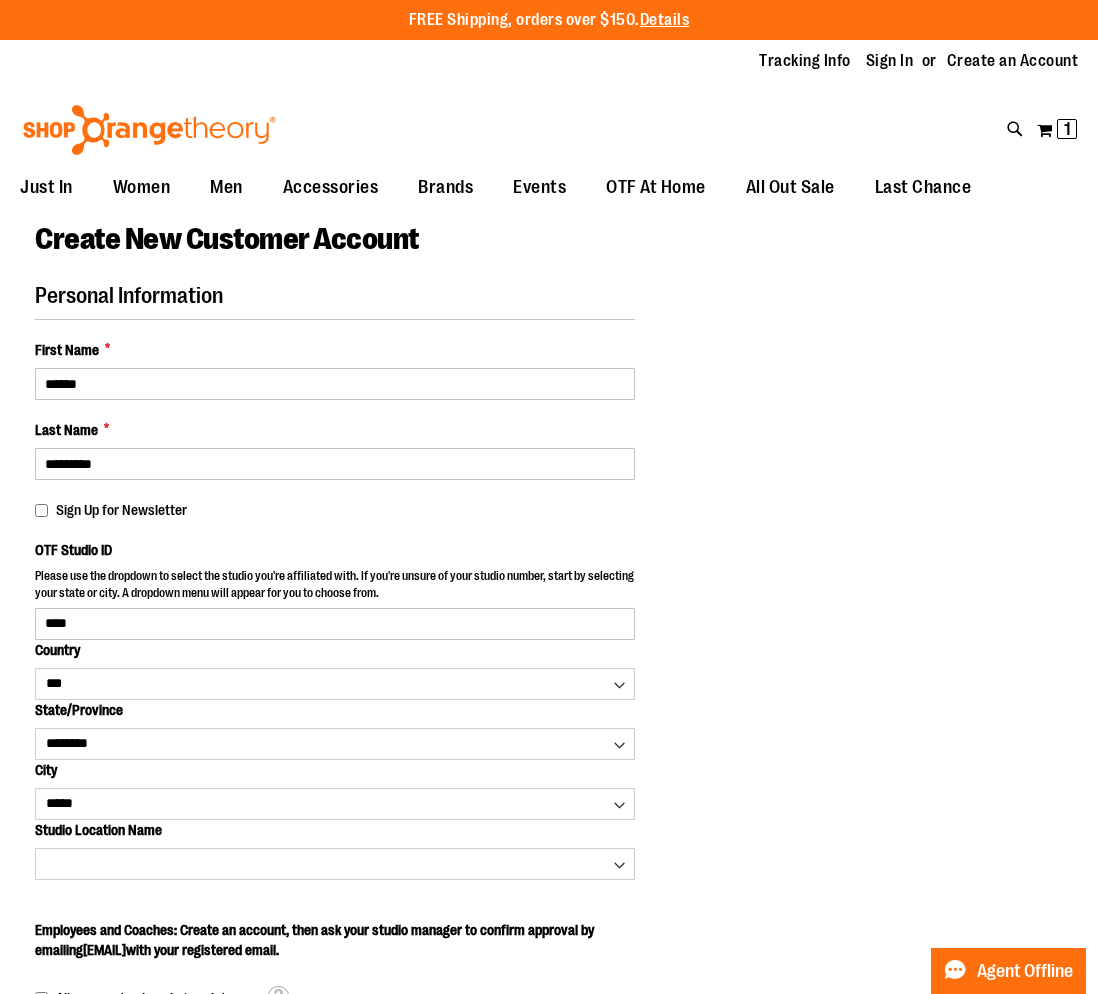 click on "Personal Information
First Name *
******
Last Name *
*********
Sign Up for Newsletter
OTF Studio ID
****
Country
***
*** *** **" at bounding box center [549, 987] 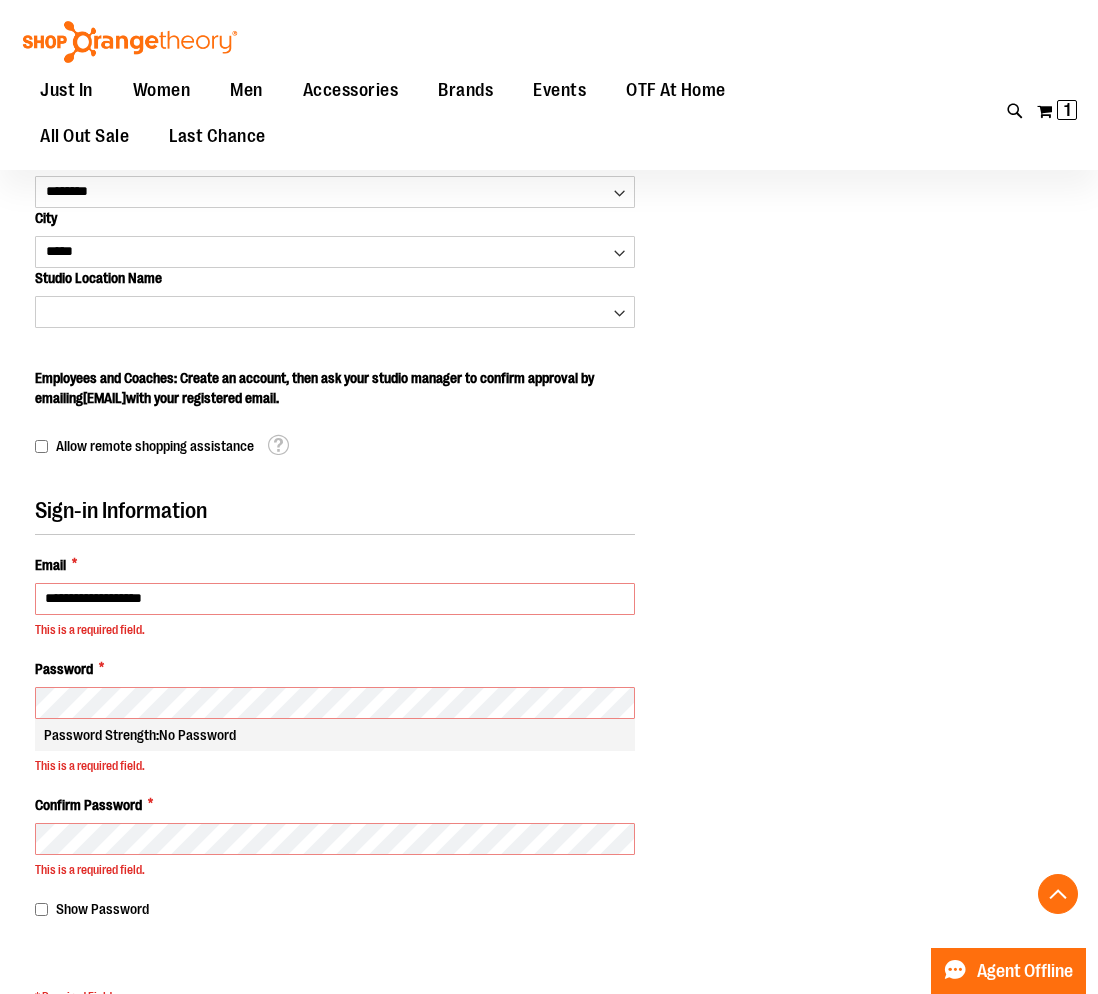 scroll, scrollTop: 559, scrollLeft: 0, axis: vertical 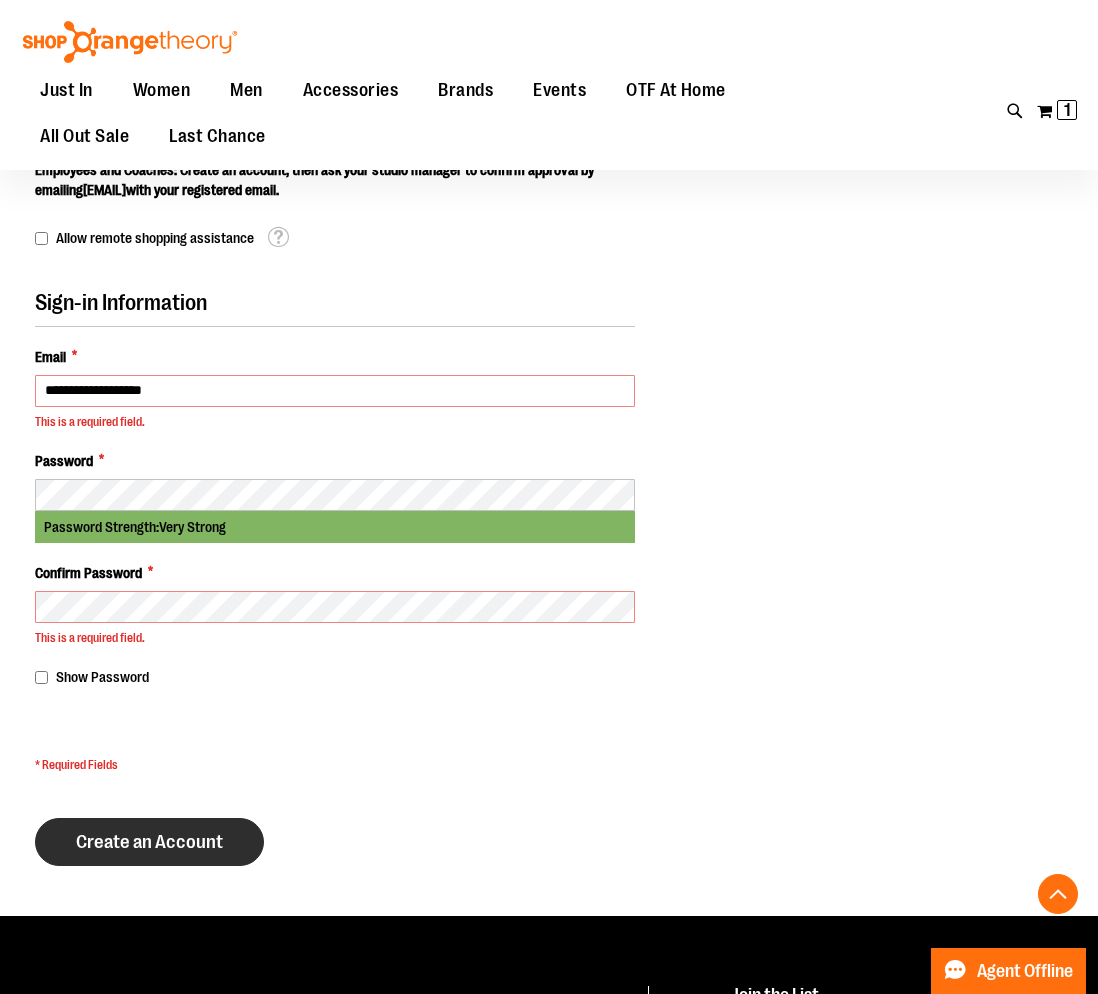 click on "Create an Account" at bounding box center (149, 842) 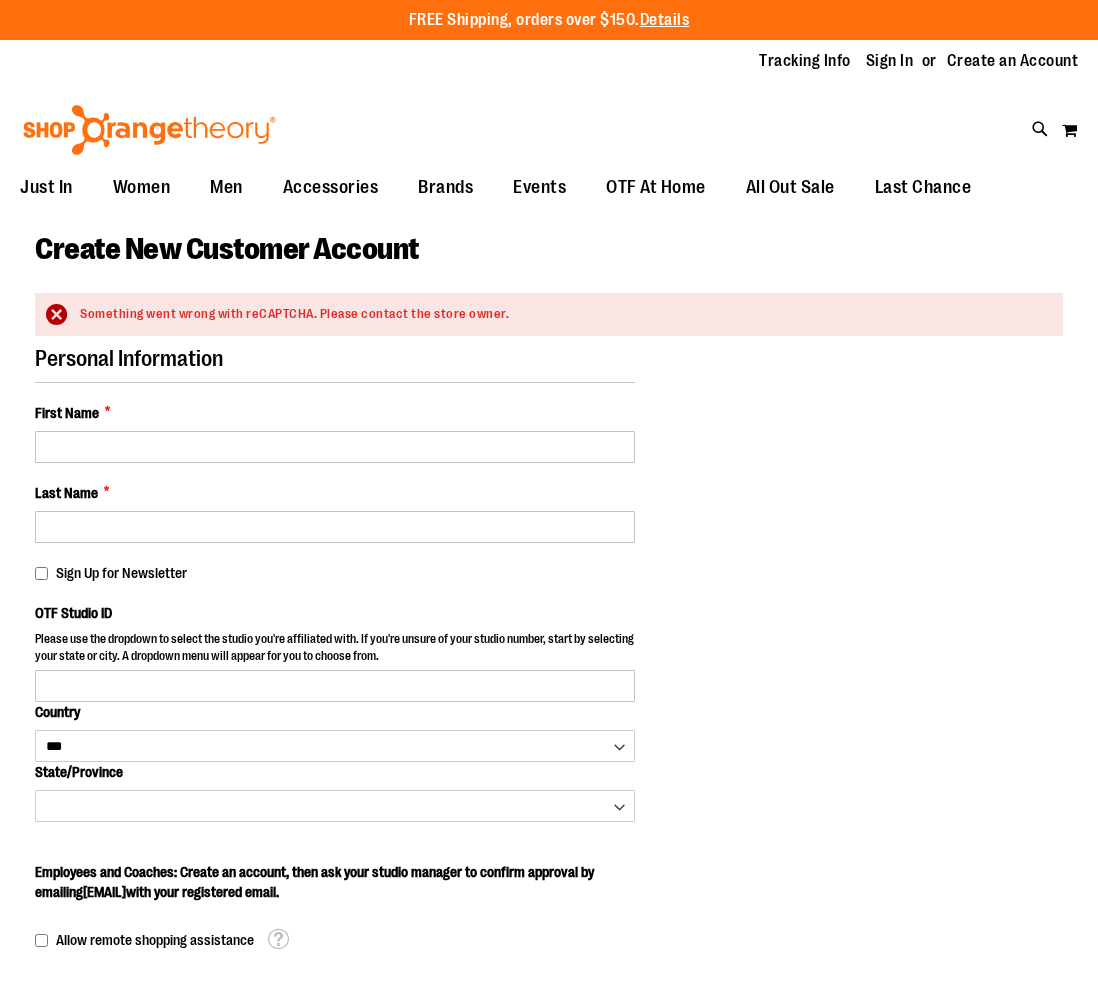 select on "***" 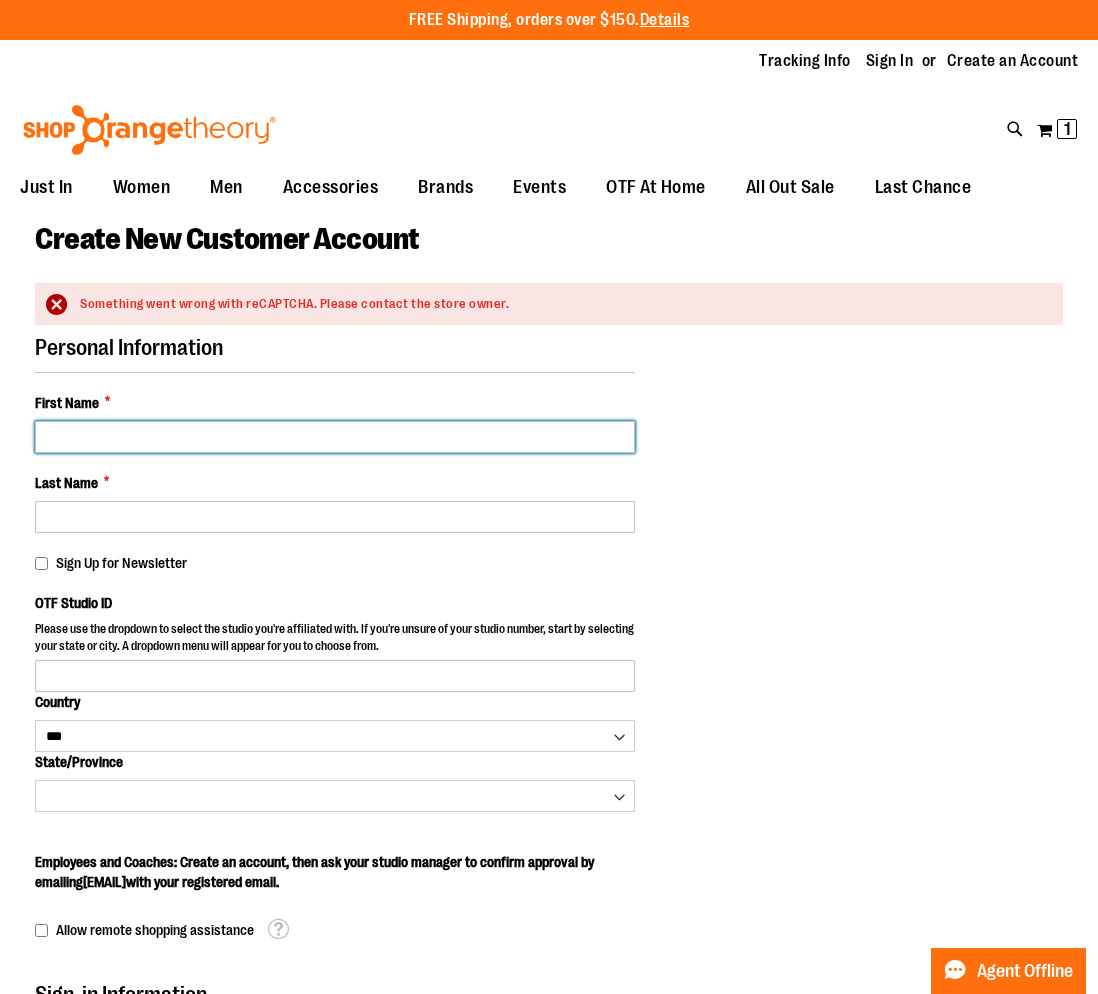 click on "First Name *" at bounding box center [335, 437] 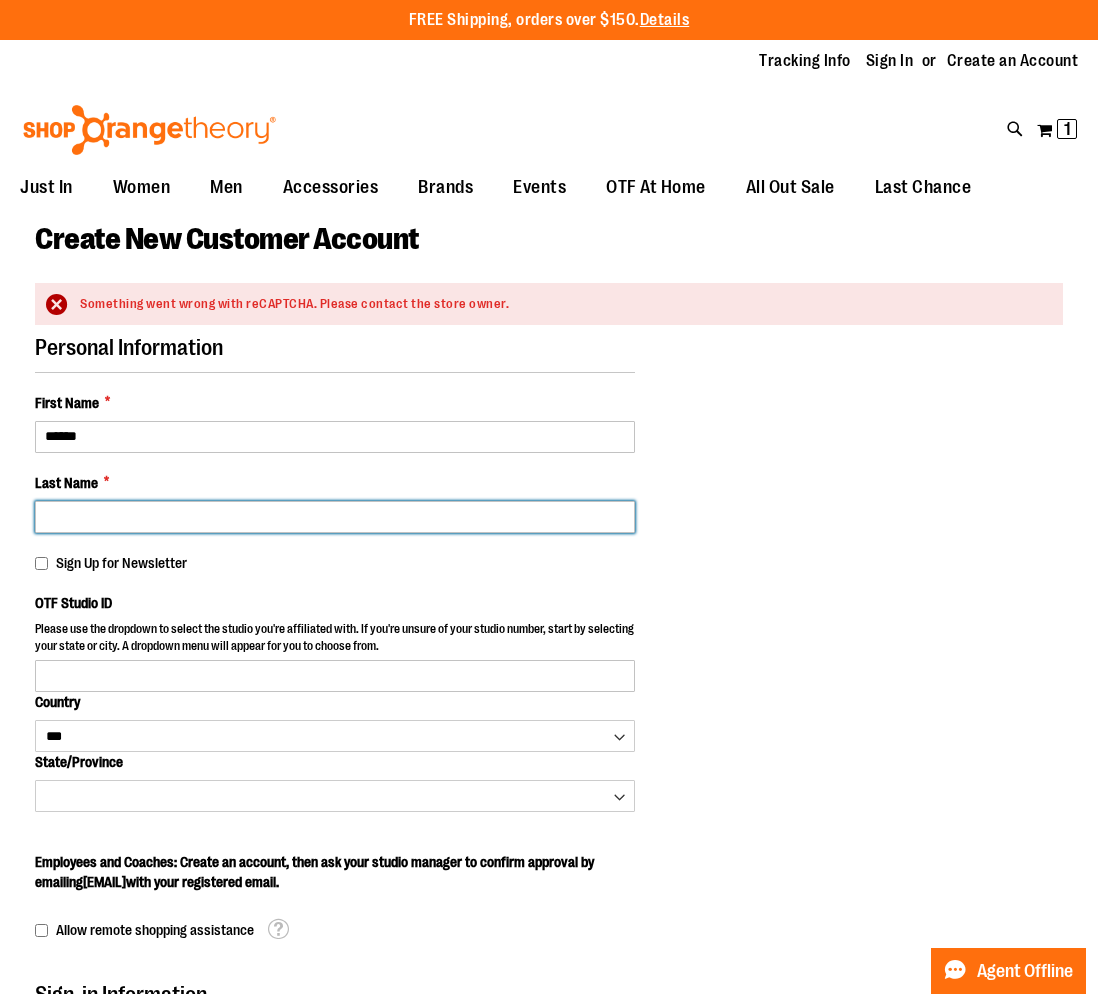 type on "*********" 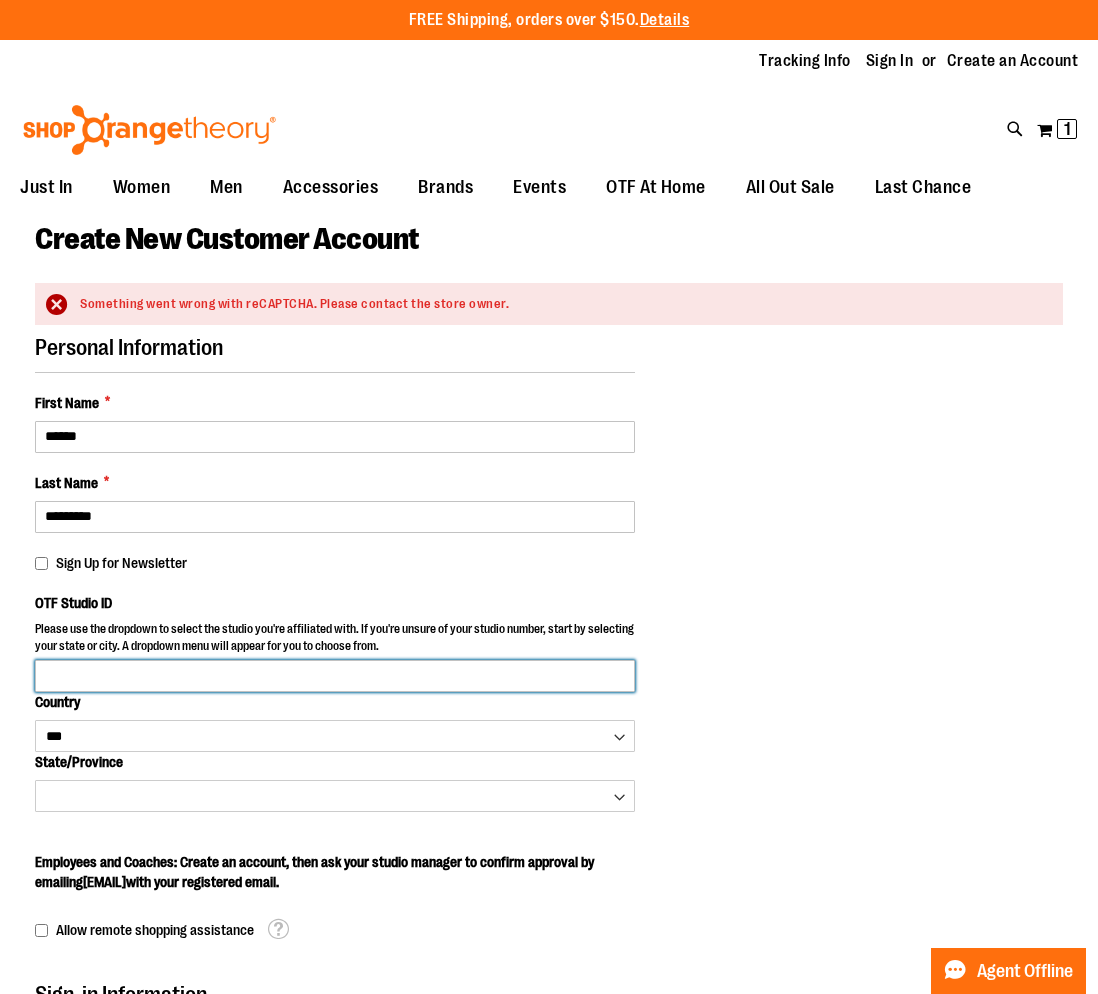 click on "OTF Studio ID" at bounding box center [335, 676] 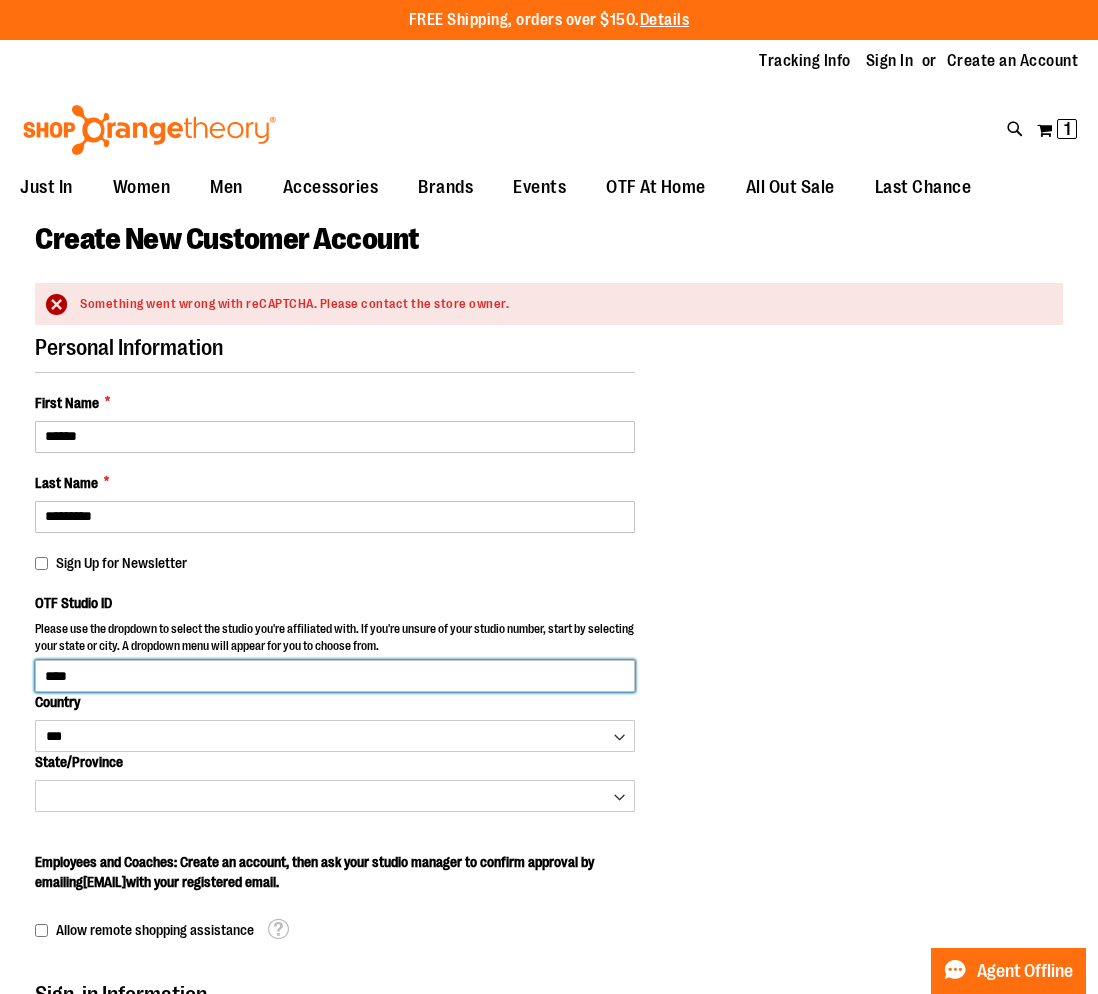 type on "****" 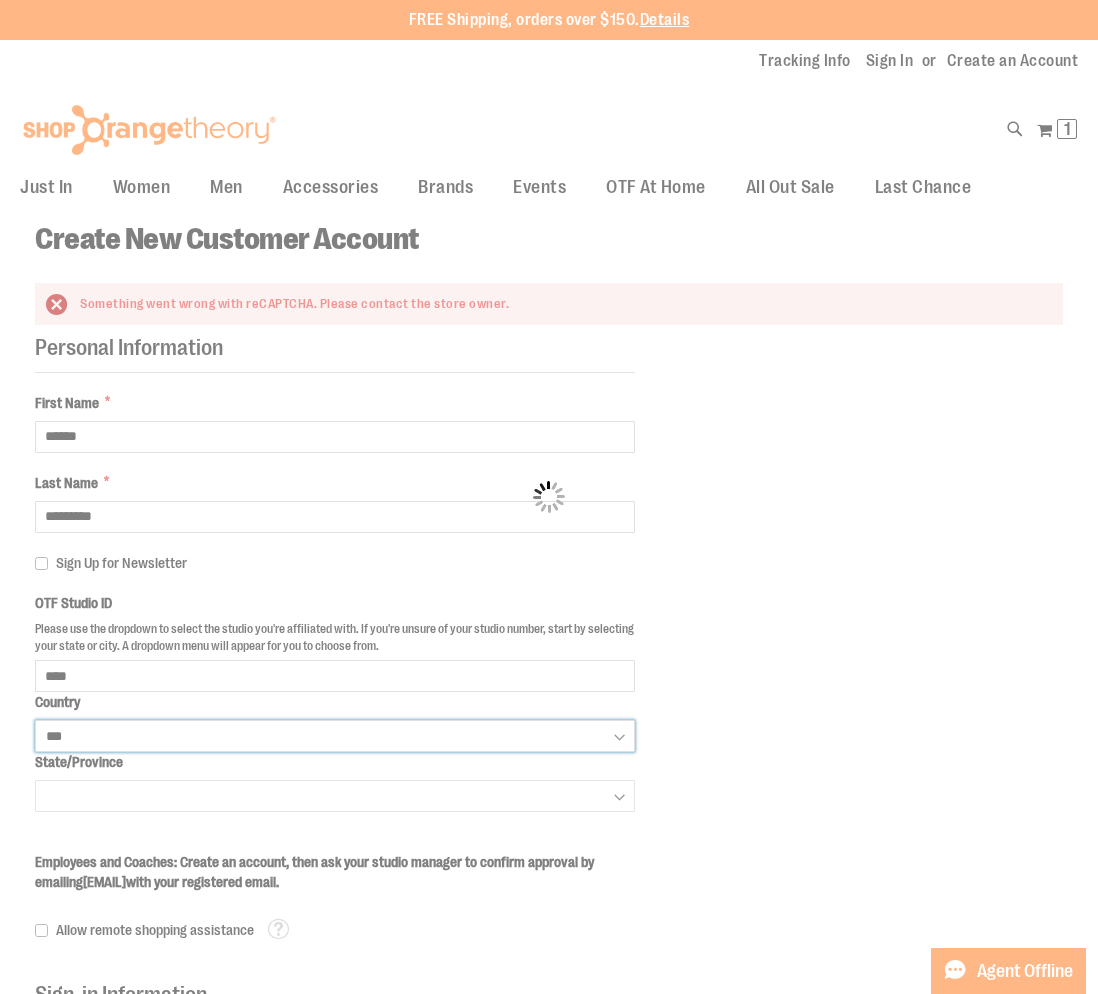 click on "Please wait...
Skip to Content
The store will not work correctly when cookies are disabled.
FREE Shipping, orders over $150.  Details
To order the Spring Dri Tri event bundle please email  shoporangetheory@bdainc.com .
Tracking Info
Sign In
Return to Procurement
Create an Account
Toggle Nav
Search" at bounding box center (549, 497) 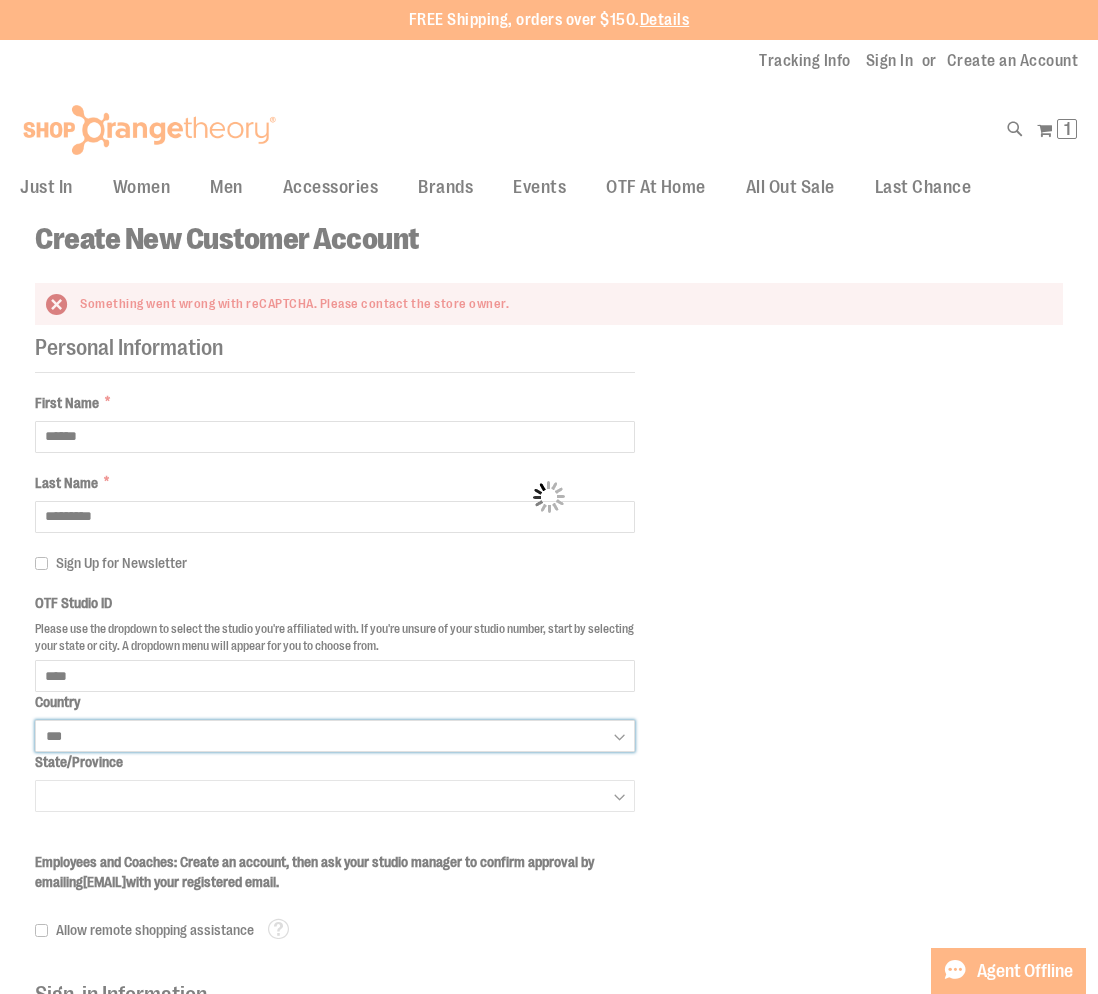 select on "**********" 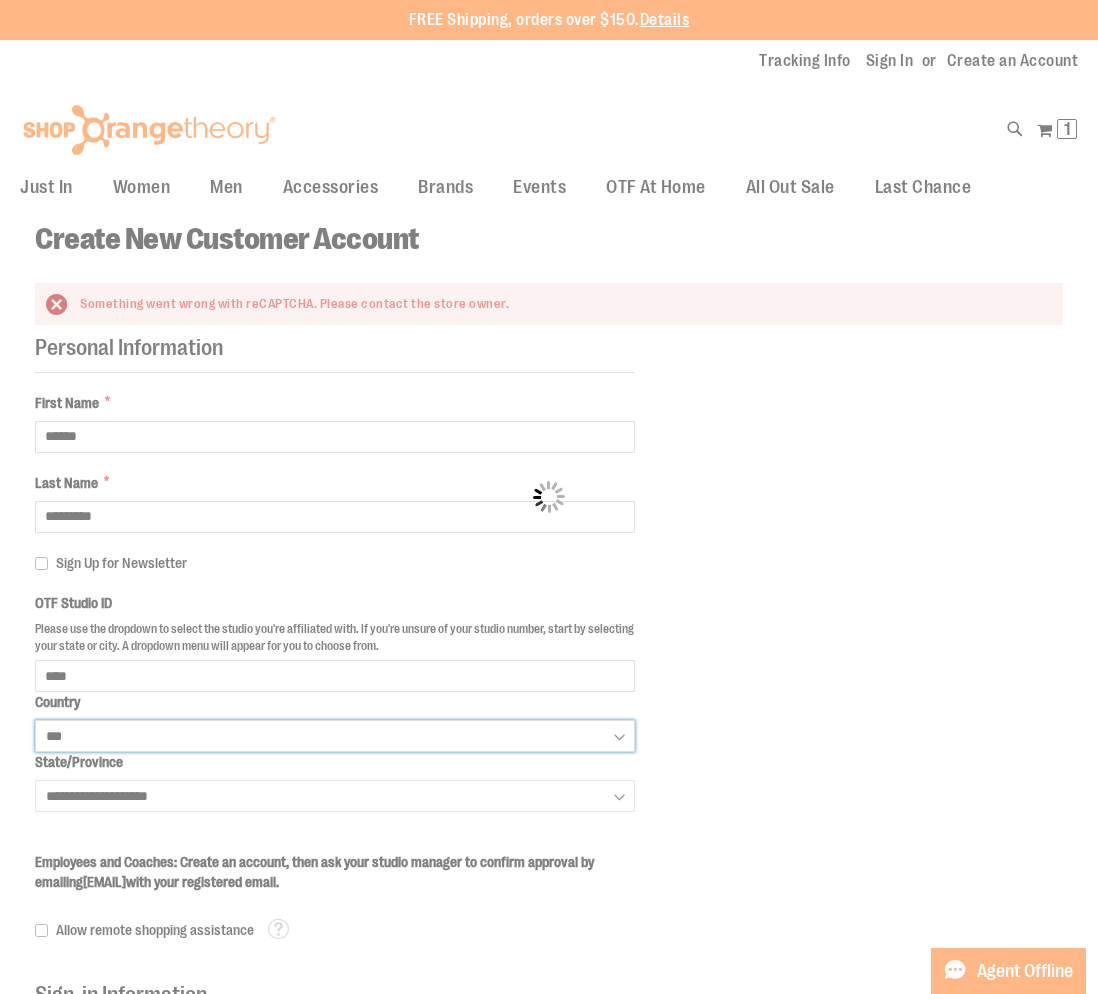 select on "**********" 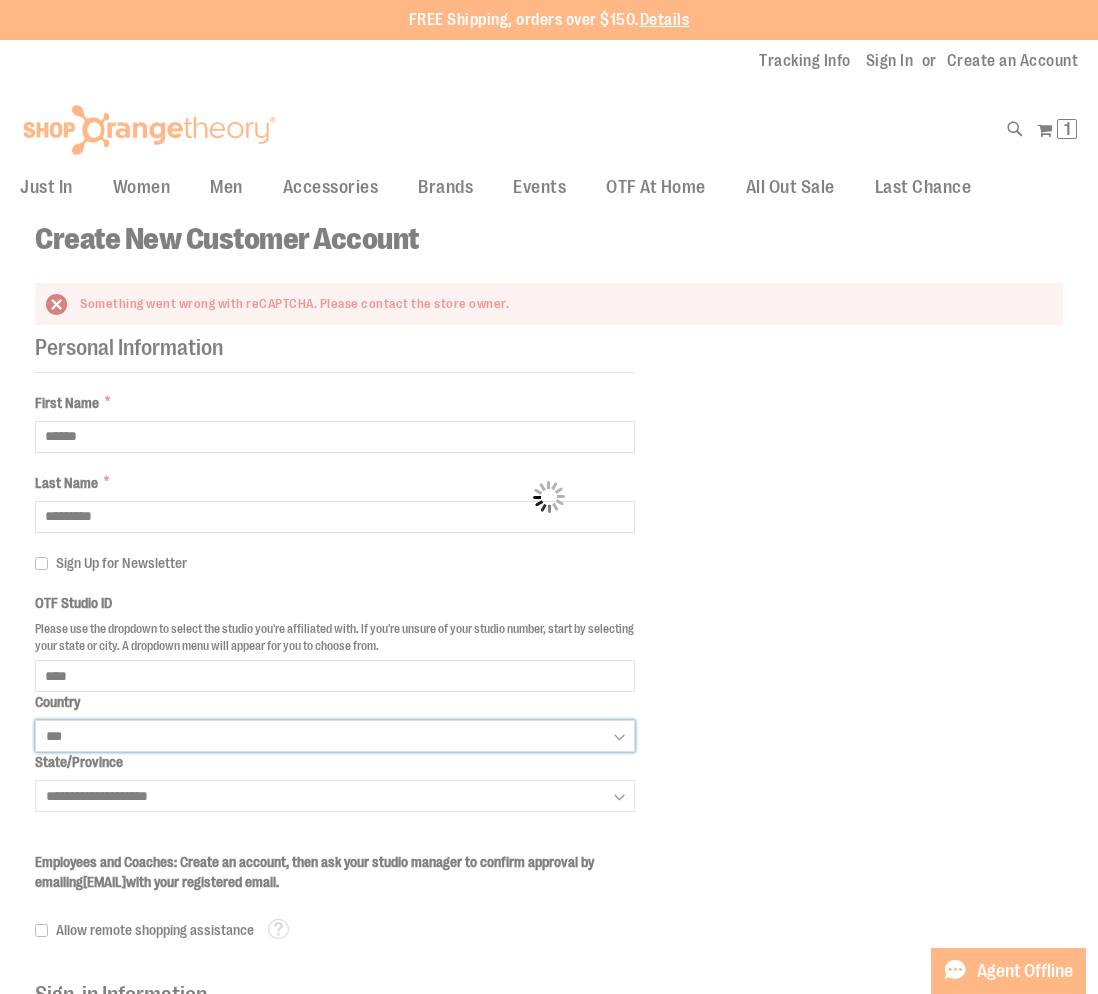 select on "****" 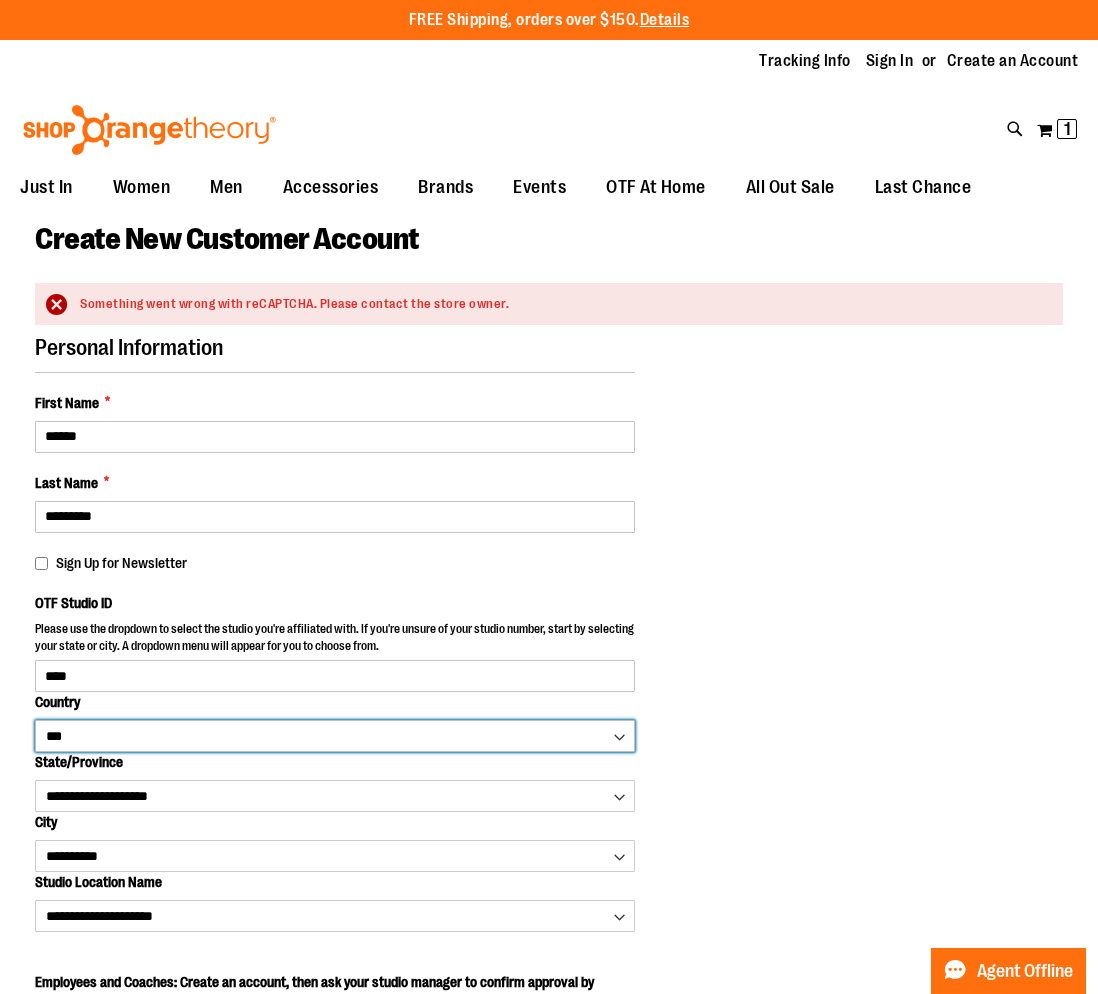 click on "***
***
*******
***
***
***
**
***
***
***
***
***
***
***
***
***
***
***
***
**
***
***
***
***" at bounding box center (335, 736) 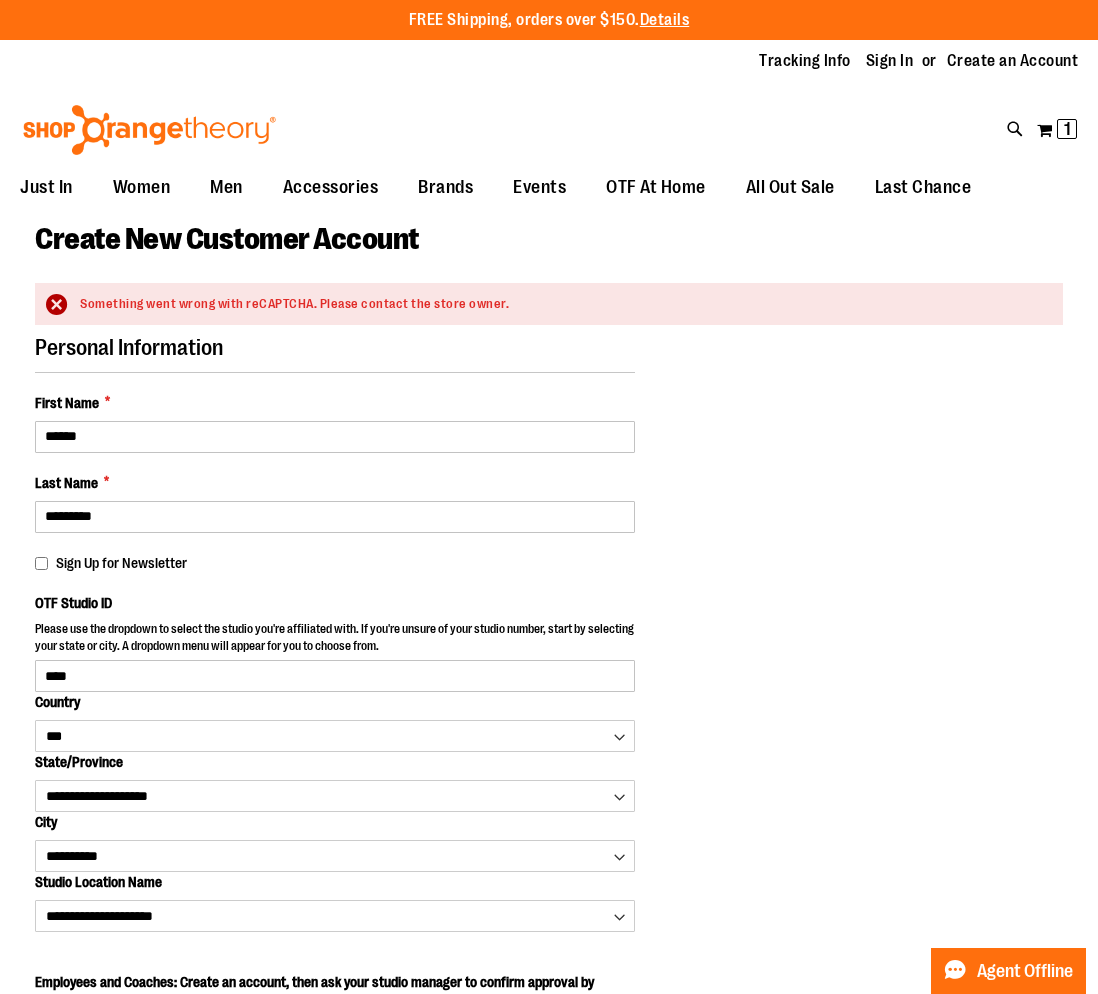 click on "Personal Information
First Name *
******
Last Name *
*********
Sign Up for Newsletter
OTF Studio ID
****
Country
***
*** *** **" at bounding box center (549, 1002) 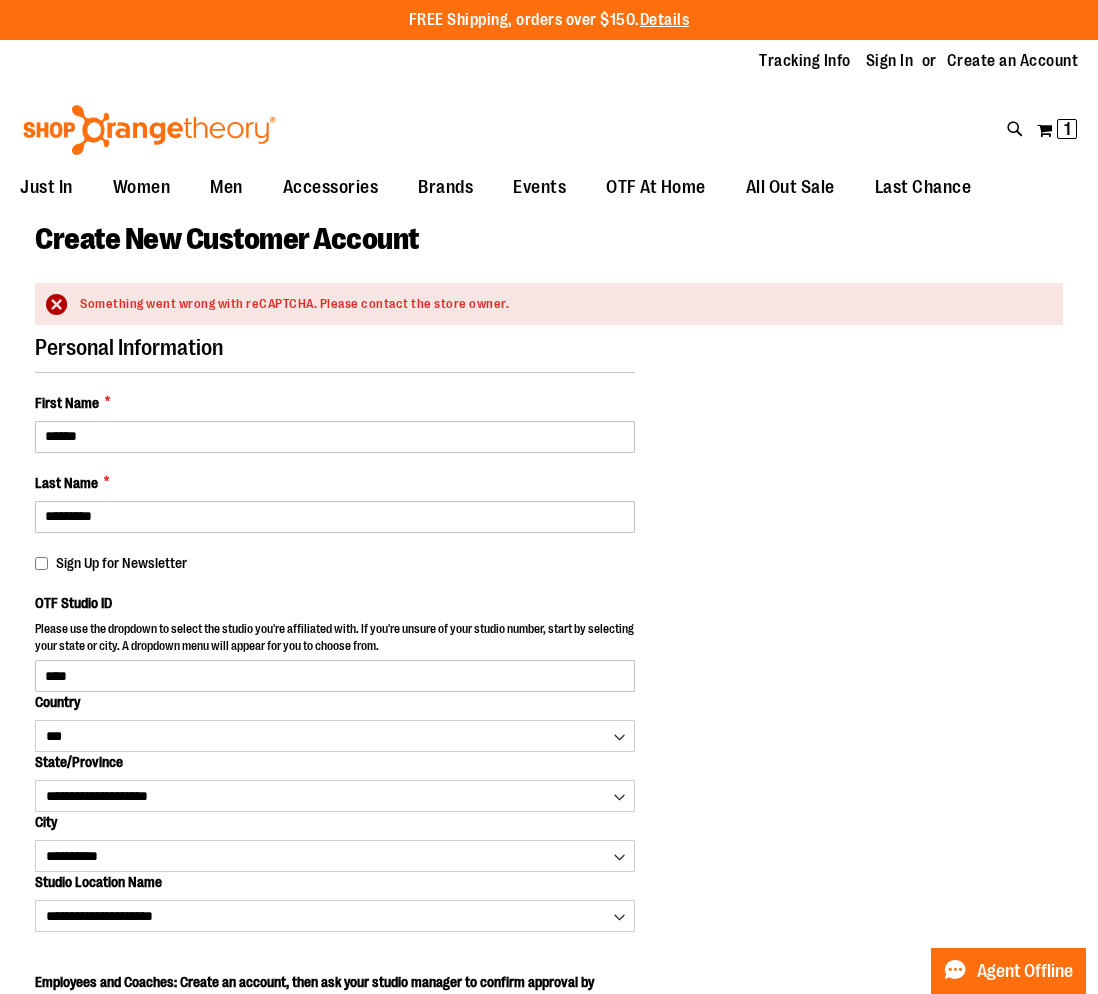 click on "Personal Information
First Name *
******
Last Name *
*********
Sign Up for Newsletter
OTF Studio ID
****
Country
***
*** *** **" at bounding box center (549, 1002) 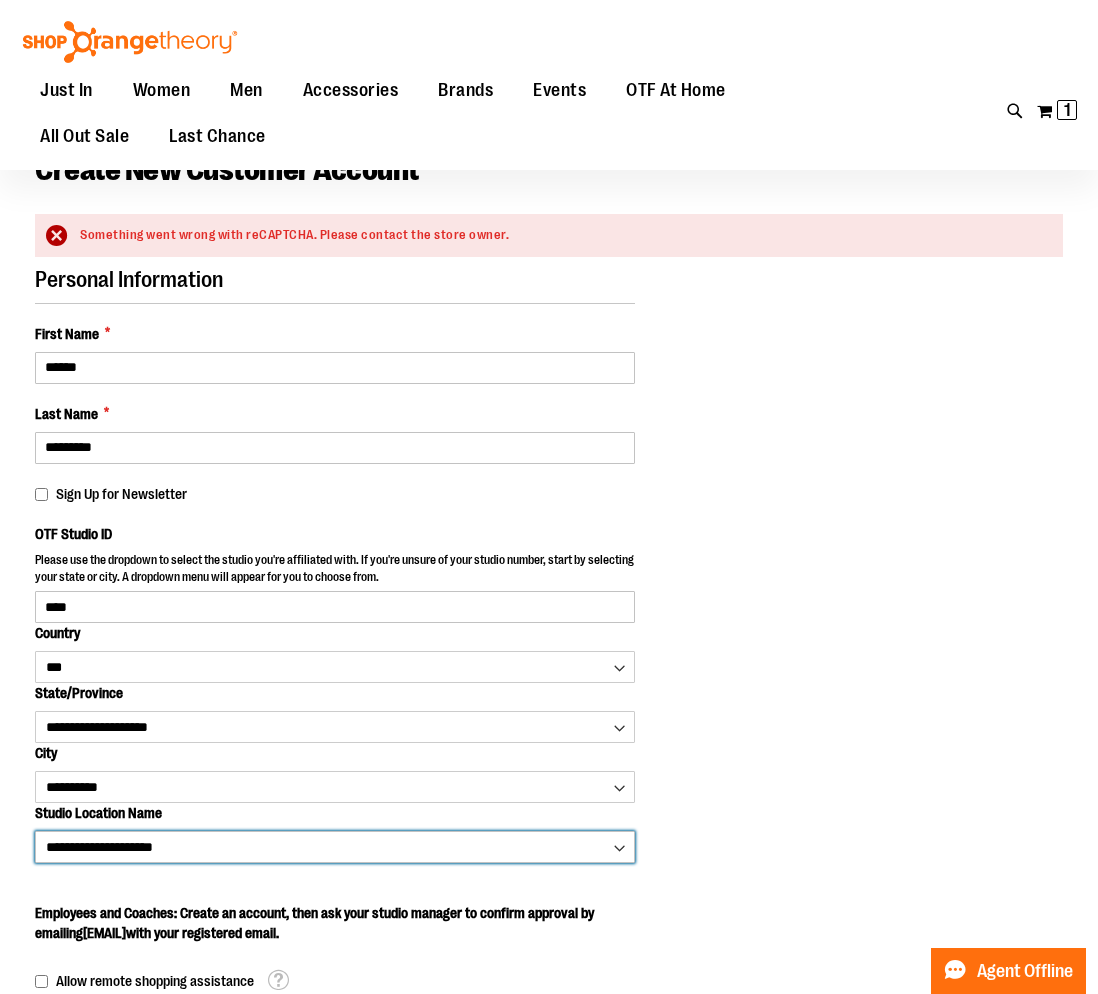 scroll, scrollTop: 79, scrollLeft: 0, axis: vertical 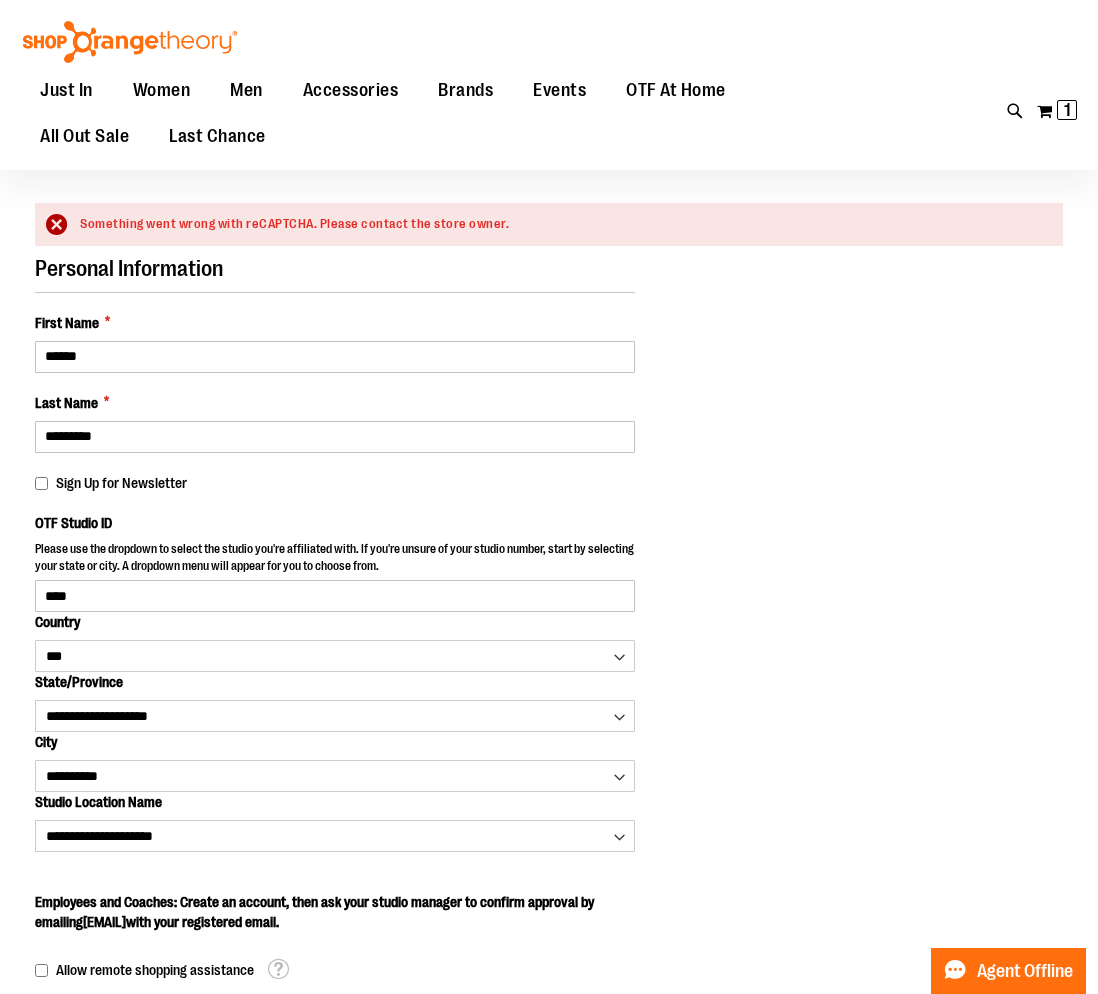 click on "Something went wrong with reCAPTCHA. Please contact the store owner." at bounding box center (561, 224) 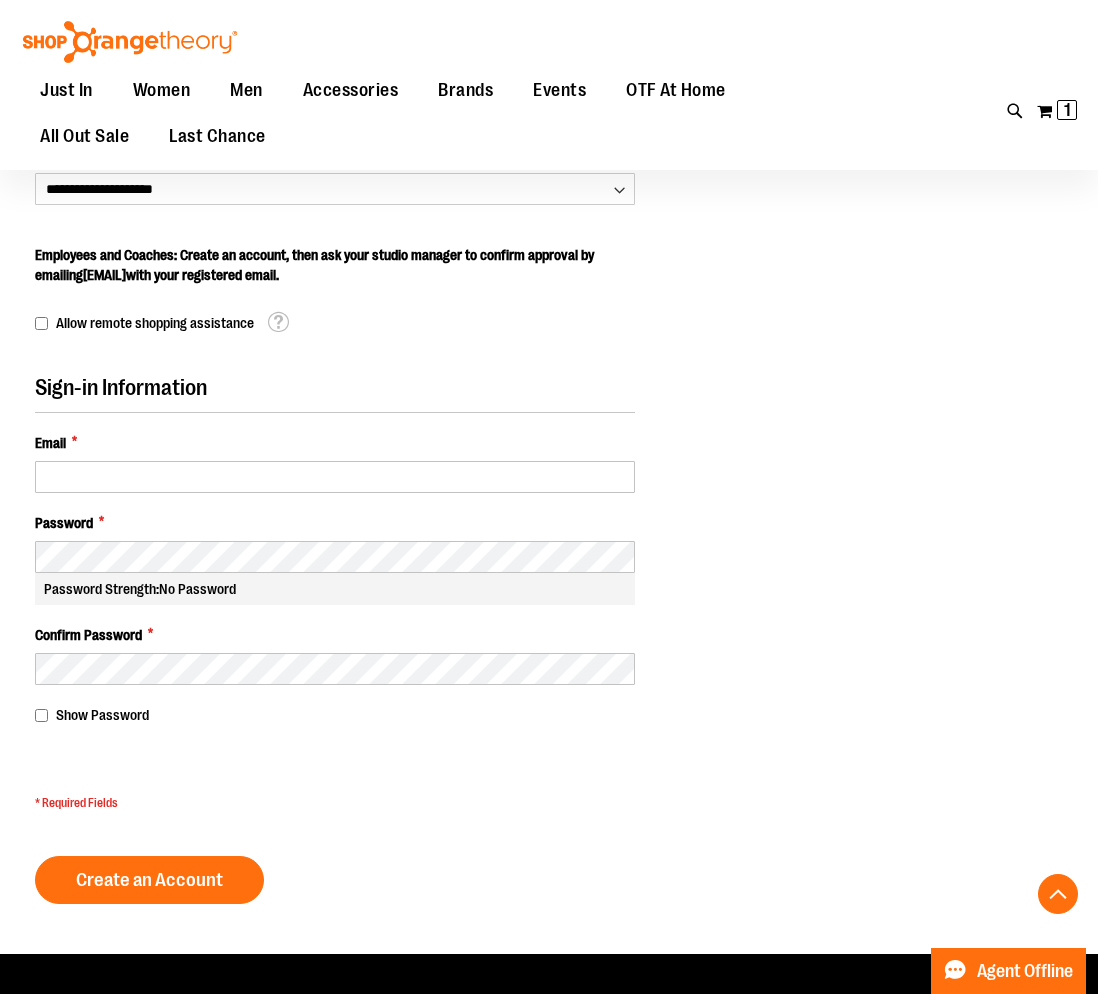 scroll, scrollTop: 733, scrollLeft: 0, axis: vertical 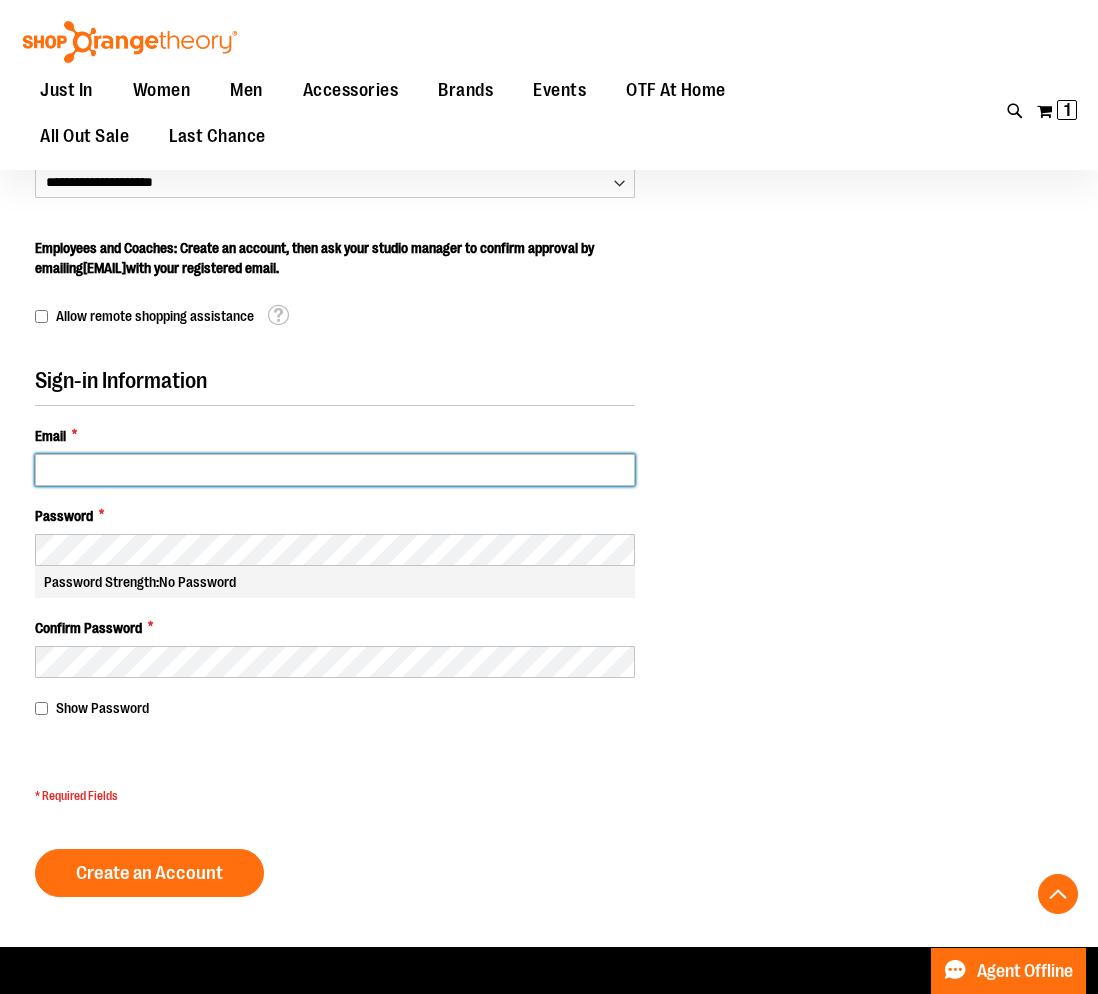 click on "Email
*" at bounding box center (335, 470) 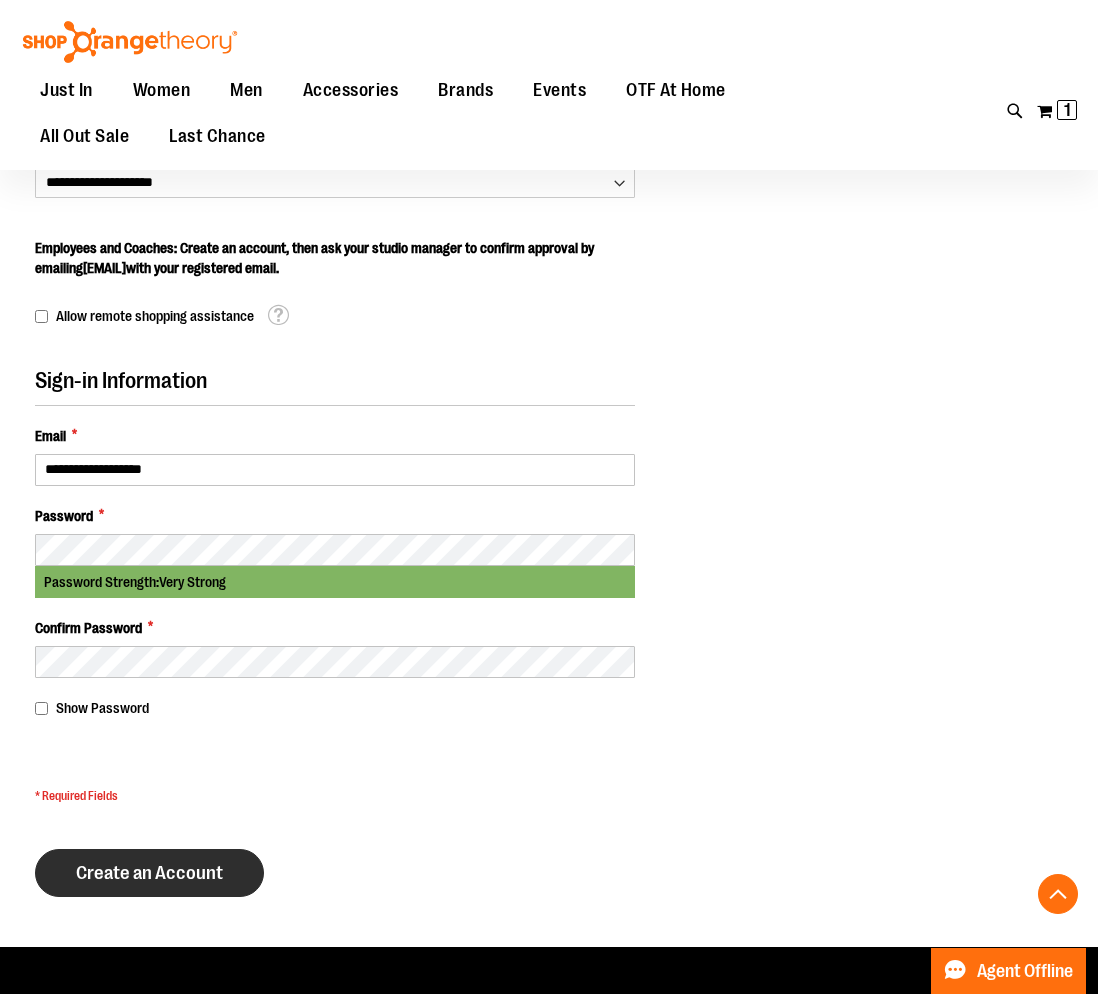 click on "Create an Account" at bounding box center (149, 873) 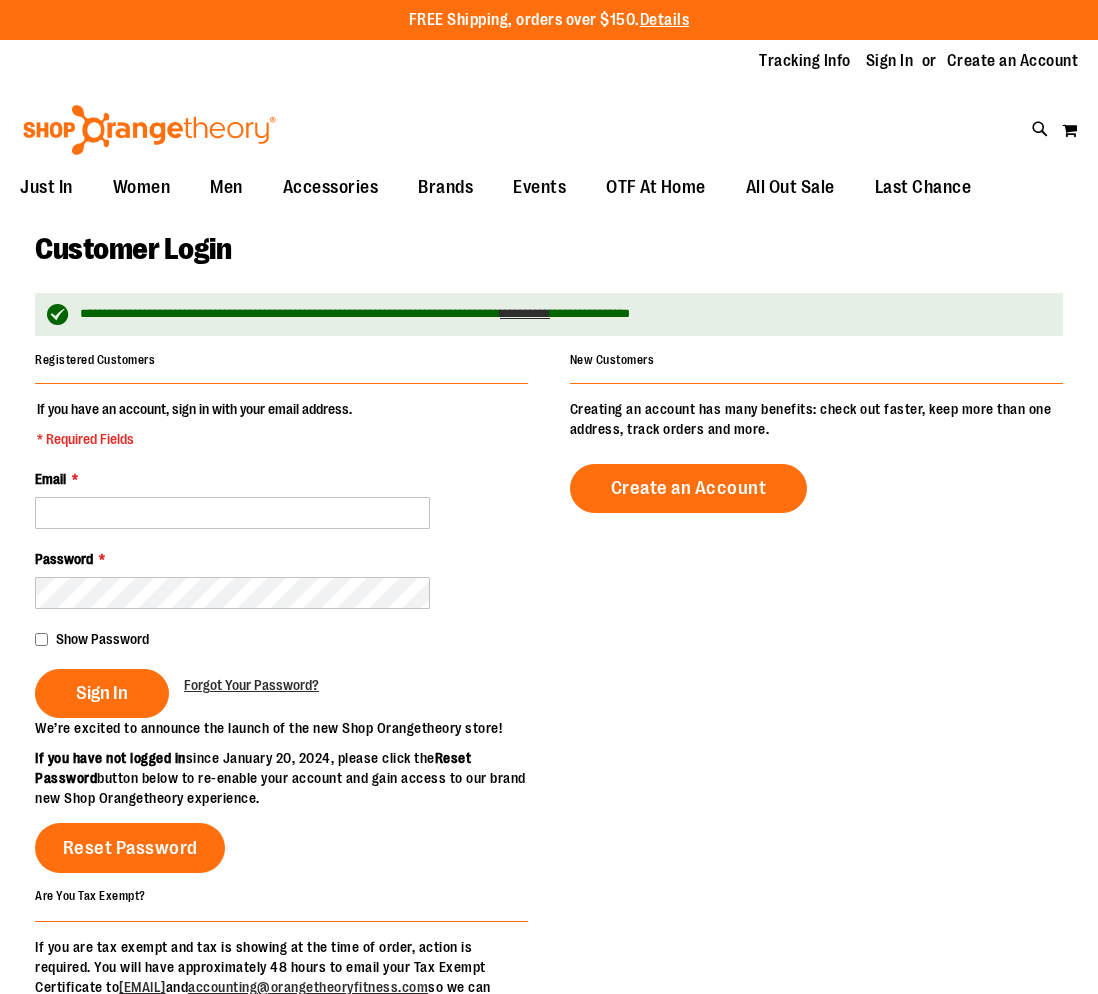 scroll, scrollTop: 0, scrollLeft: 0, axis: both 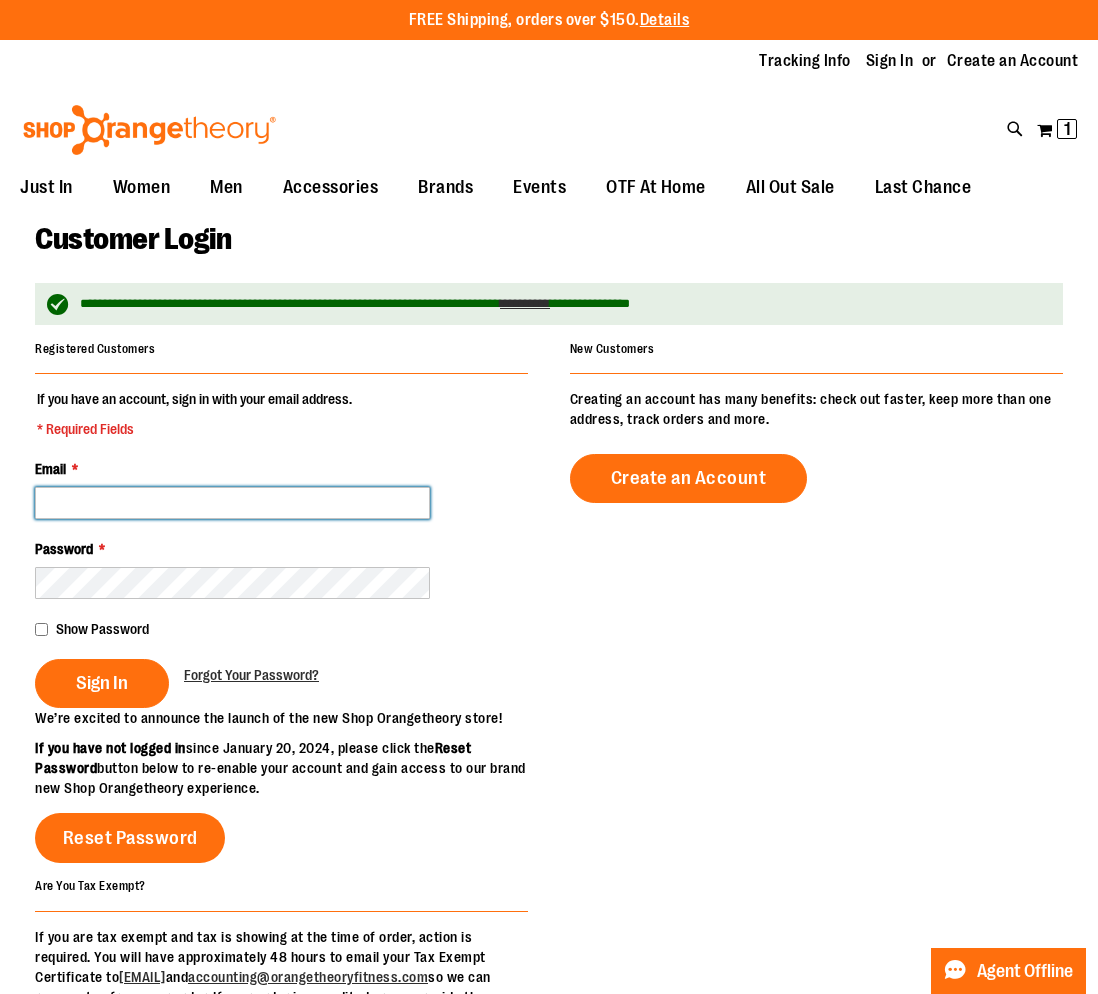 click on "Email *" at bounding box center (232, 503) 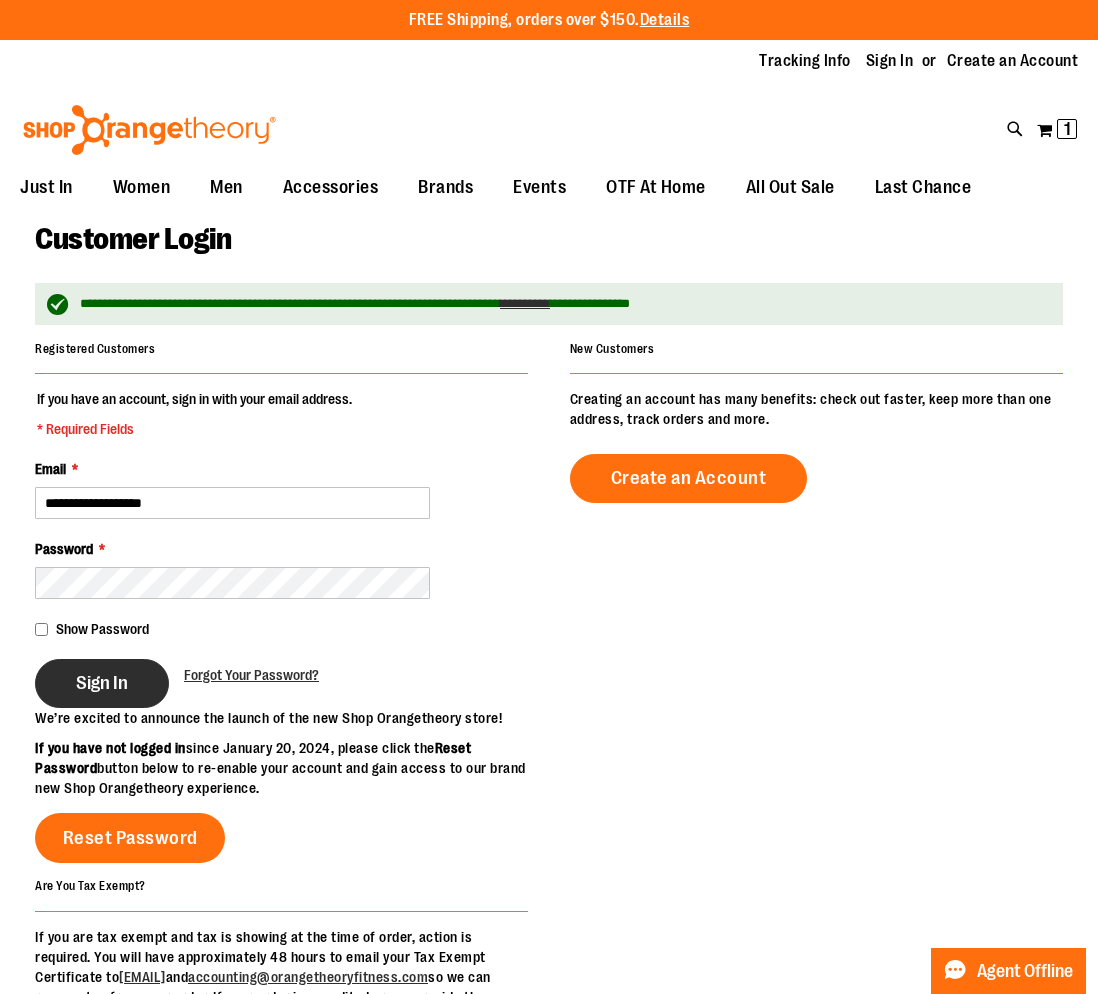 click on "Sign In" at bounding box center (102, 683) 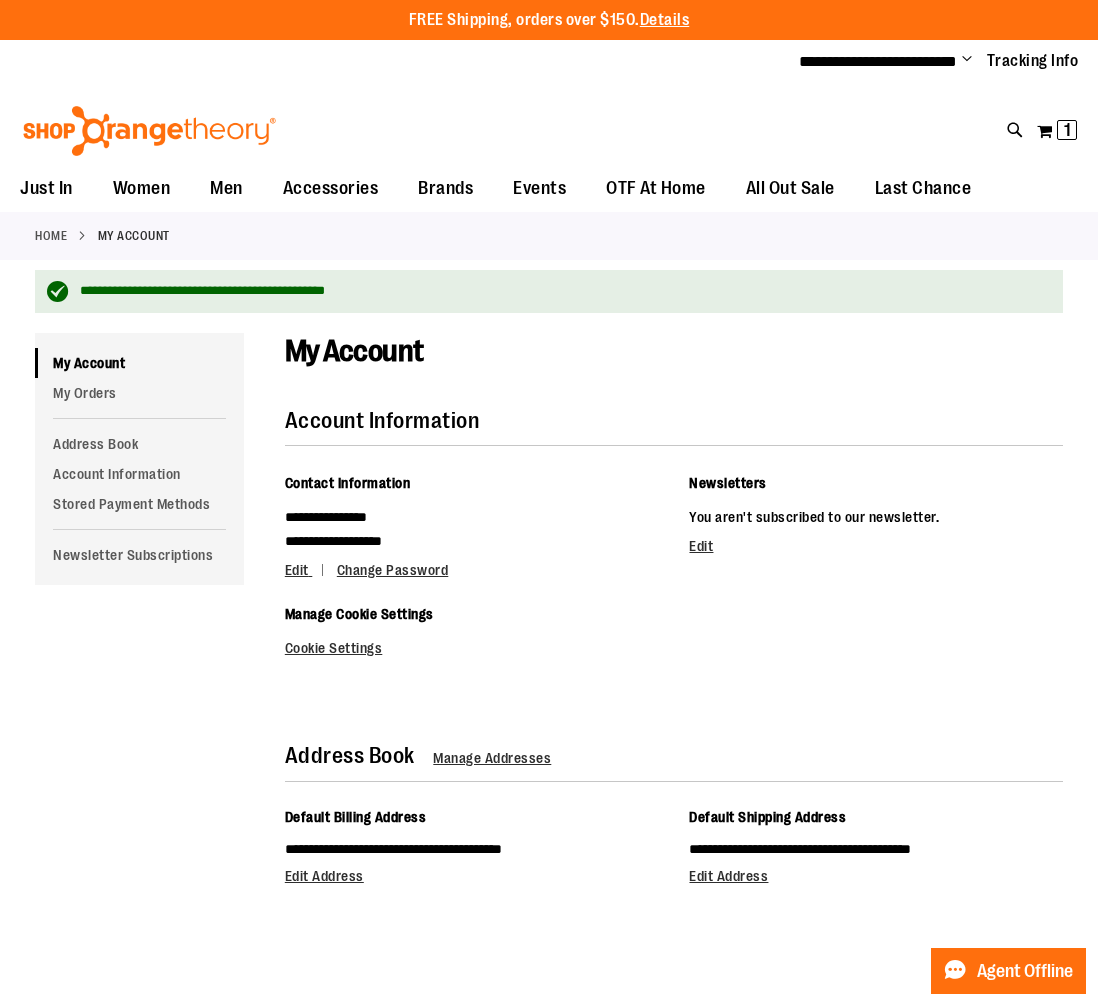 scroll, scrollTop: 0, scrollLeft: 0, axis: both 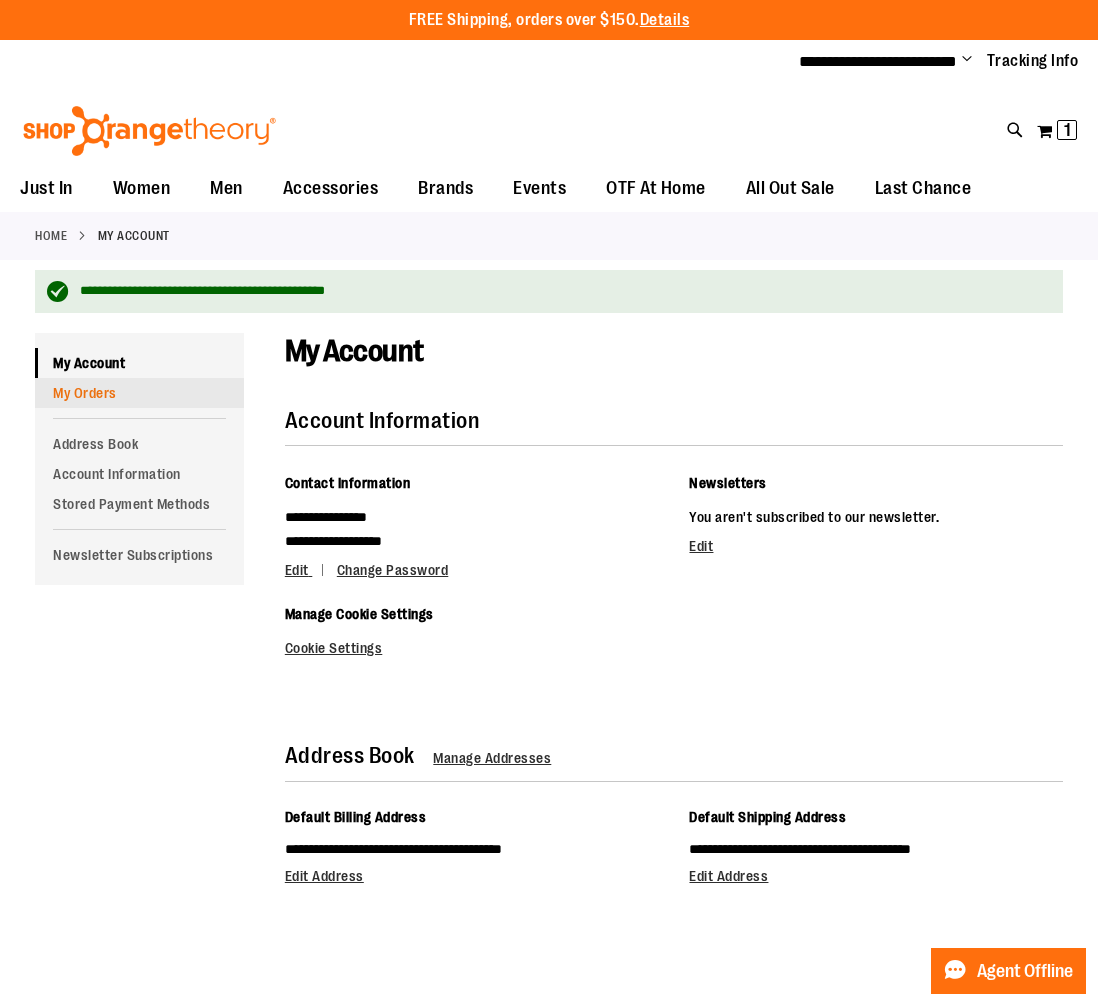 click on "My Orders" at bounding box center (139, 393) 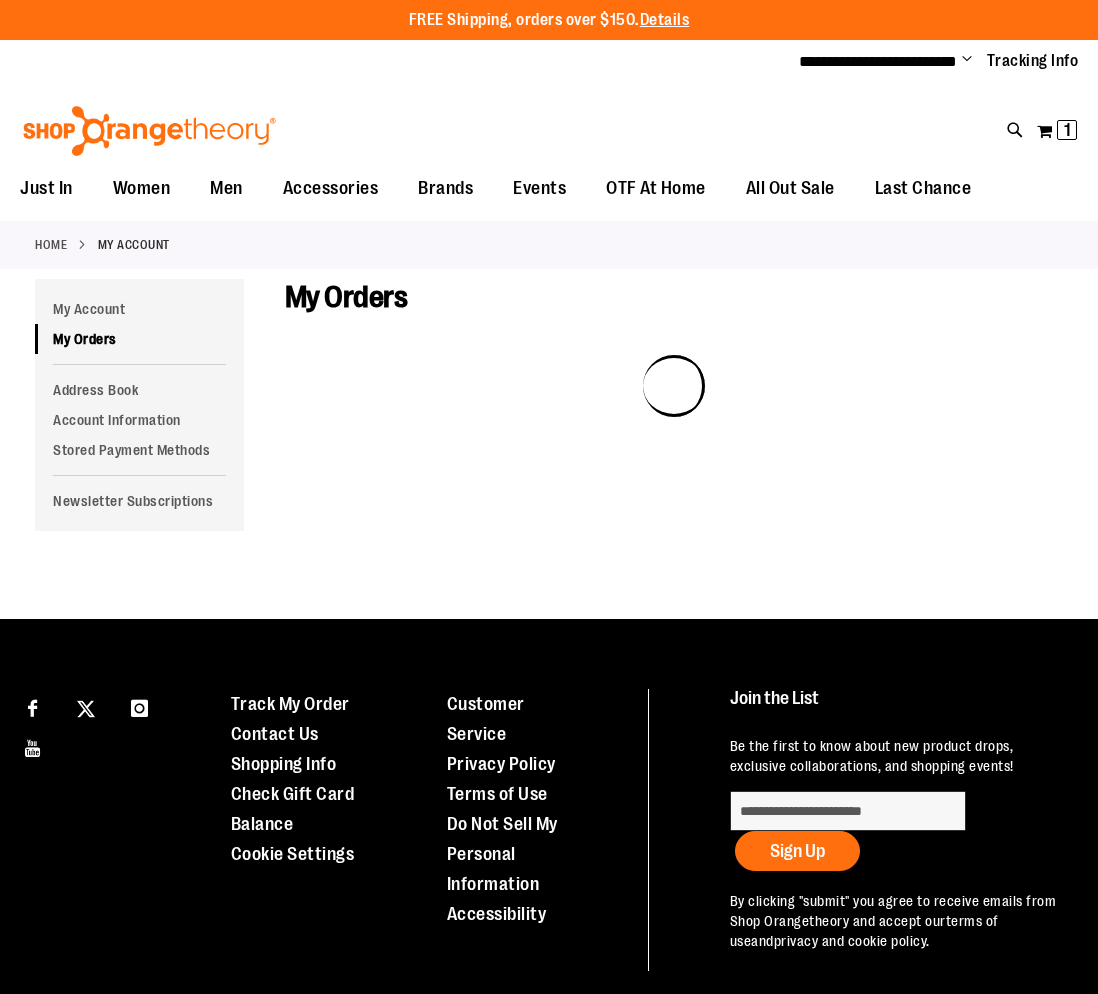 scroll, scrollTop: 0, scrollLeft: 0, axis: both 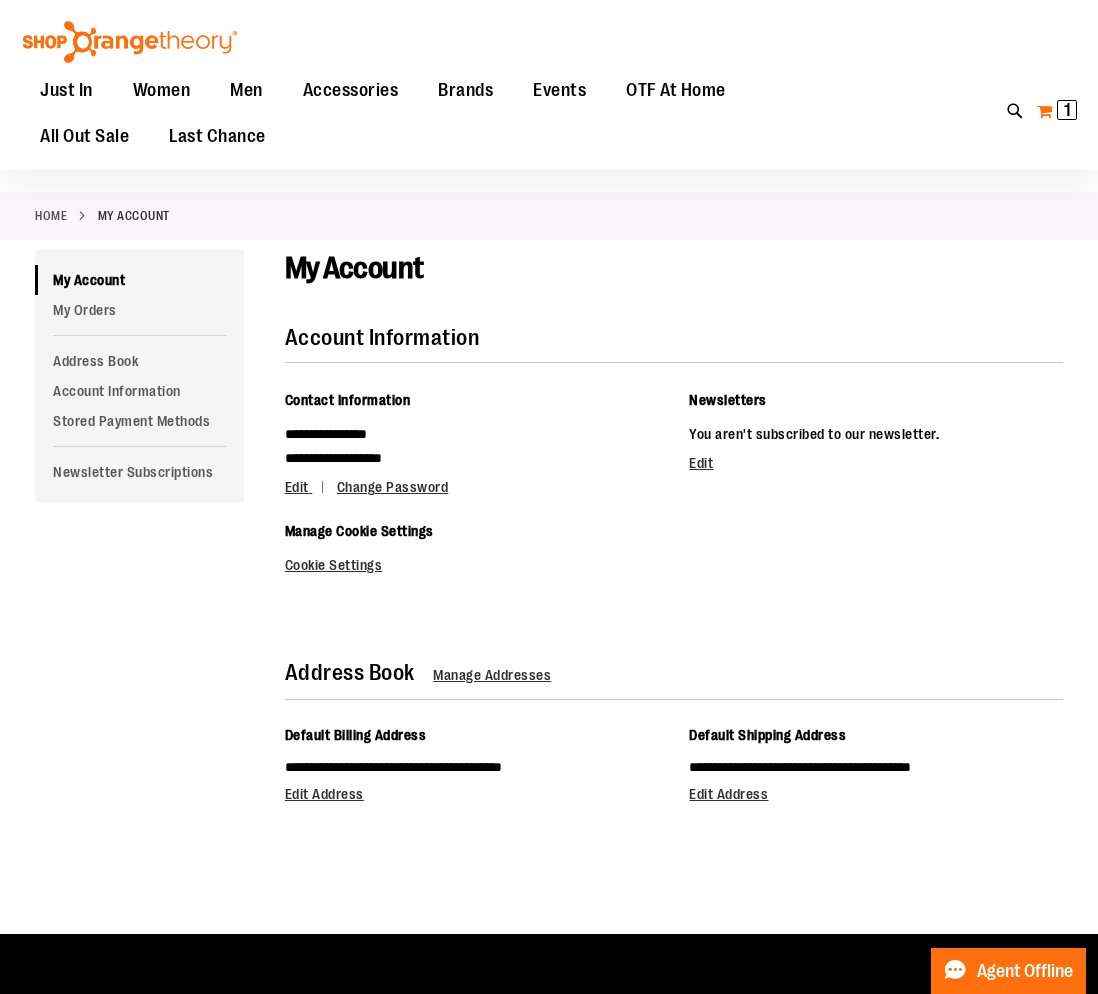 click on "1" at bounding box center (1067, 110) 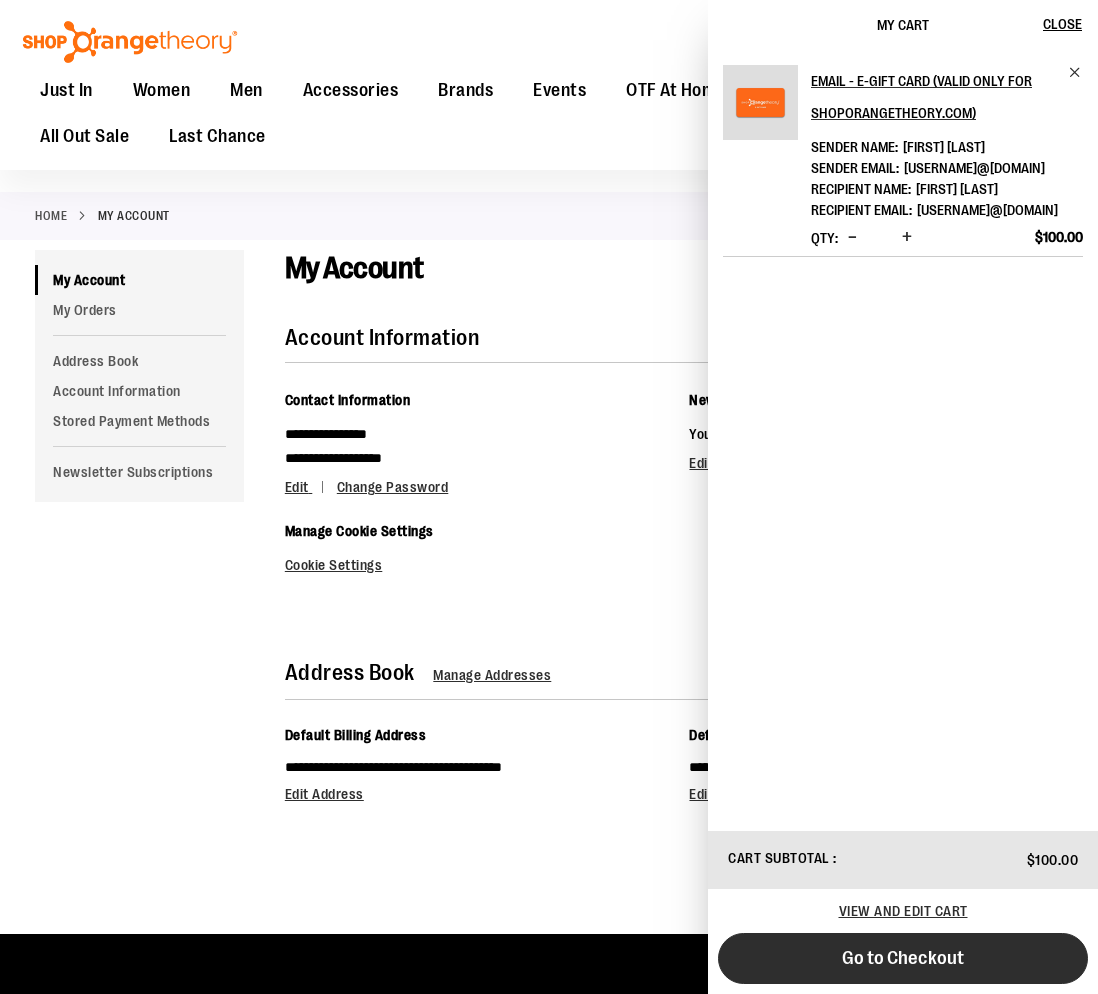 click on "Go to Checkout" at bounding box center (903, 958) 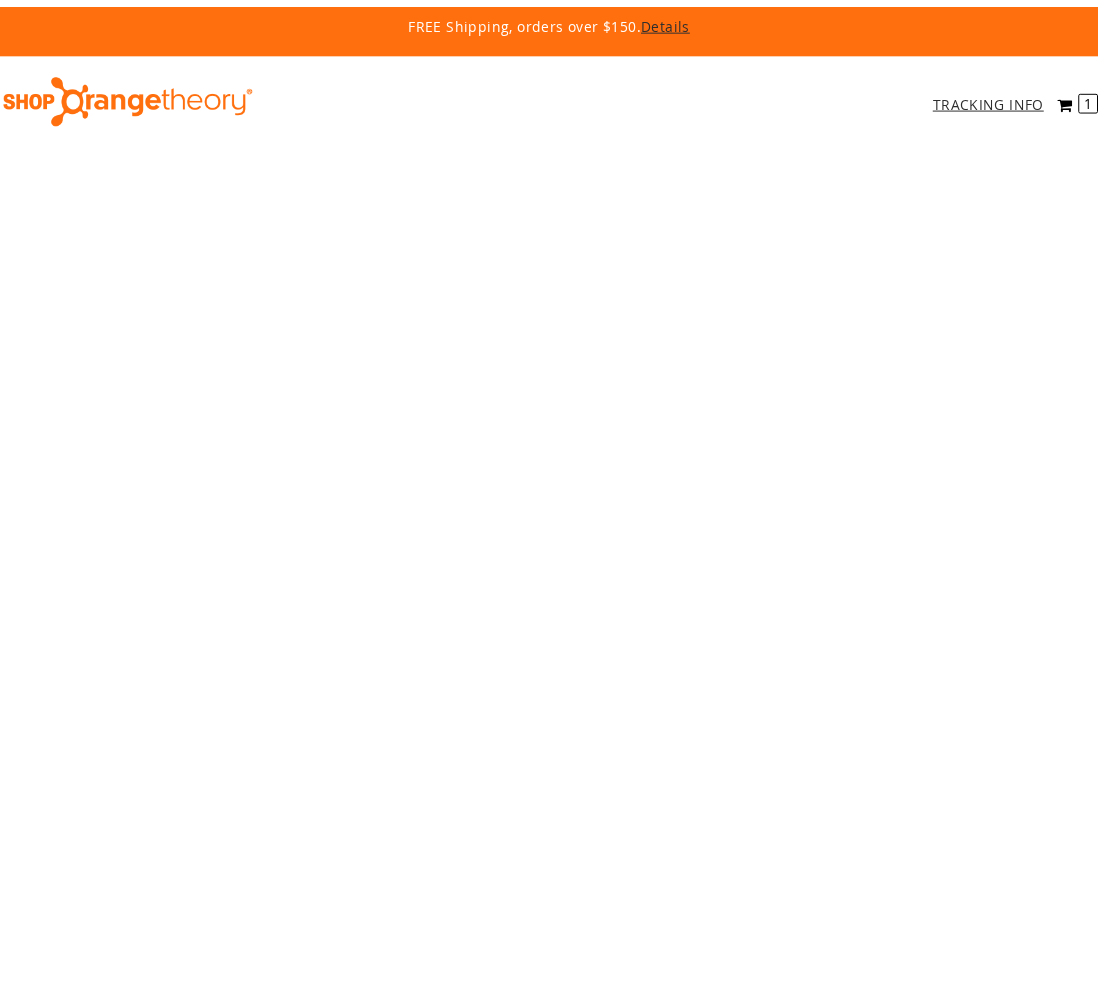 scroll, scrollTop: 0, scrollLeft: 0, axis: both 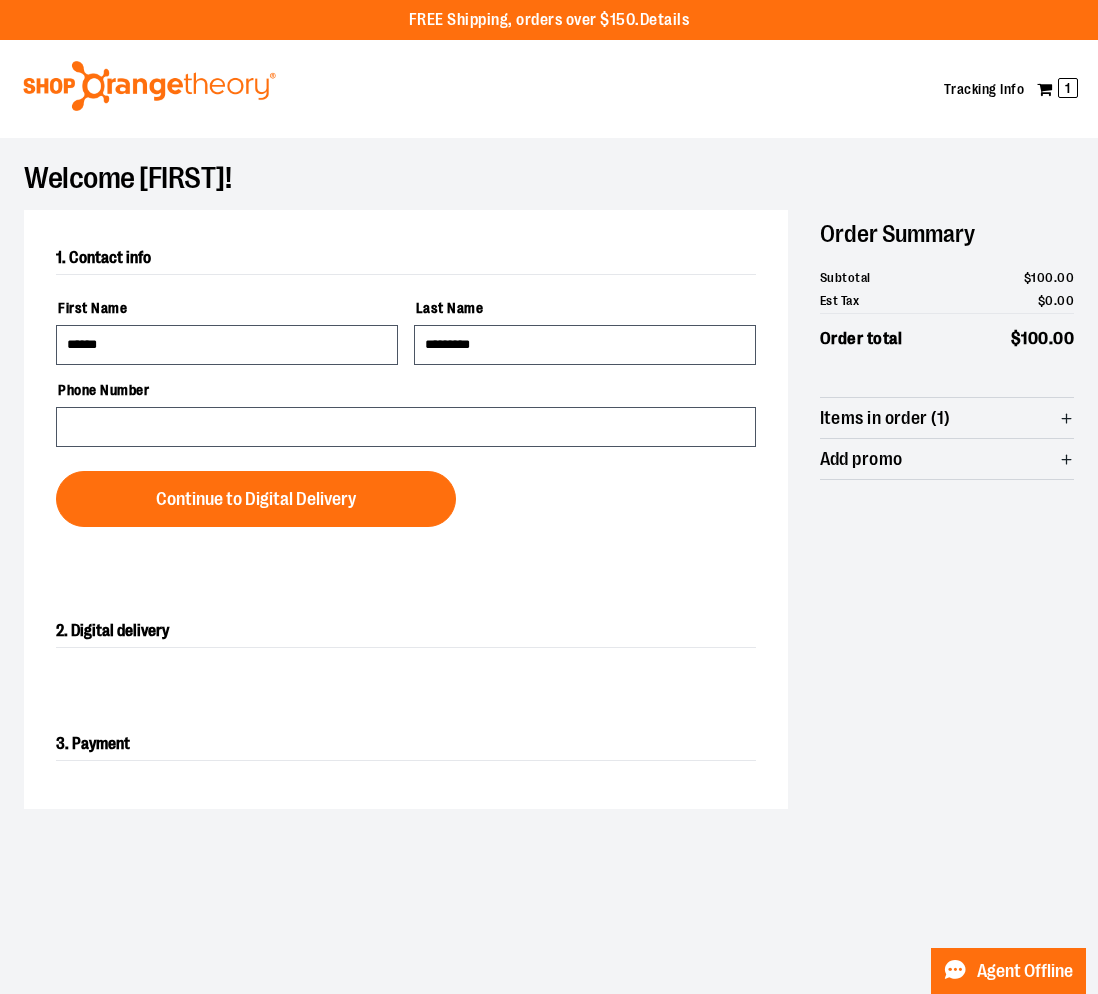 click on "2. Digital delivery" at bounding box center (406, 639) 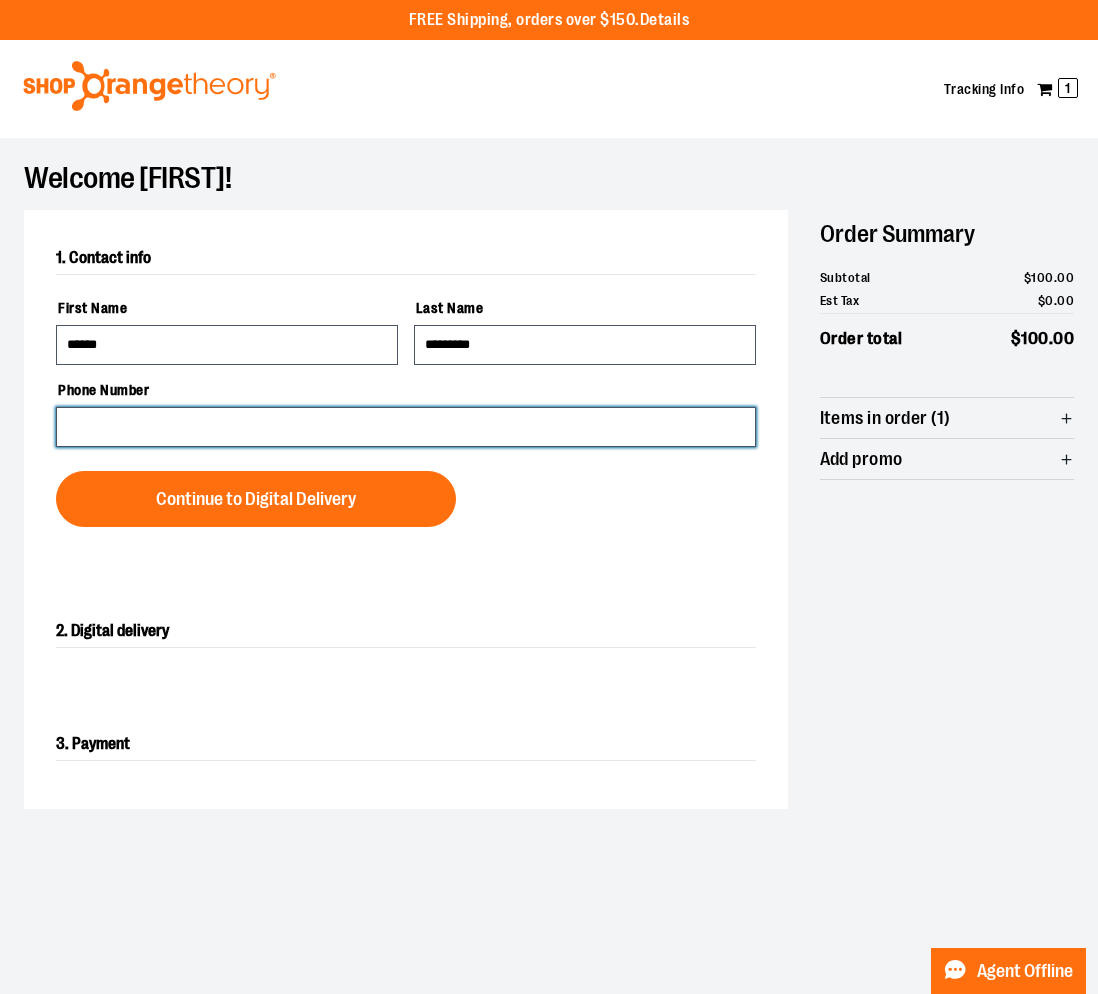 click on "Phone Number" at bounding box center [406, 427] 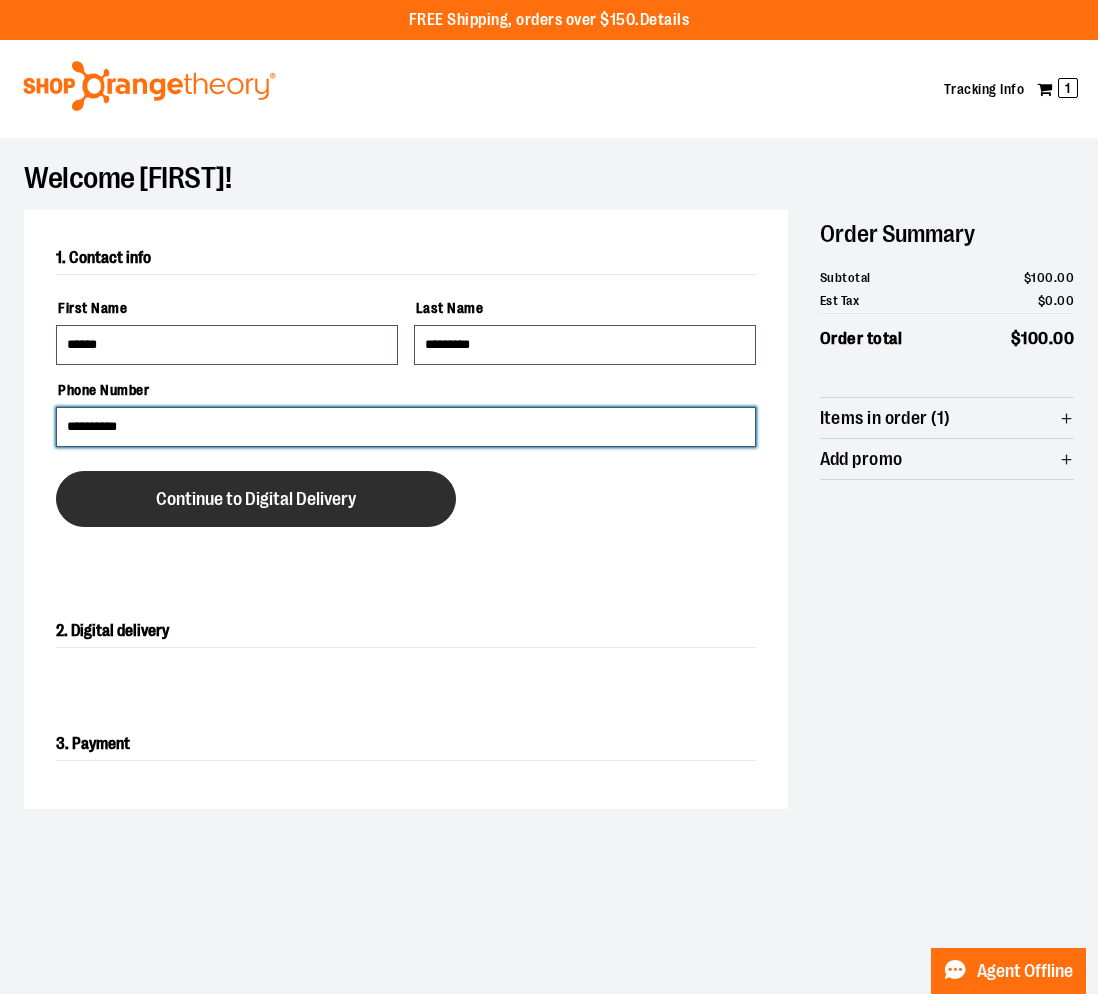 type on "**********" 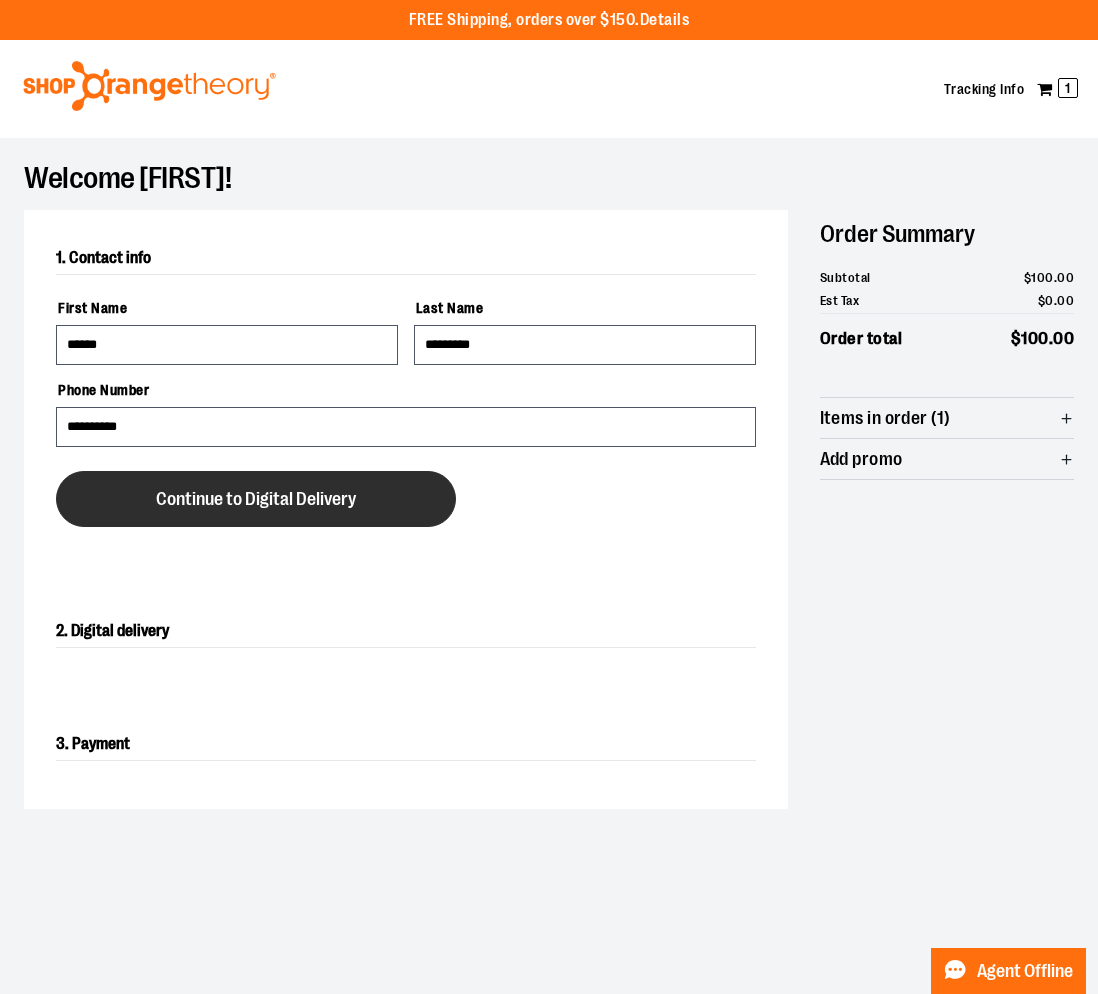 click on "Continue to Digital Delivery" at bounding box center (256, 499) 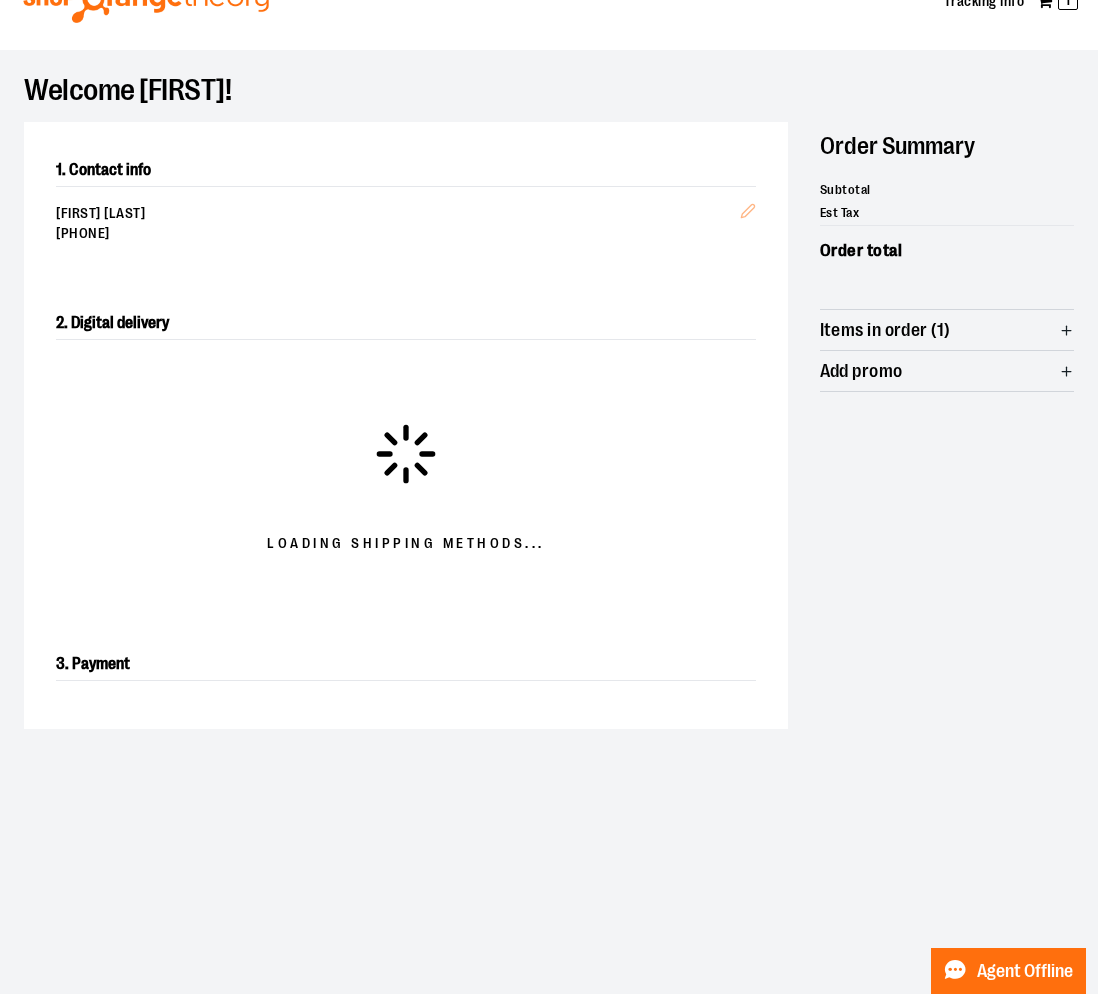 scroll, scrollTop: 124, scrollLeft: 0, axis: vertical 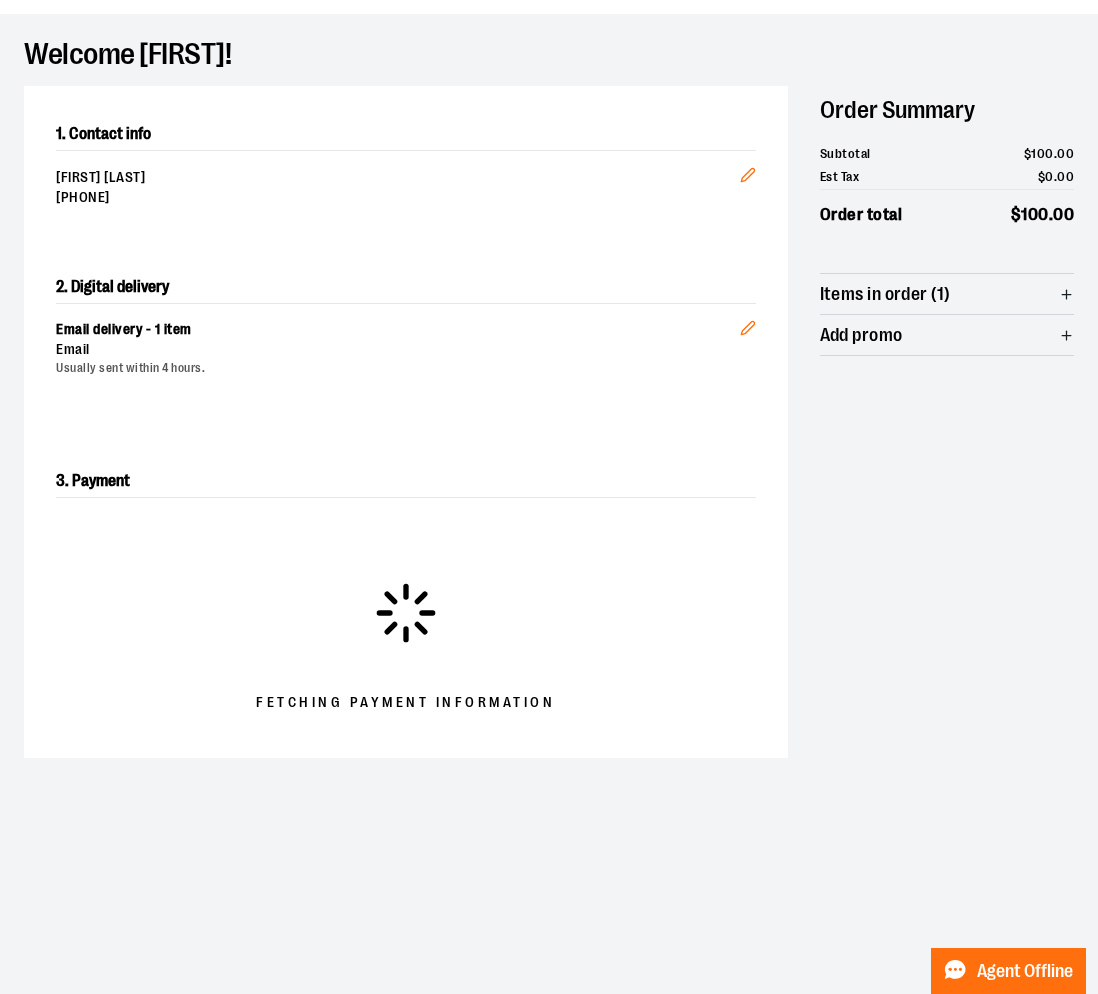select on "**" 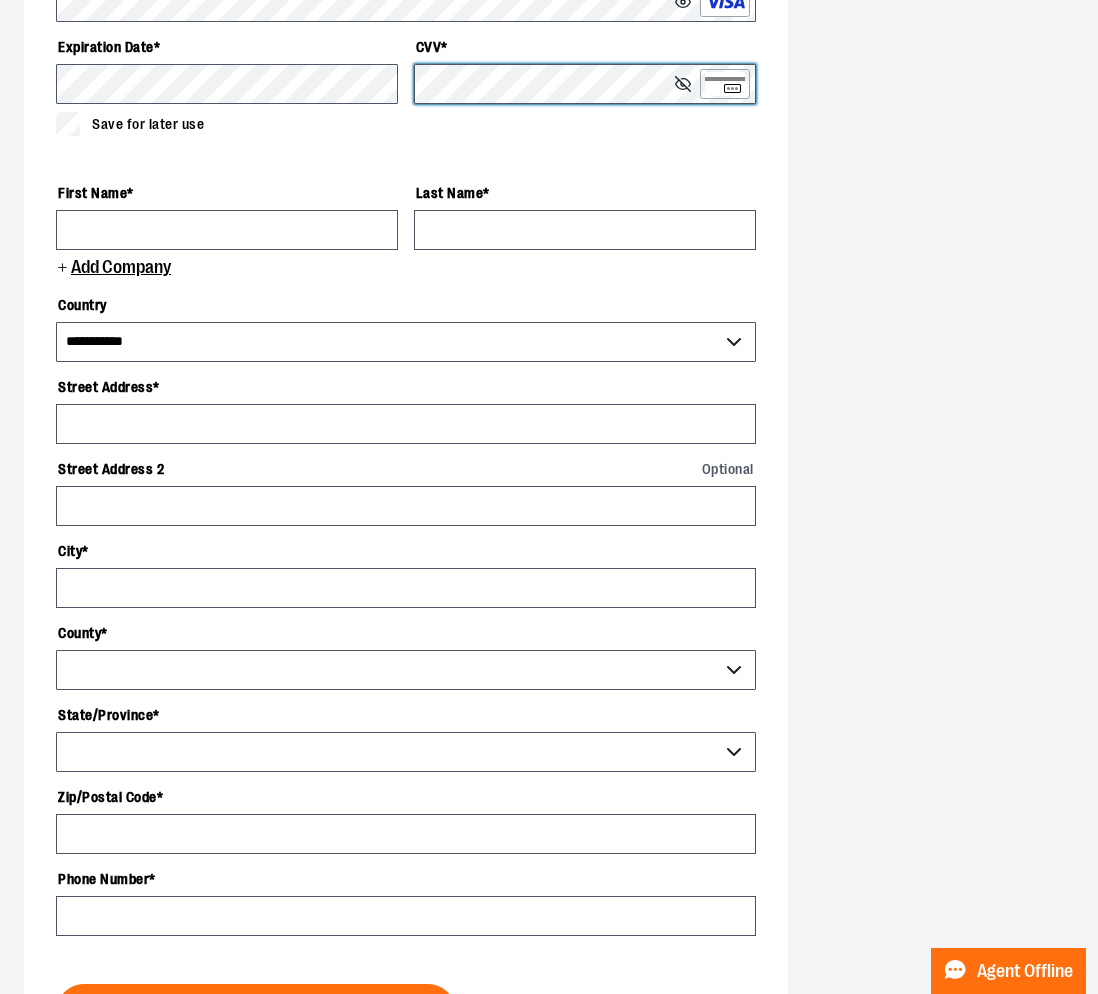 scroll, scrollTop: 834, scrollLeft: 0, axis: vertical 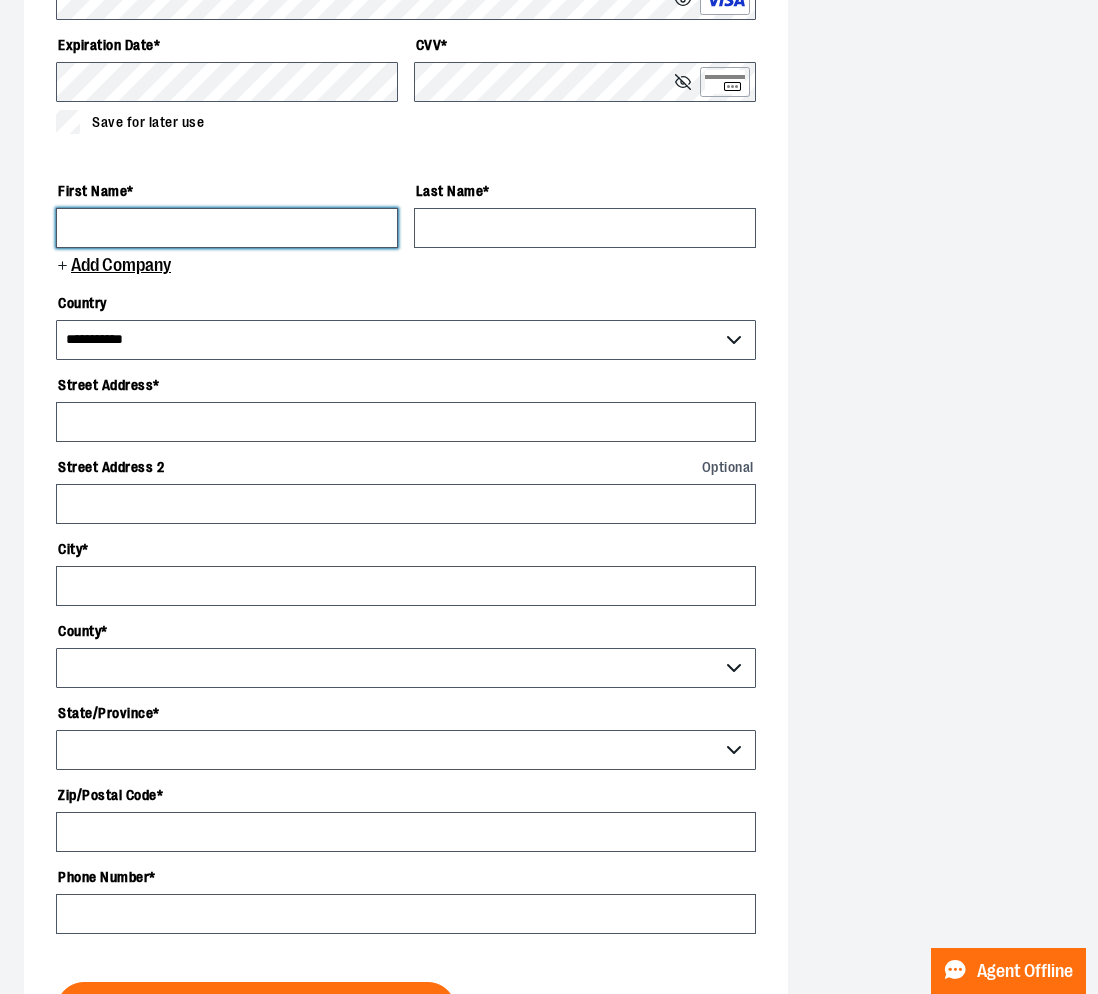 click on "First Name *" at bounding box center [227, 228] 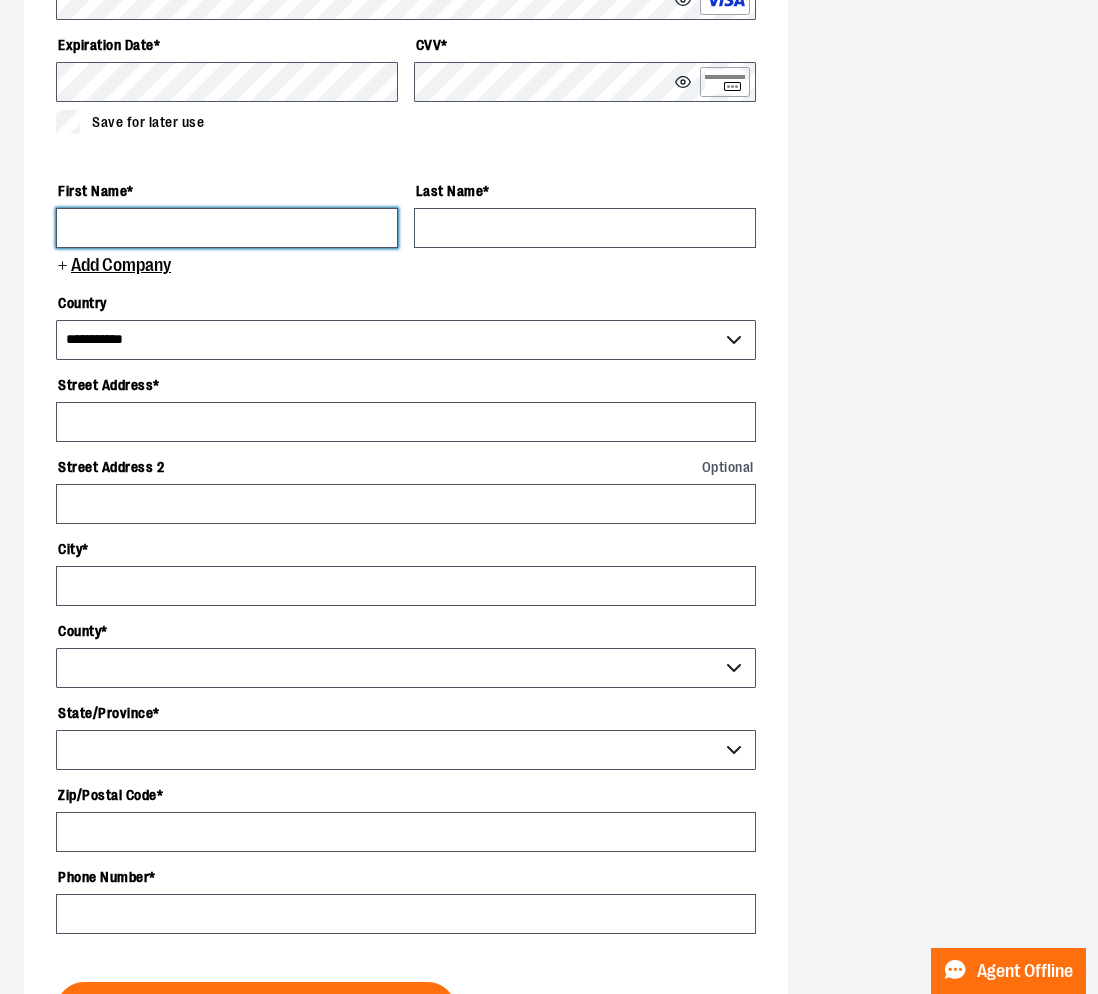 type on "******" 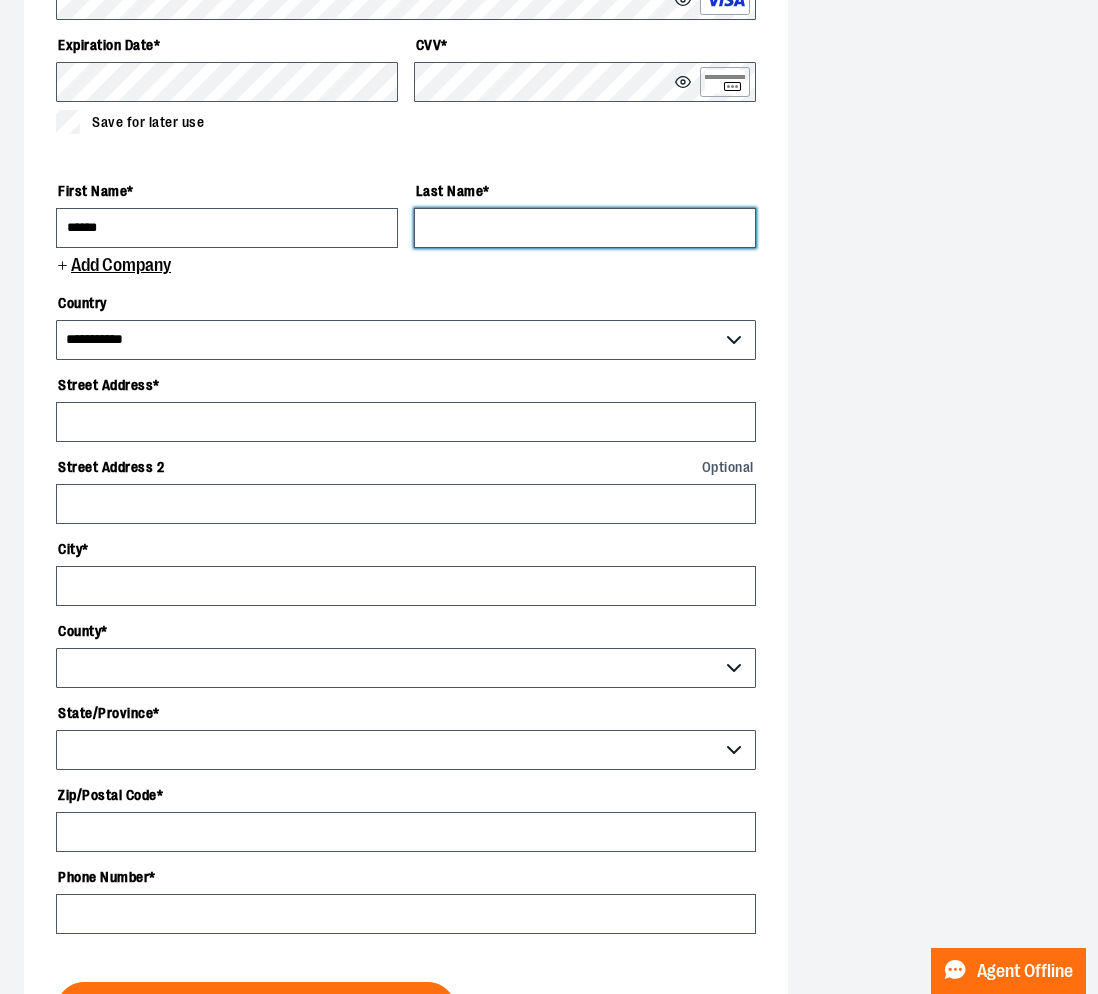 type on "*********" 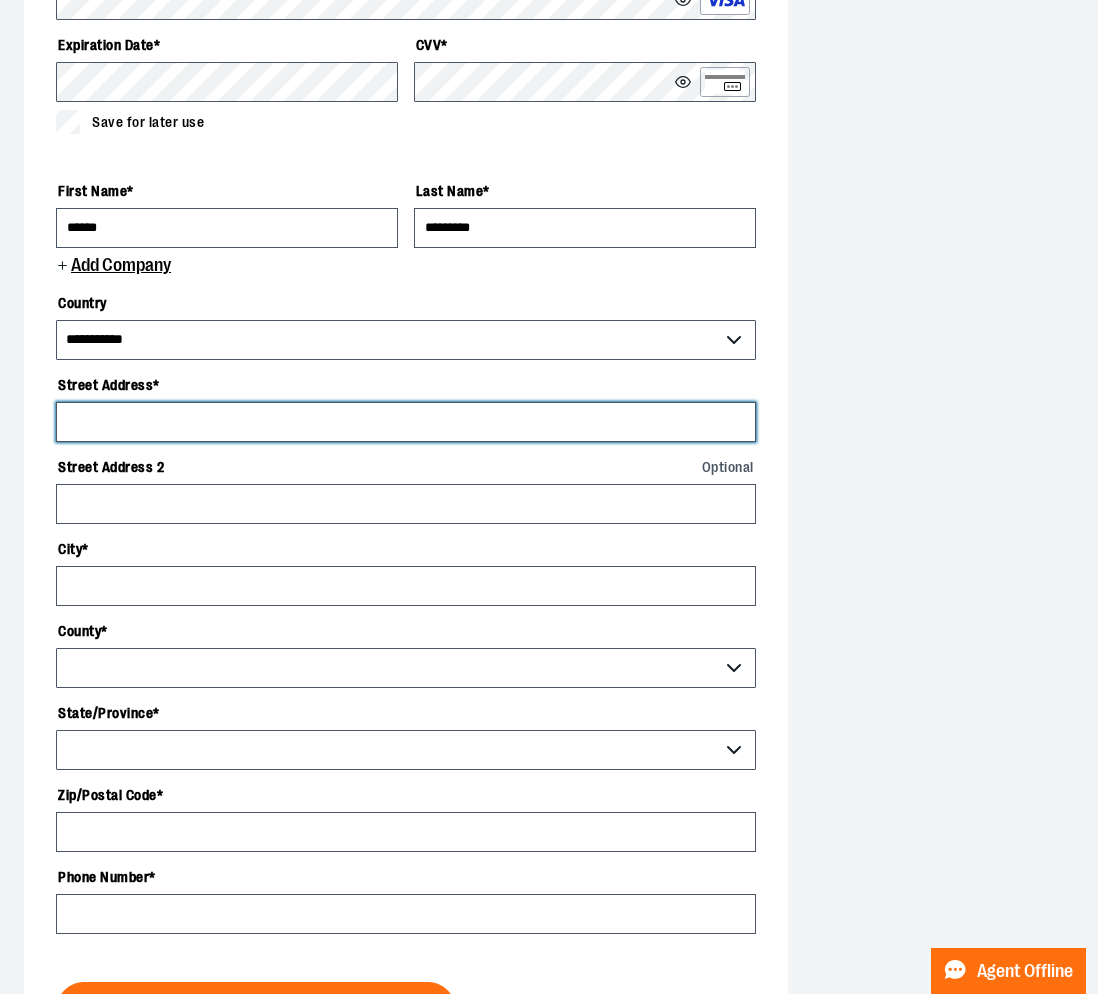 type on "**********" 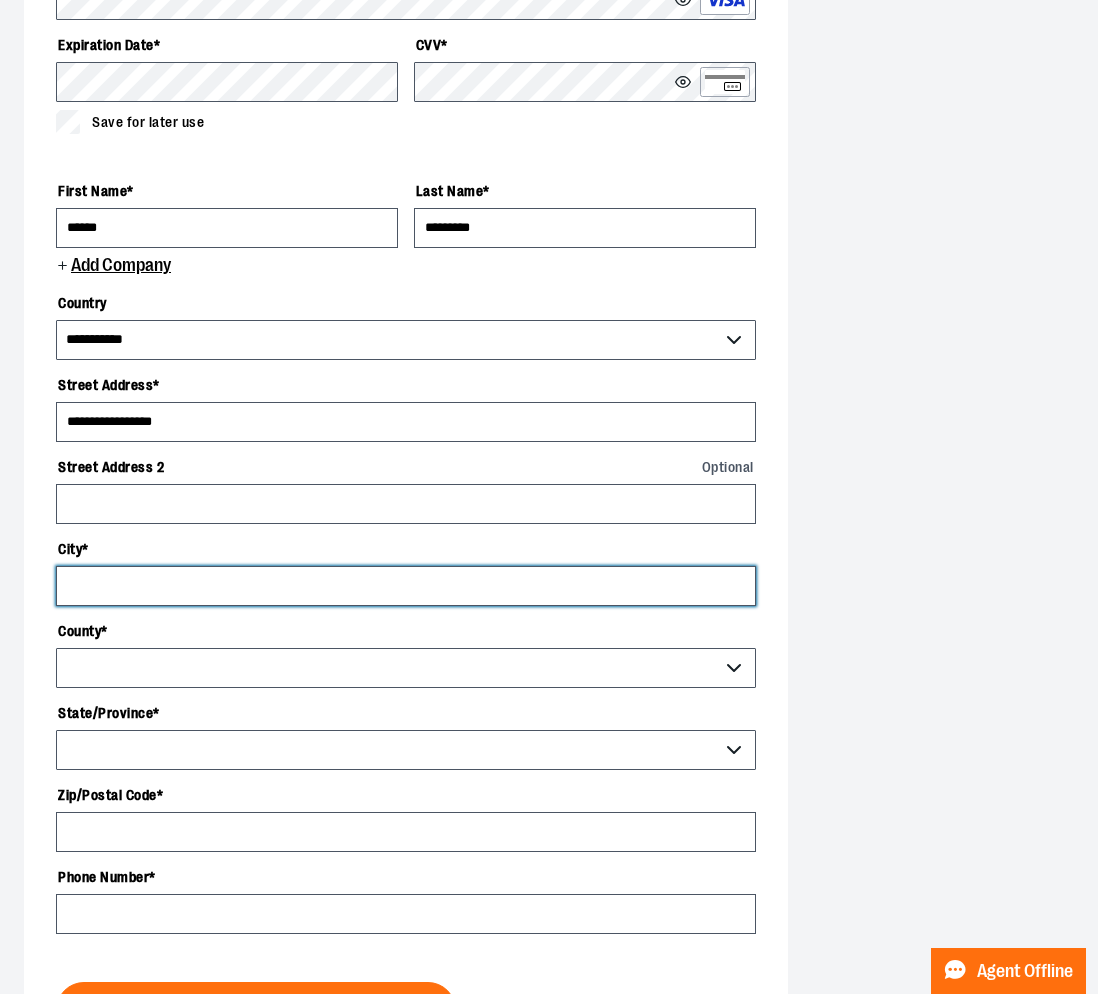 type on "*****" 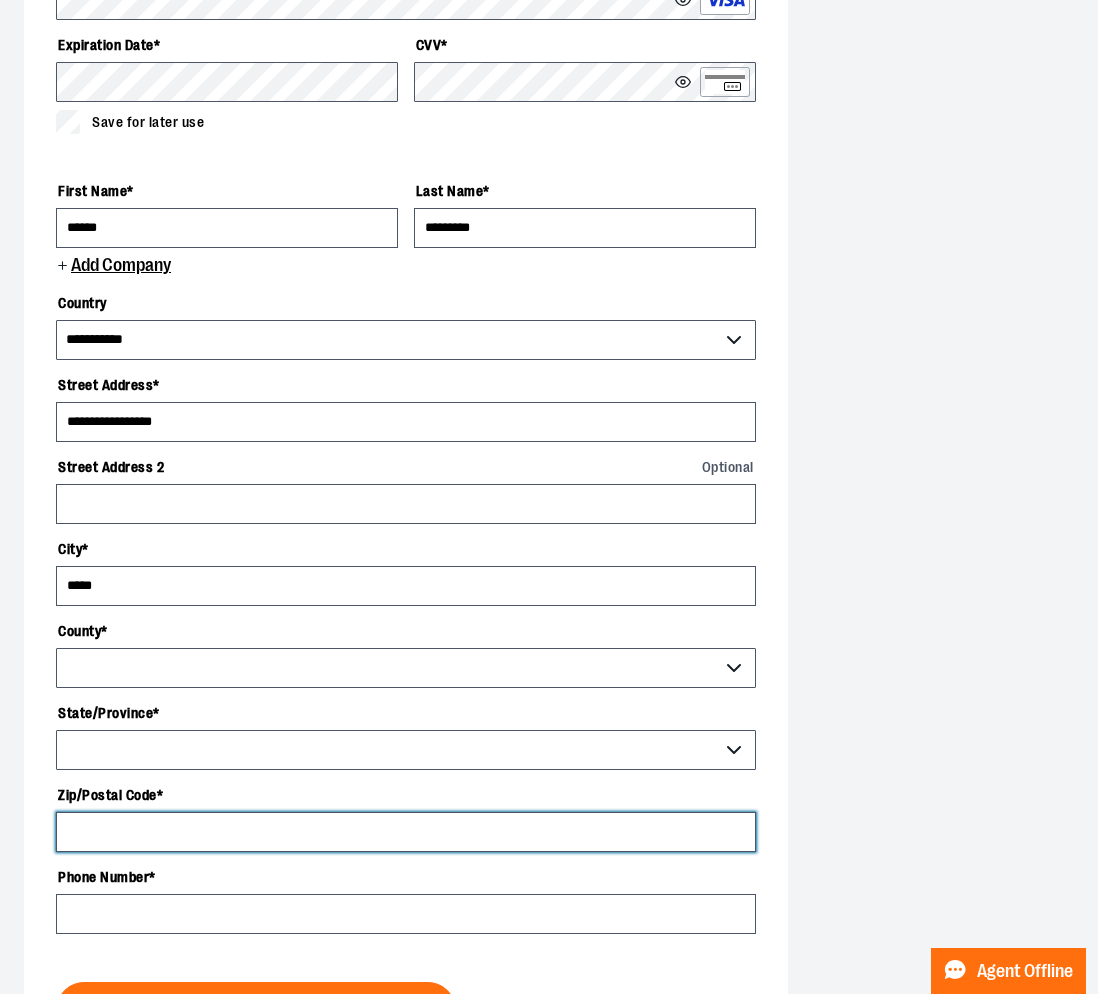 type on "*****" 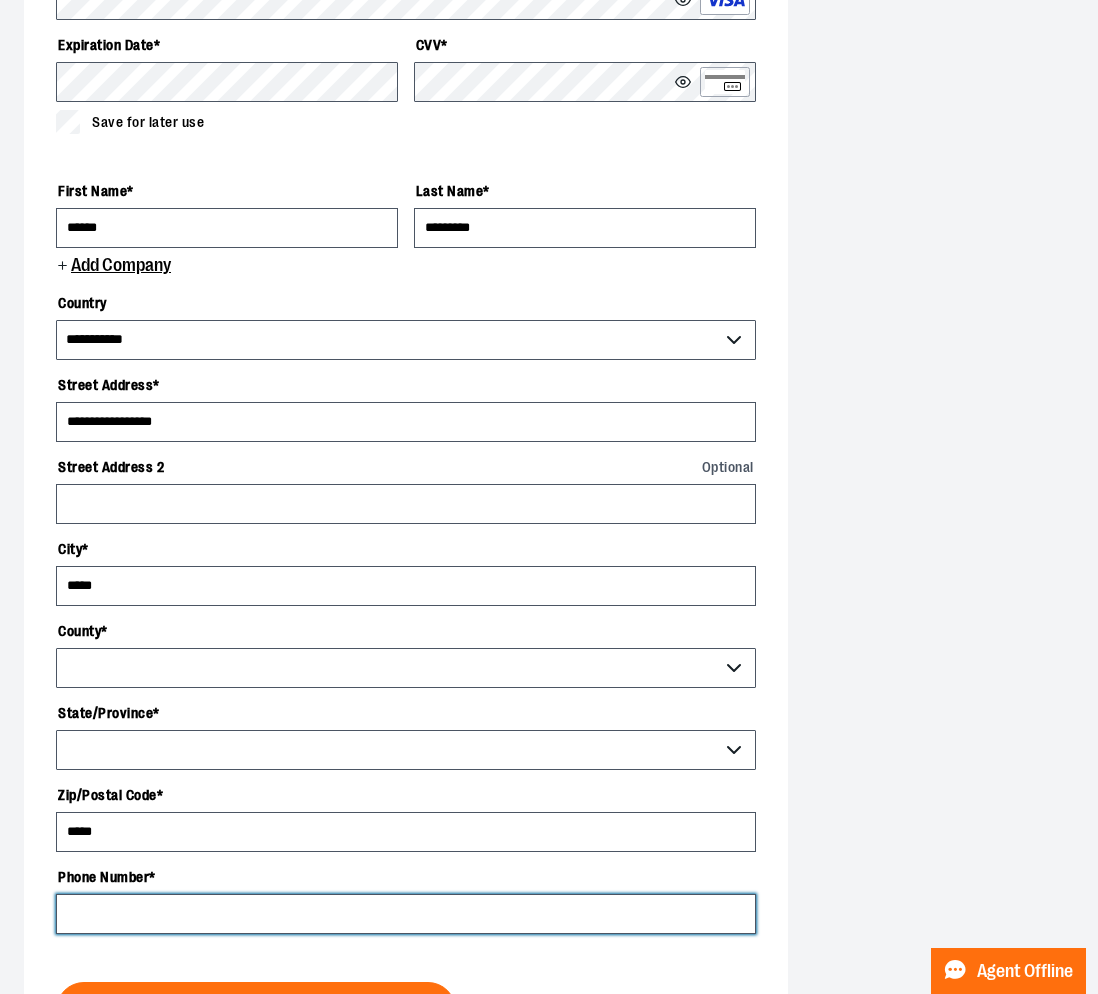 type on "**********" 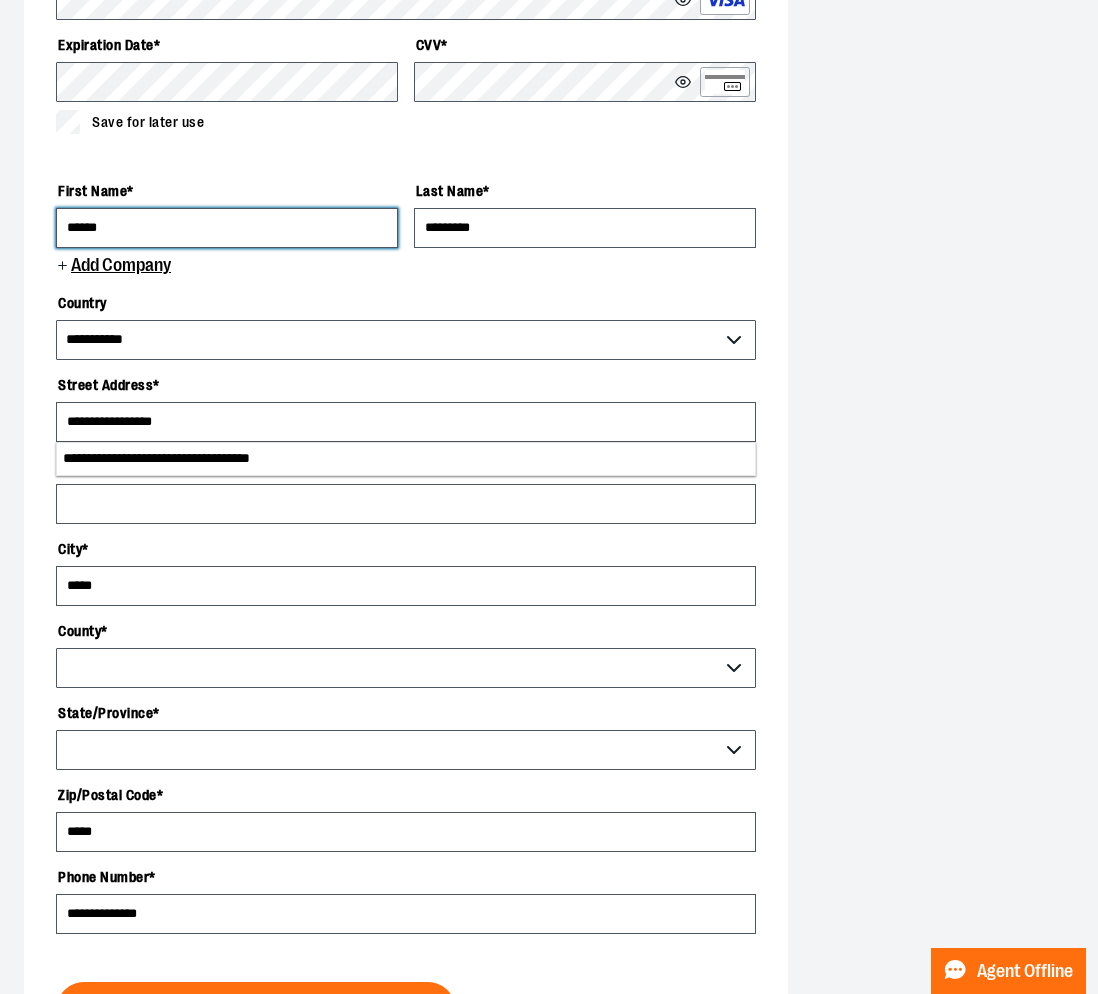 select on "*****" 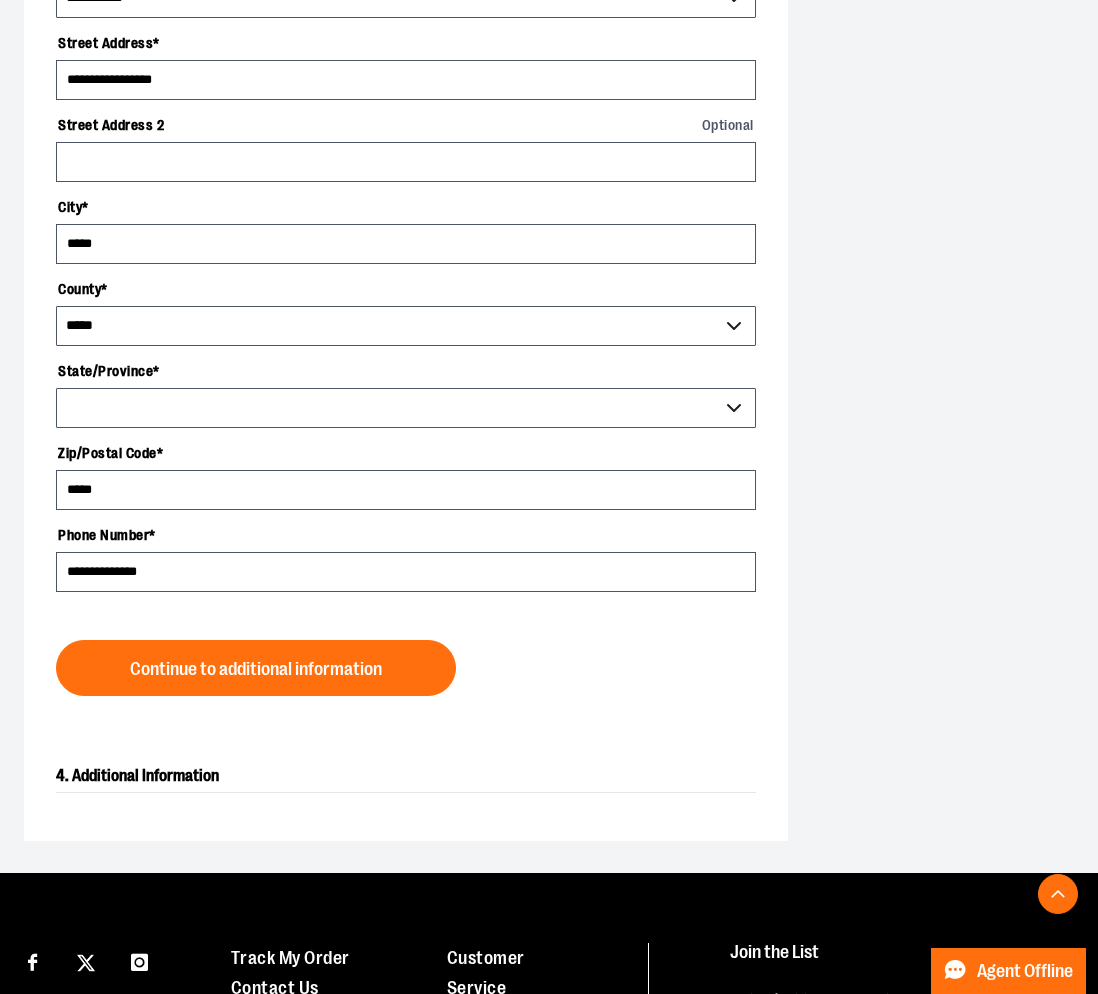 scroll, scrollTop: 1180, scrollLeft: 0, axis: vertical 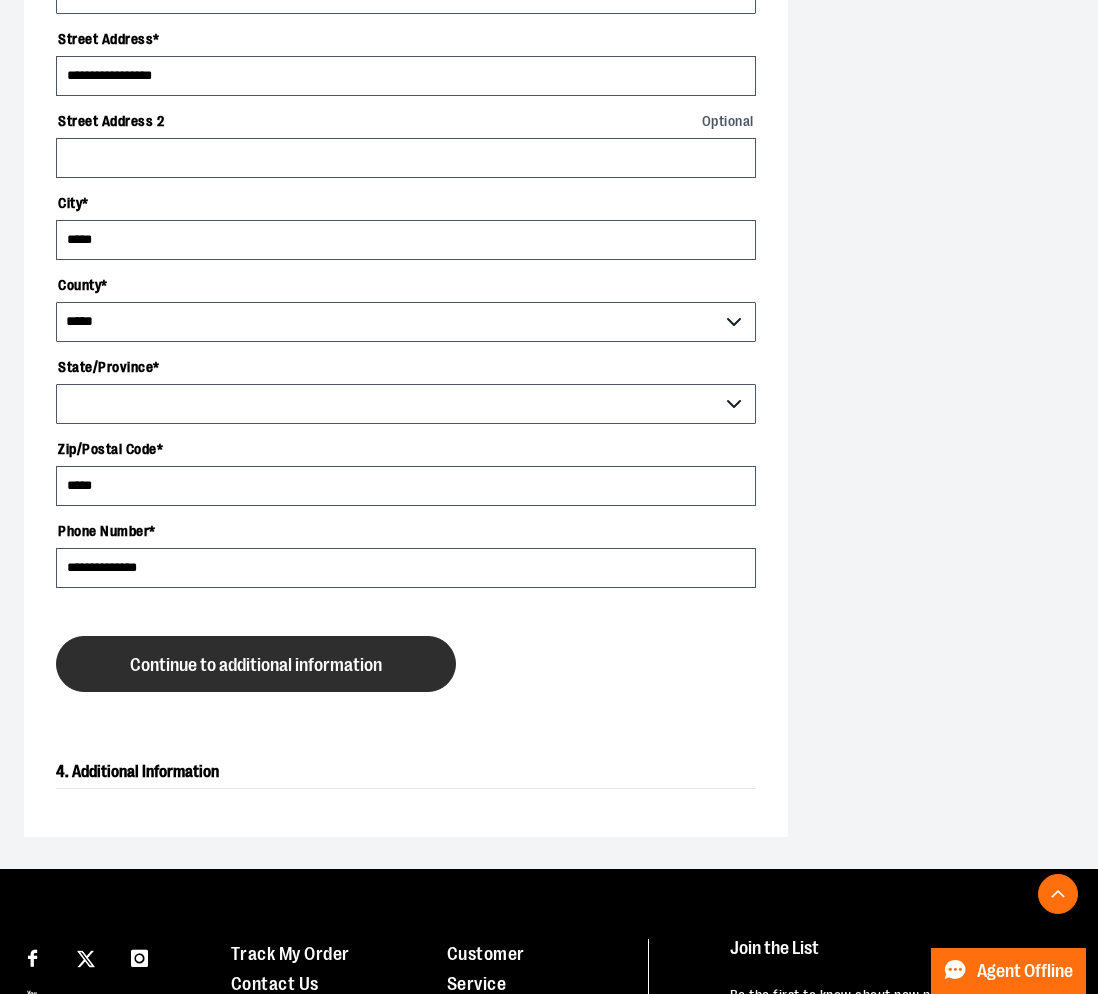 click on "Continue to additional information" at bounding box center (256, 665) 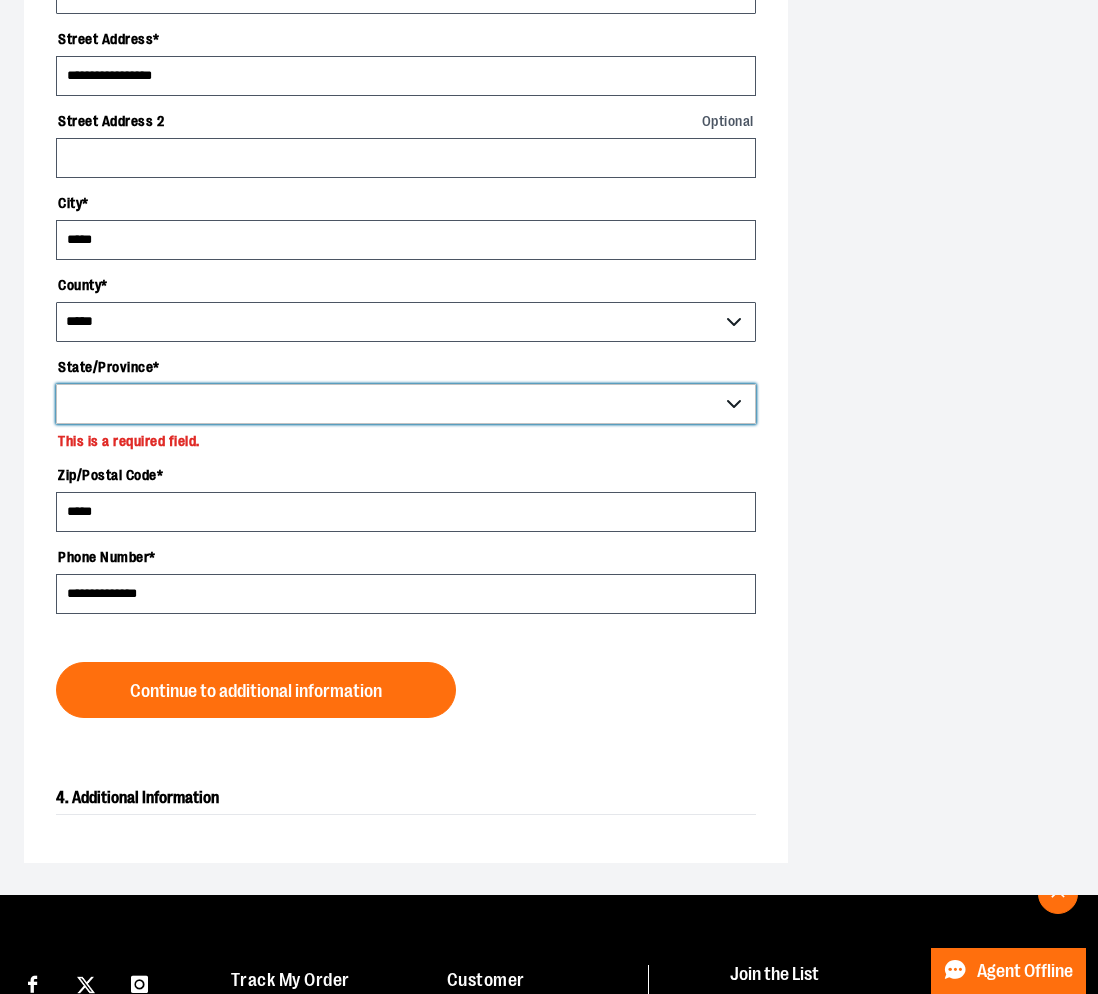click on "**********" at bounding box center (406, 404) 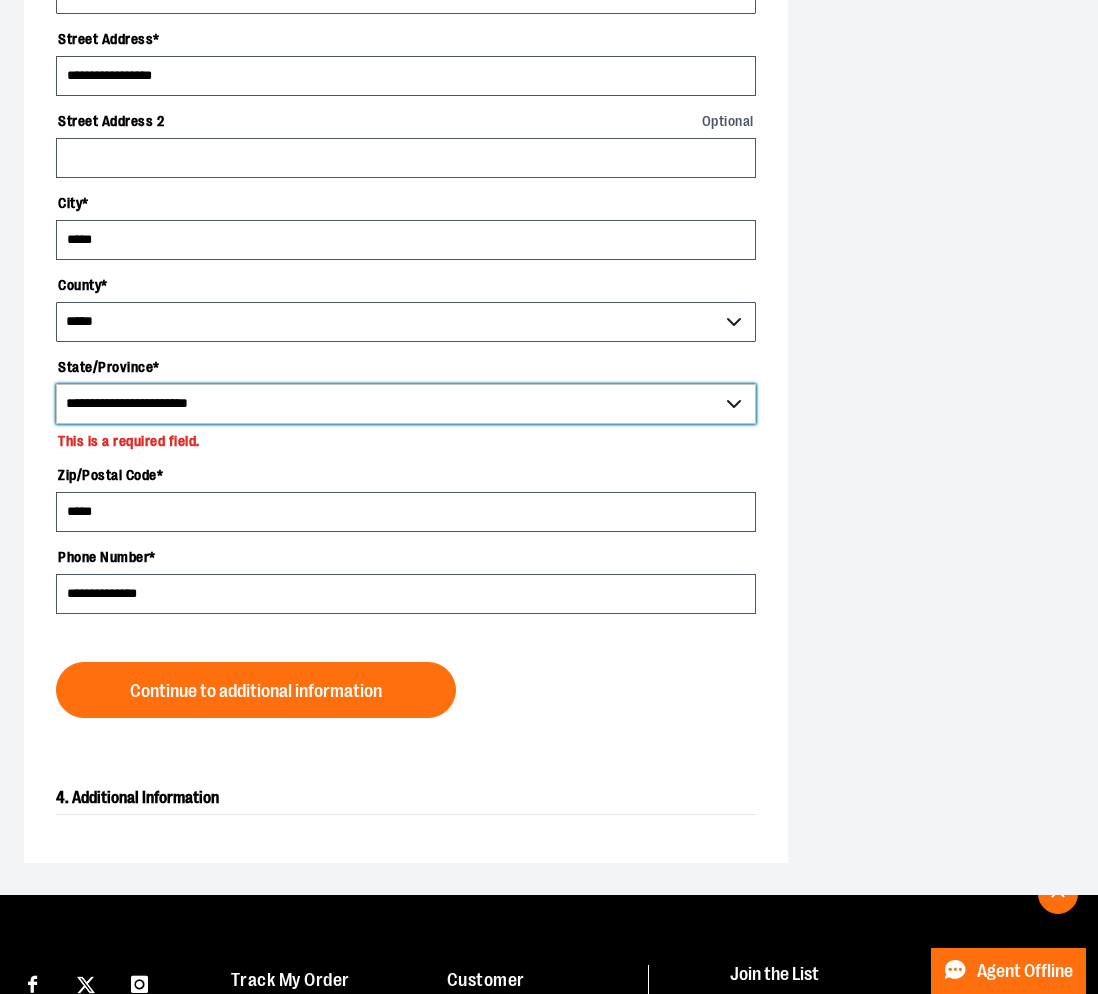 click on "**********" at bounding box center [406, 404] 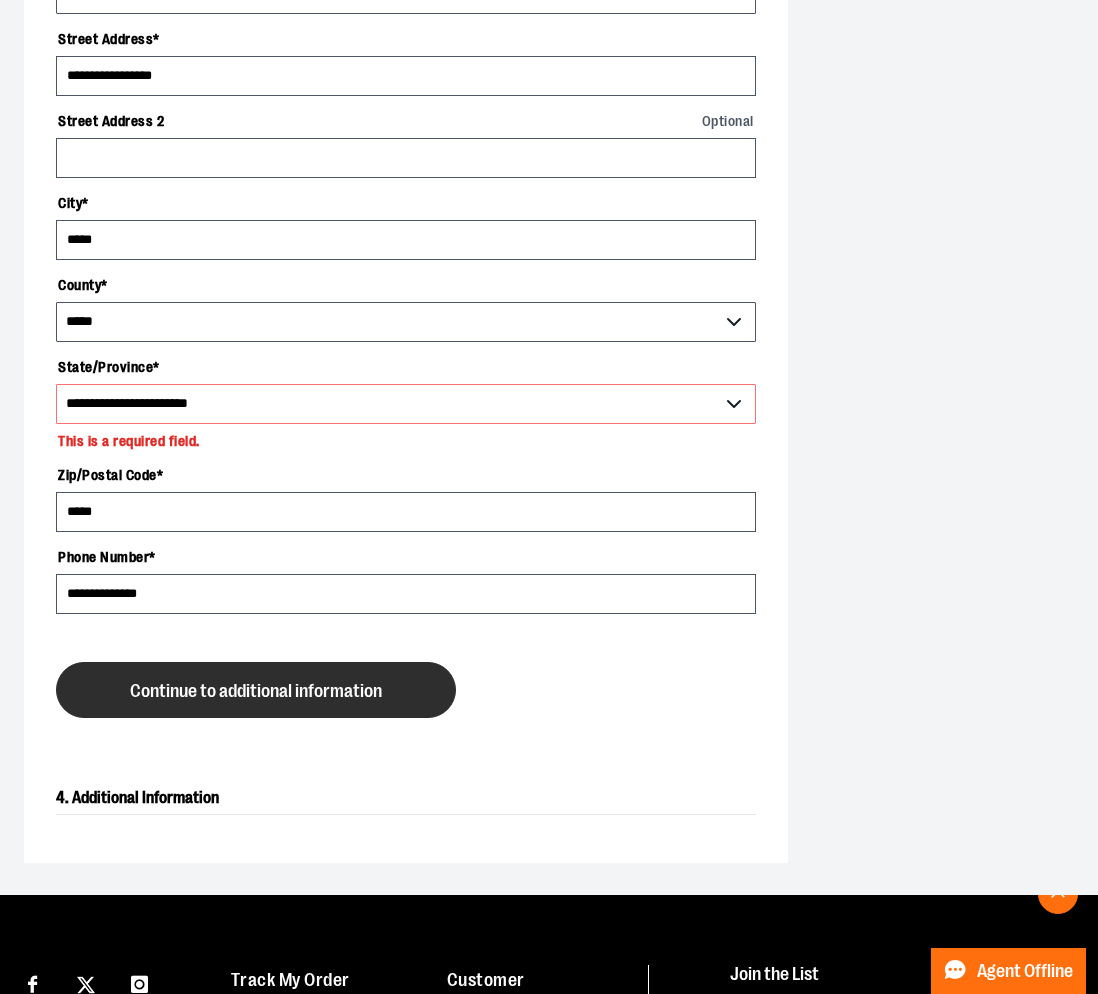 click on "Continue to additional information" at bounding box center [256, 691] 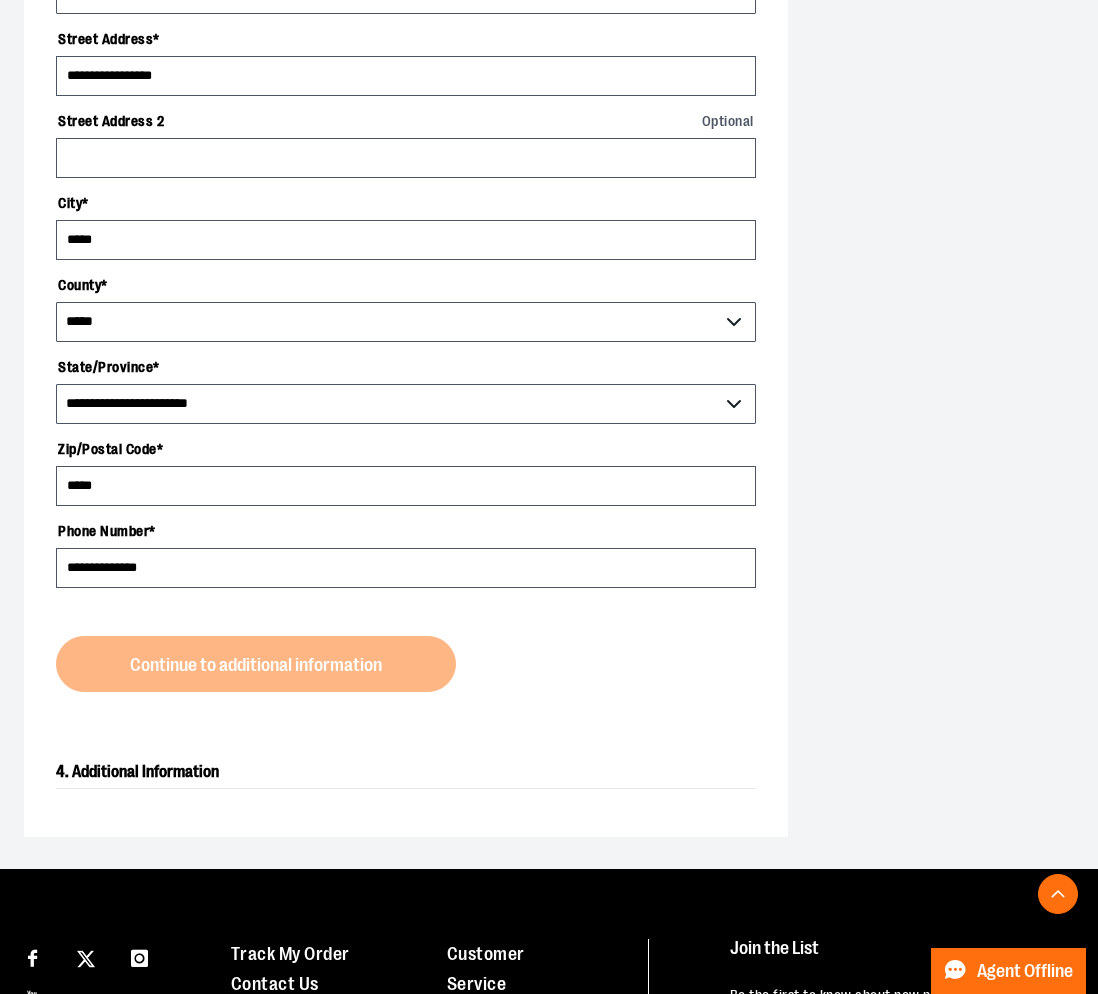 scroll, scrollTop: 372, scrollLeft: 0, axis: vertical 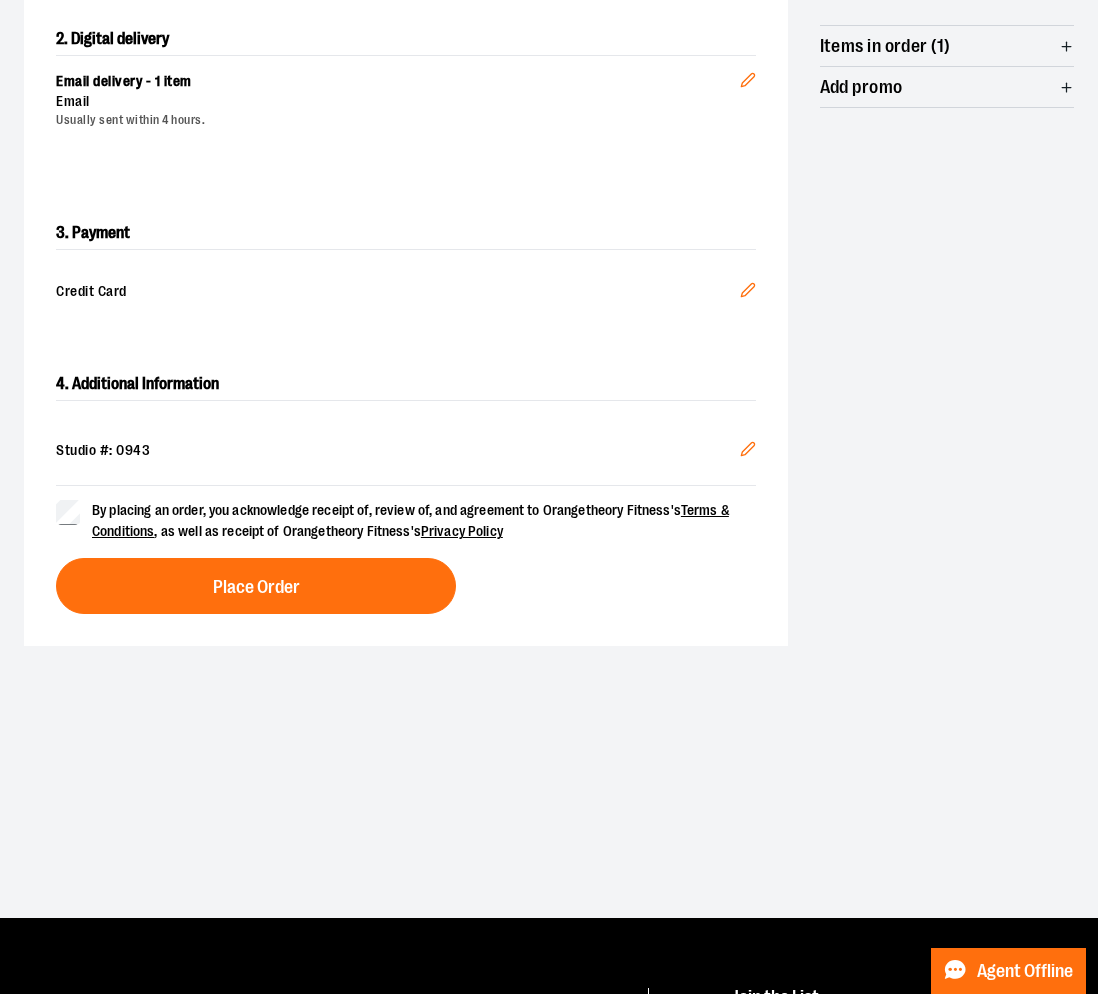 click on "1. Contact info [FIRST] [LAST] [PHONE] Edit 2. Digital delivery Email delivery - 1 item Email Usually sent within 4 hours. Edit 3. Payment Credit Card Edit 4. Additional Information Studio #: 0943 Edit By placing an order, you acknowledge receipt of, review of, and agreement to Orangetheory Fitness's Terms & Conditions , as well as receipt of Orangetheory Fitness's Privacy Policy Place Order Order Summary Subtotal $ 100 . 00 Est Tax $ 0 . 00 Order total $ 100 . 00 Items in order (1) Email delivery - 1 item E-GIFT CARD (Valid ONLY for ShopOrangetheory.com) Qty : 1 $ 100 . 00 Add promo Apply promo" at bounding box center (549, 242) 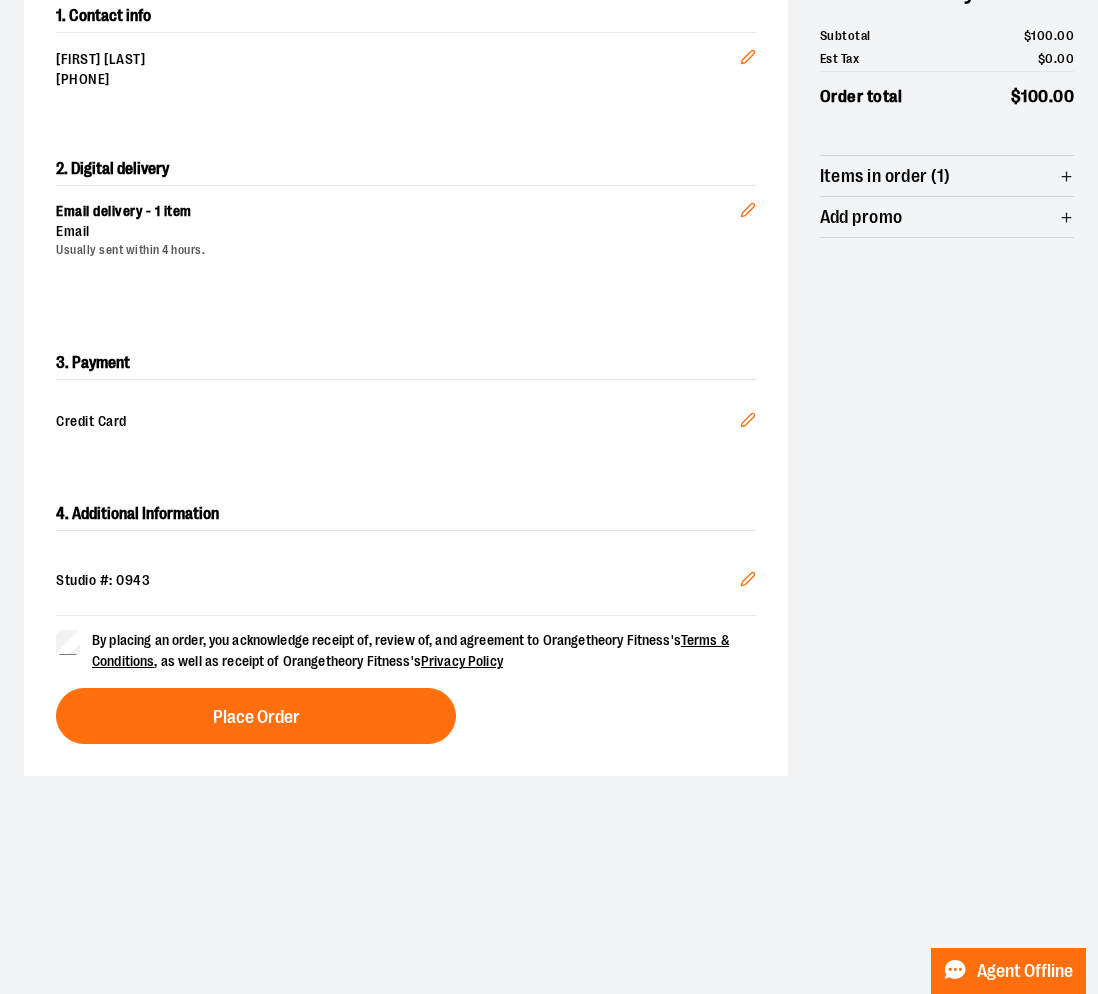 scroll, scrollTop: 241, scrollLeft: 0, axis: vertical 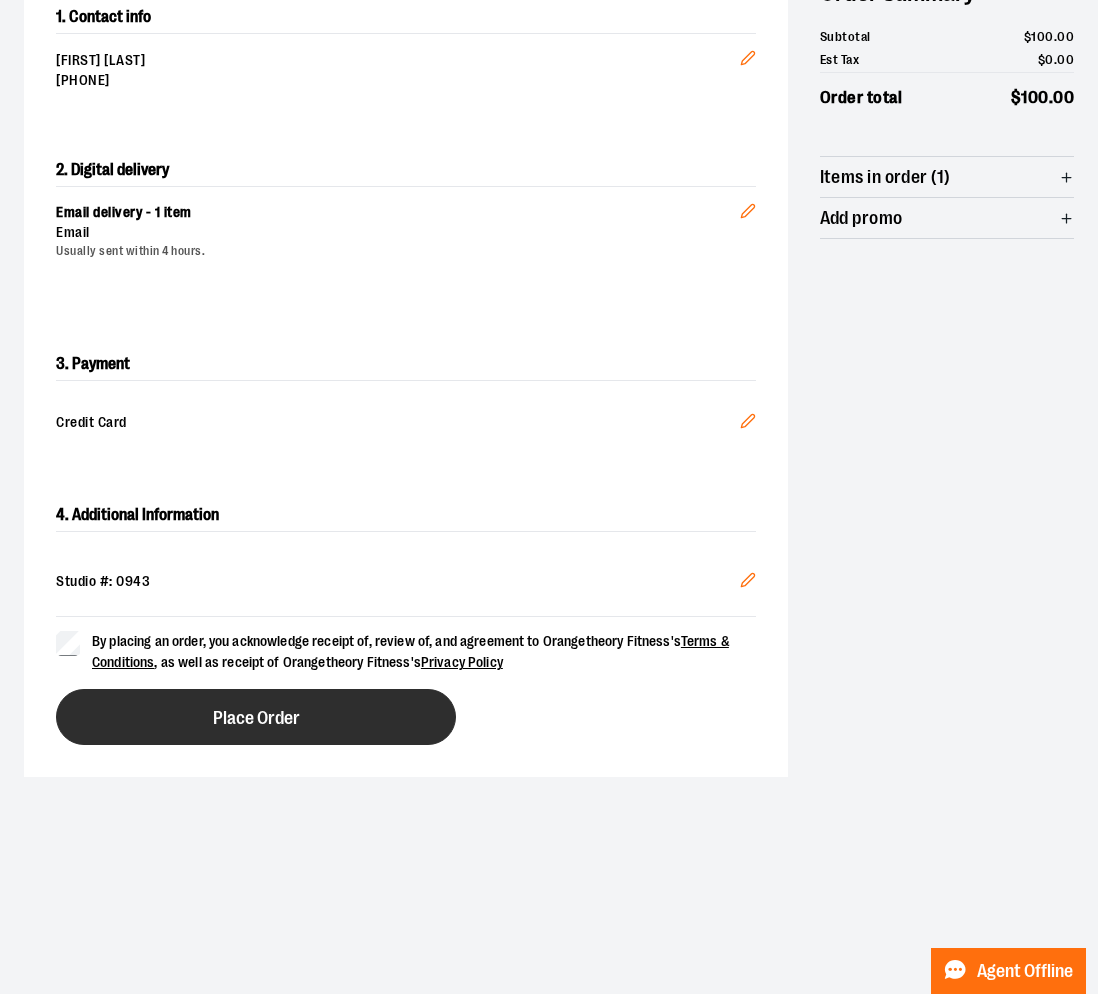 click on "Place Order" at bounding box center [256, 718] 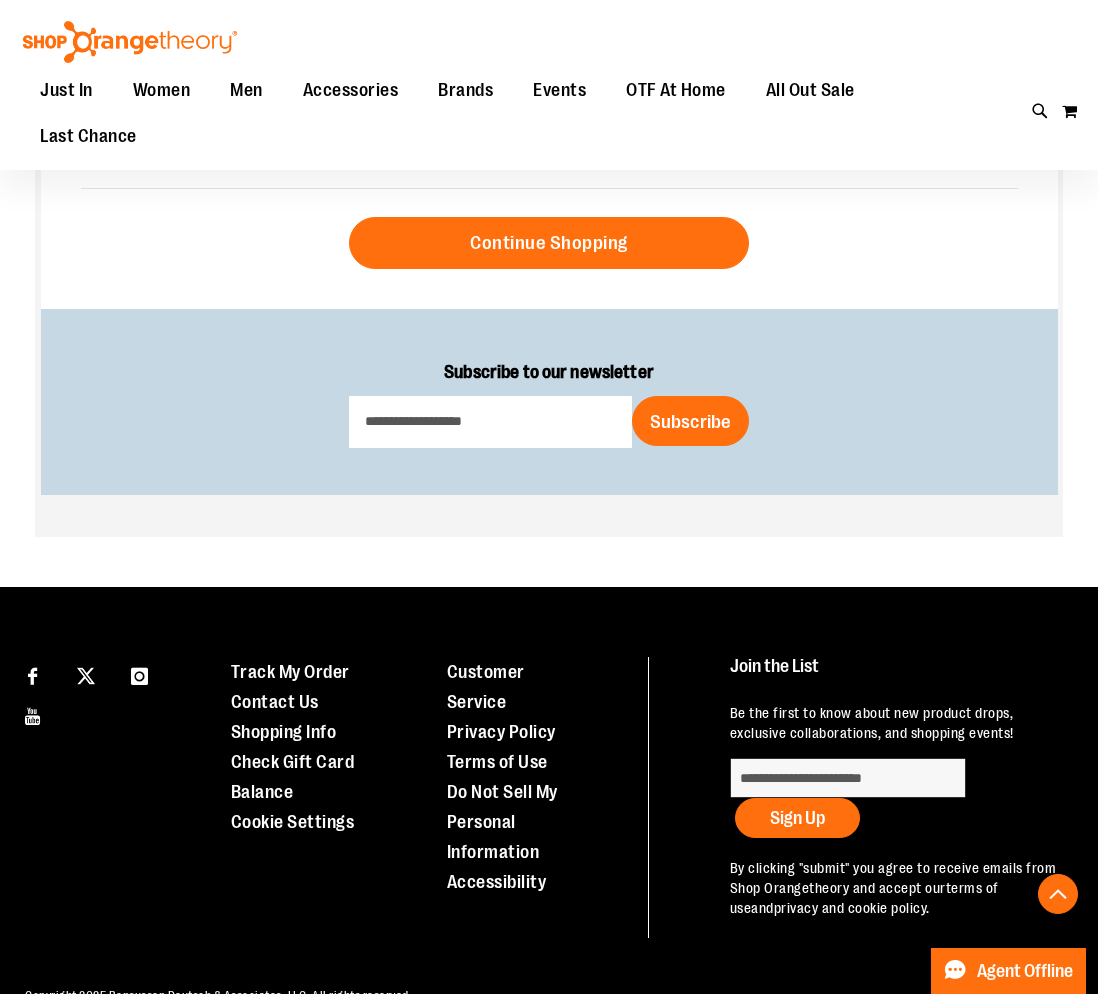 scroll, scrollTop: 791, scrollLeft: 0, axis: vertical 